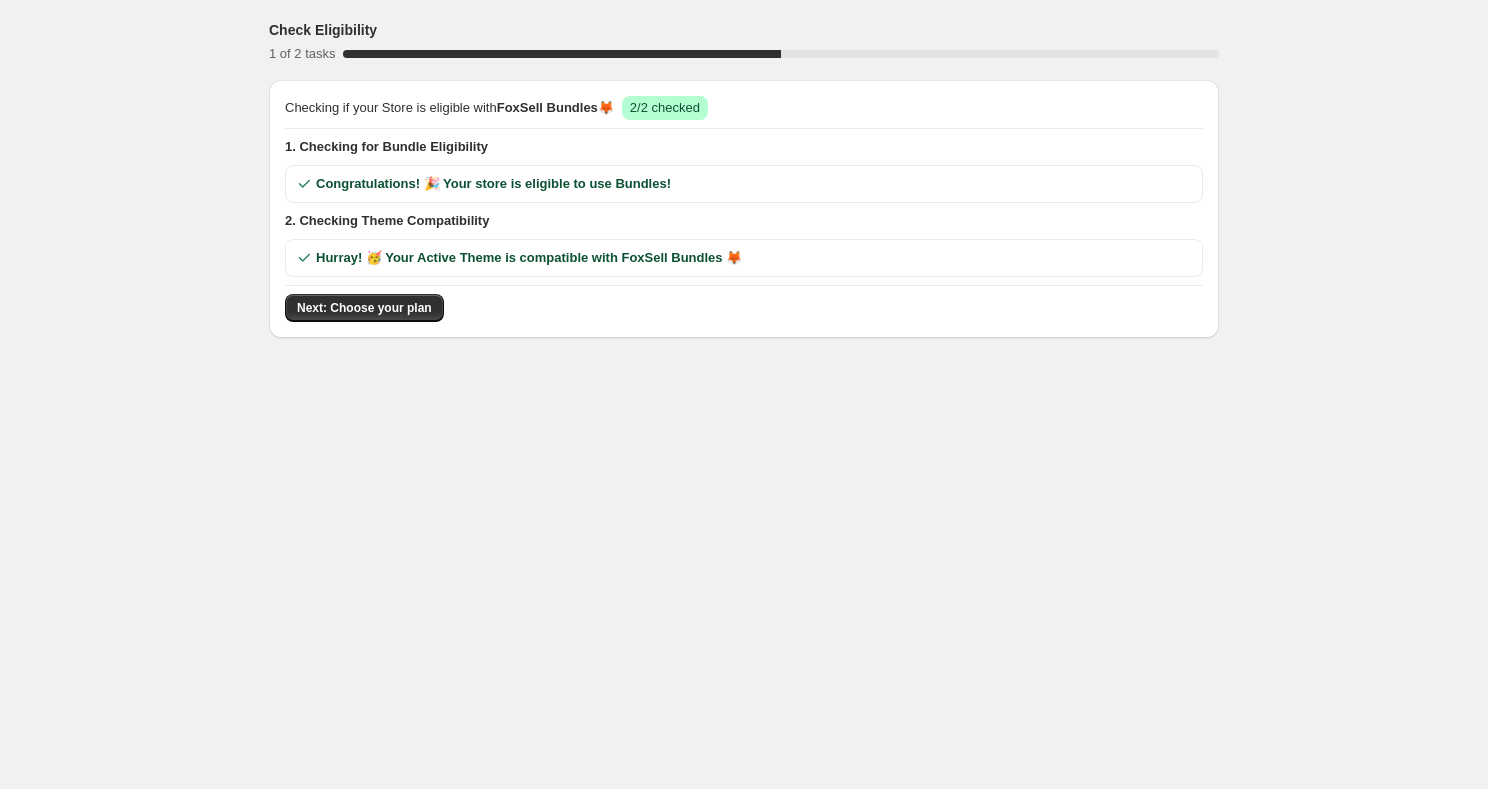 scroll, scrollTop: 0, scrollLeft: 0, axis: both 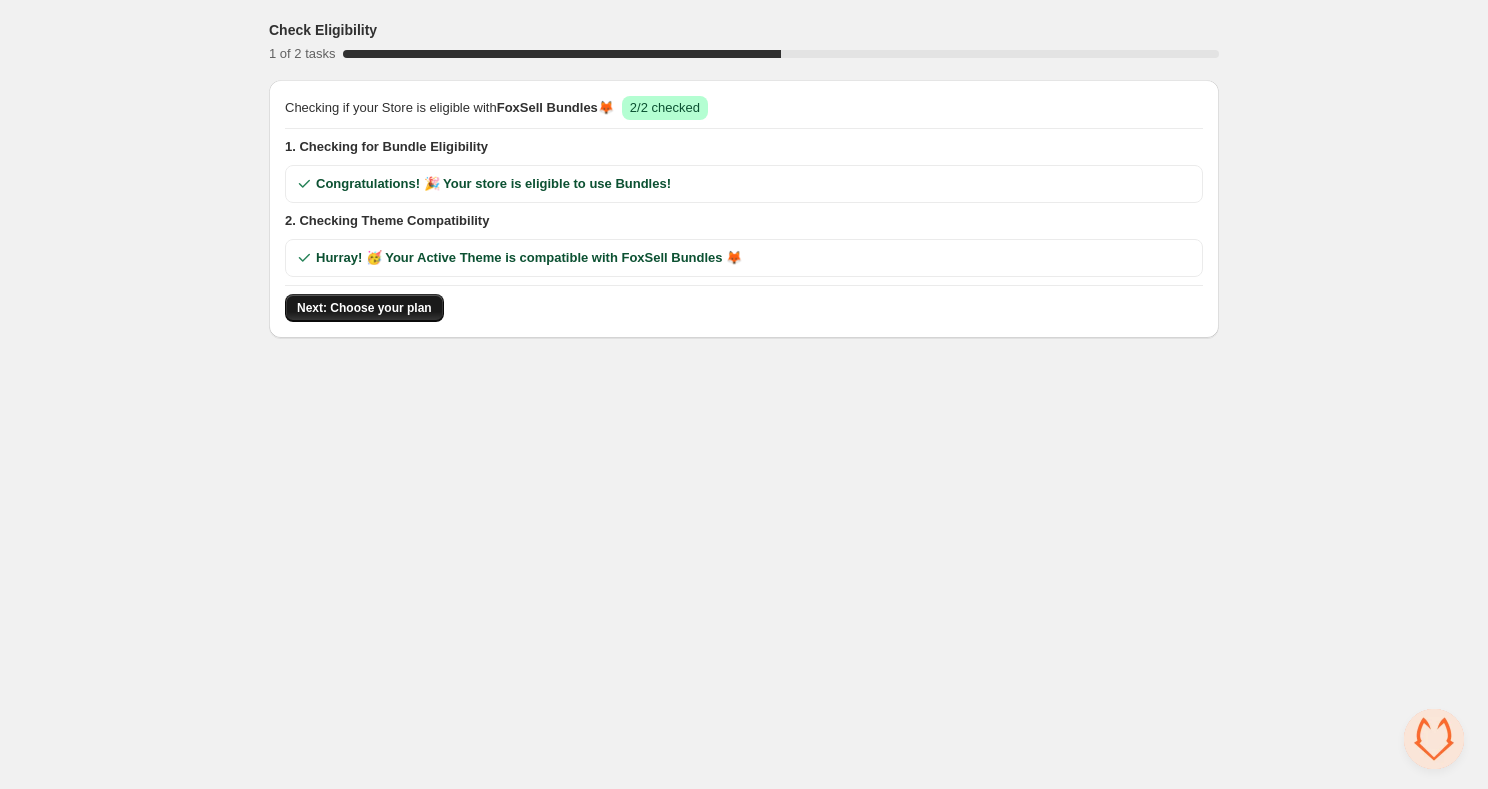 click on "Next: Choose your plan" at bounding box center [364, 308] 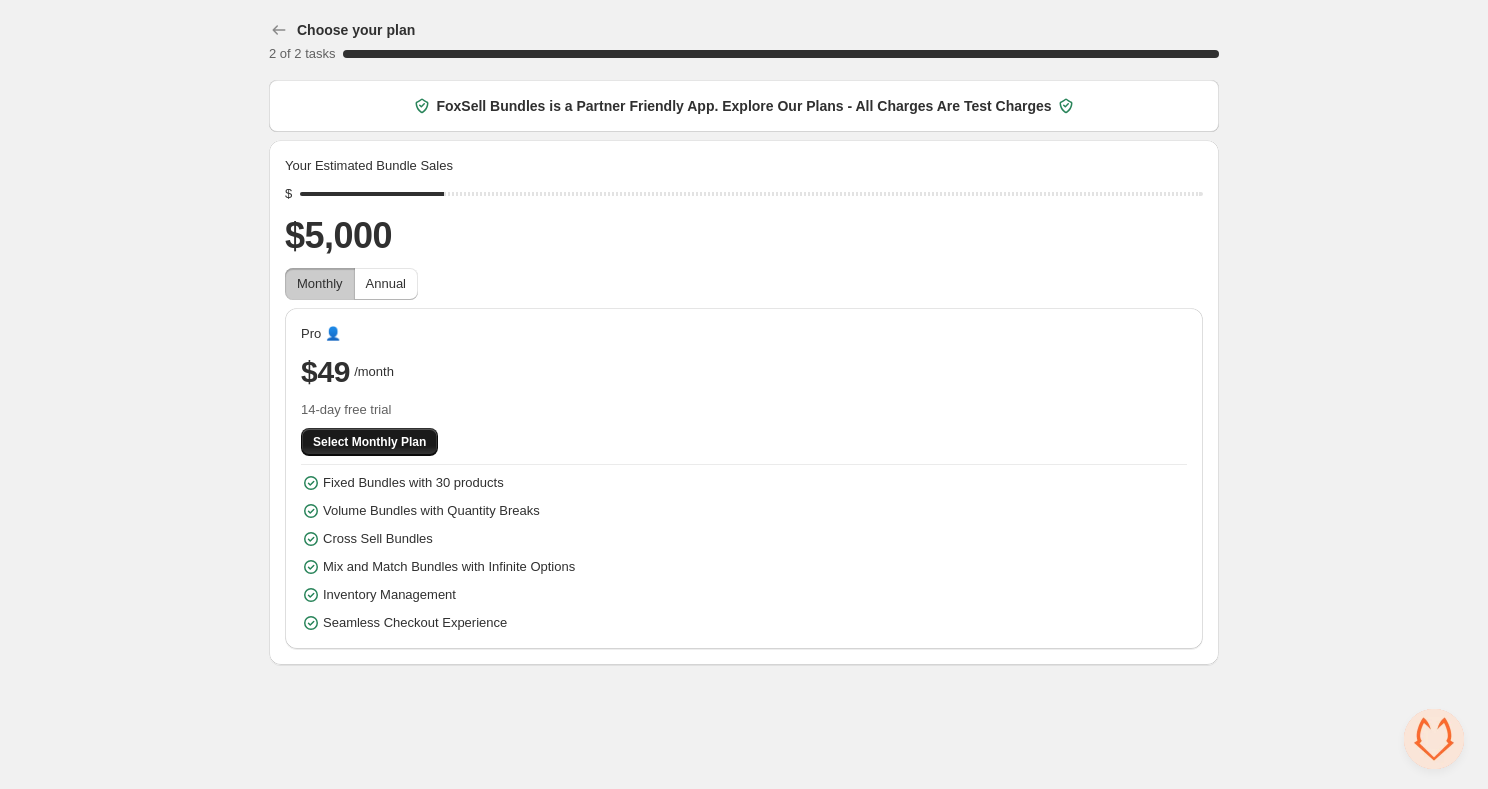 click on "Select Monthly Plan" at bounding box center (369, 442) 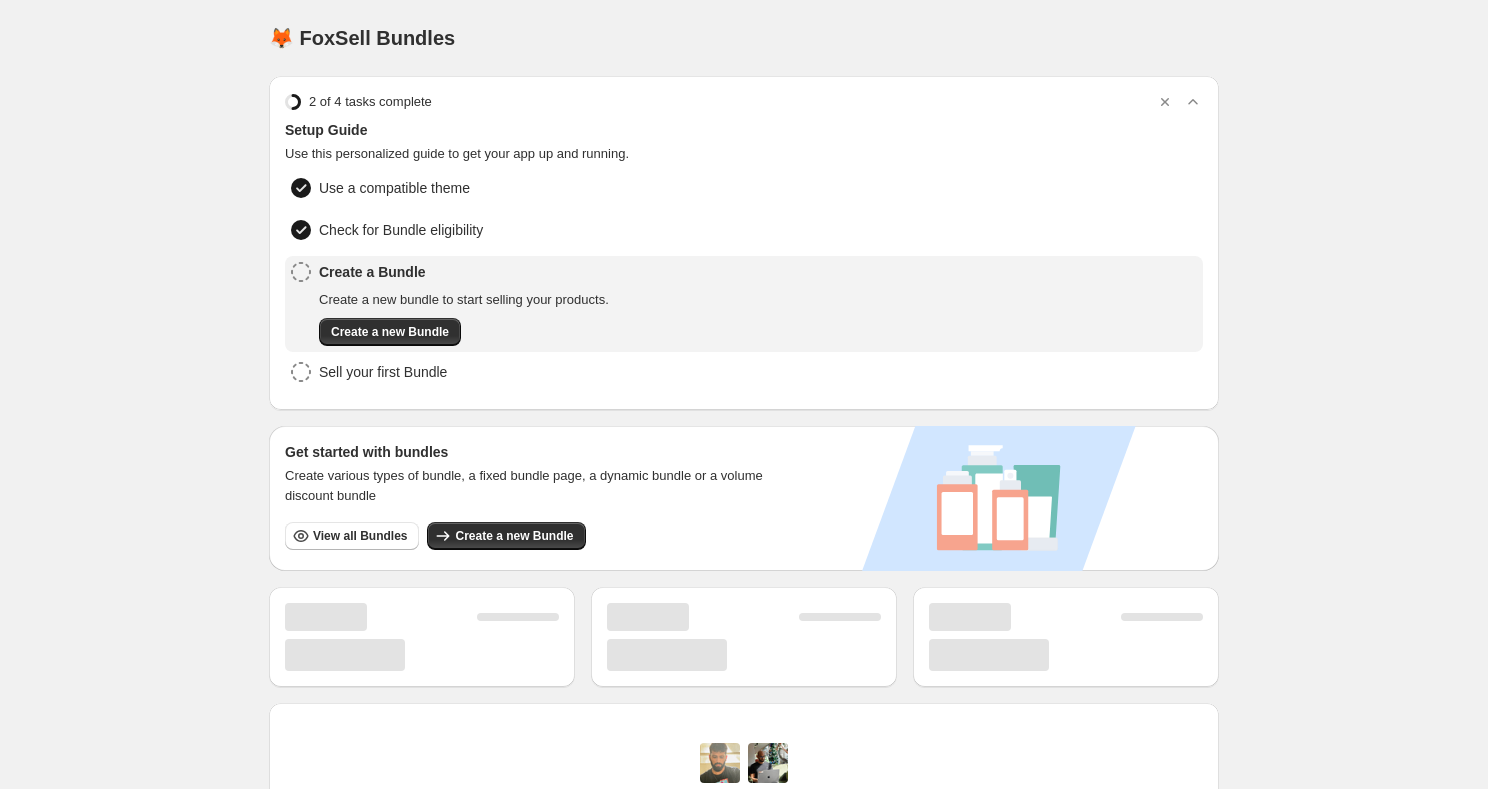scroll, scrollTop: 0, scrollLeft: 0, axis: both 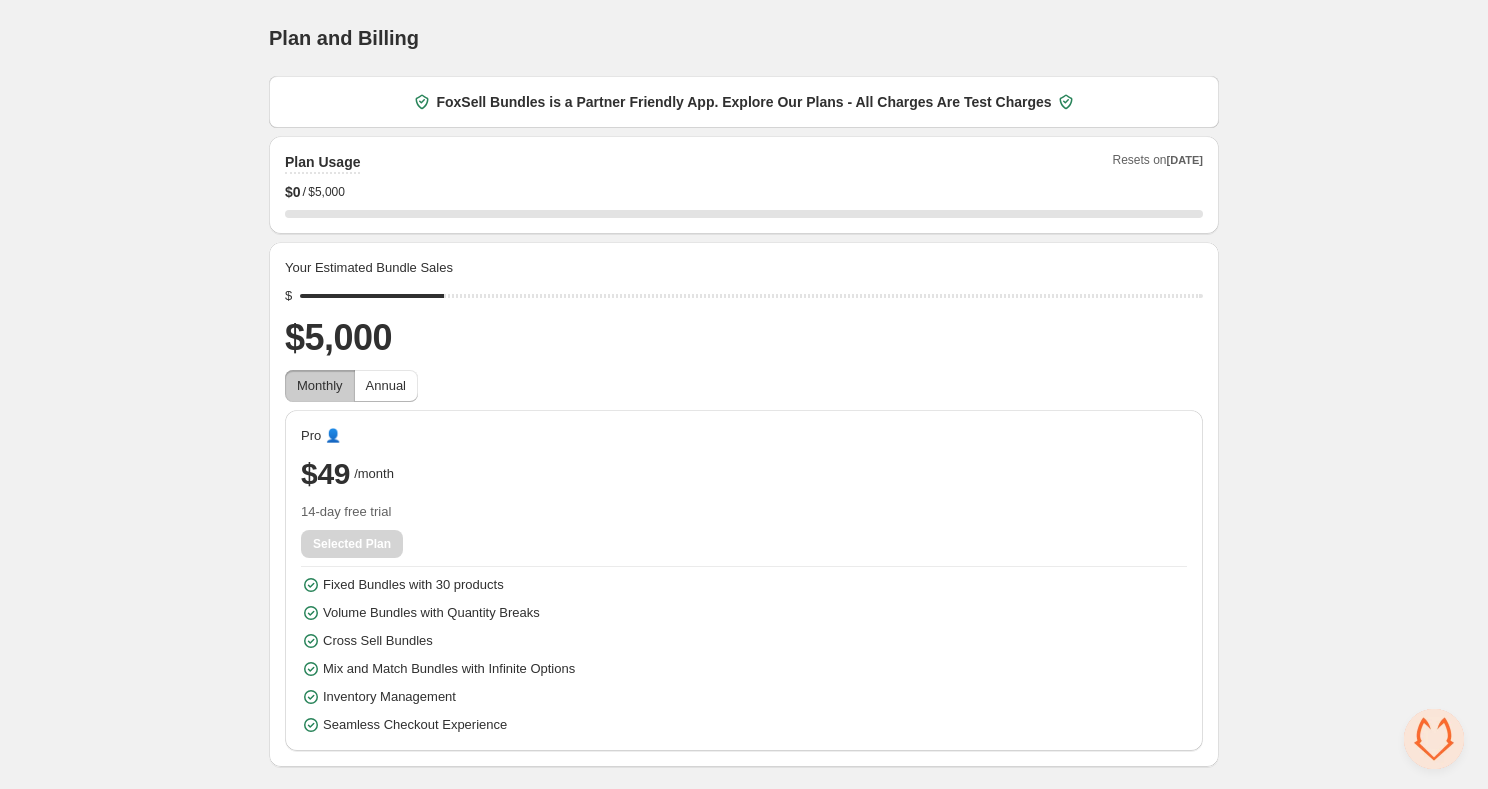click on "[DATE]" at bounding box center [1185, 160] 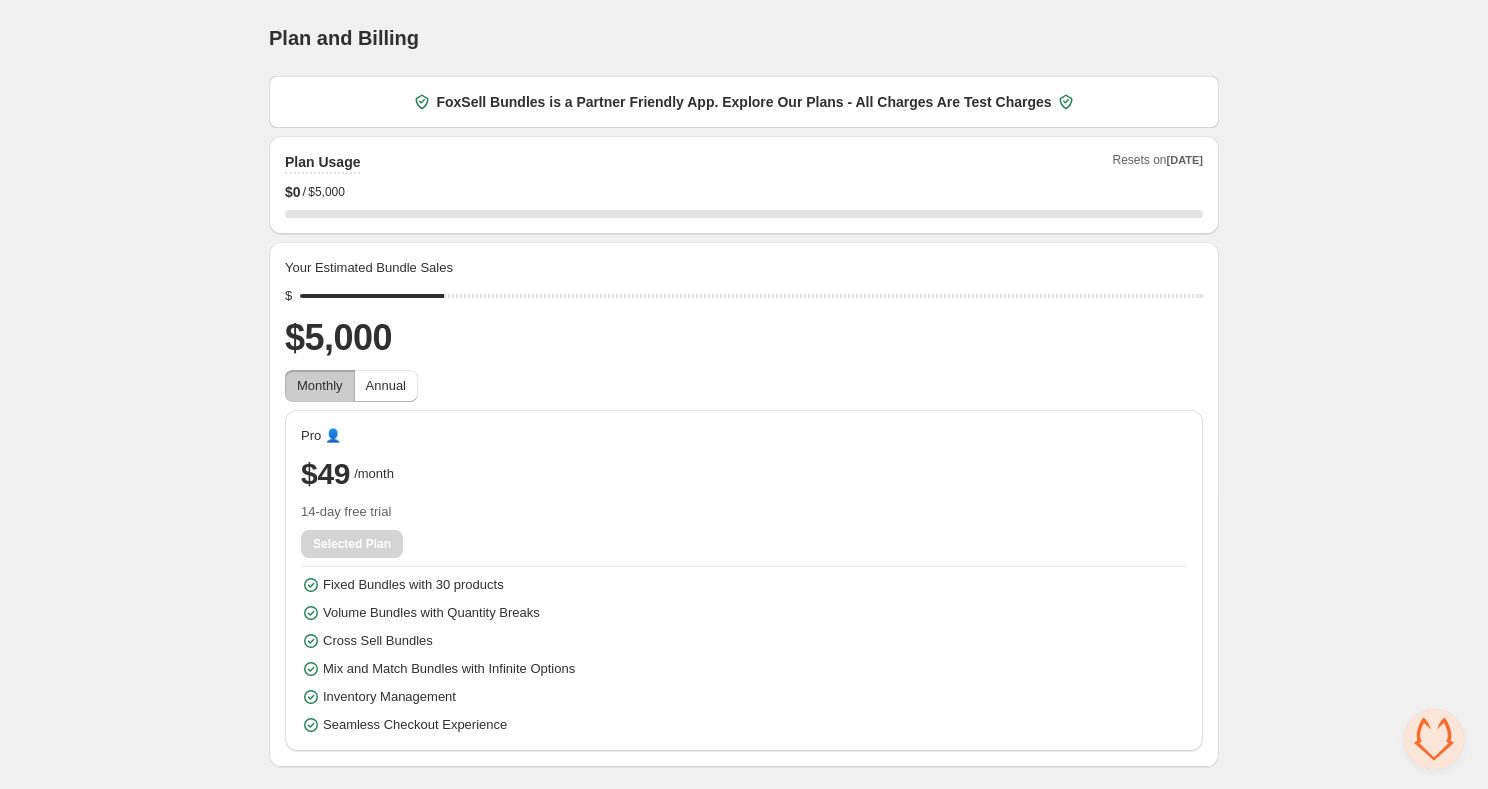 click at bounding box center (1434, 739) 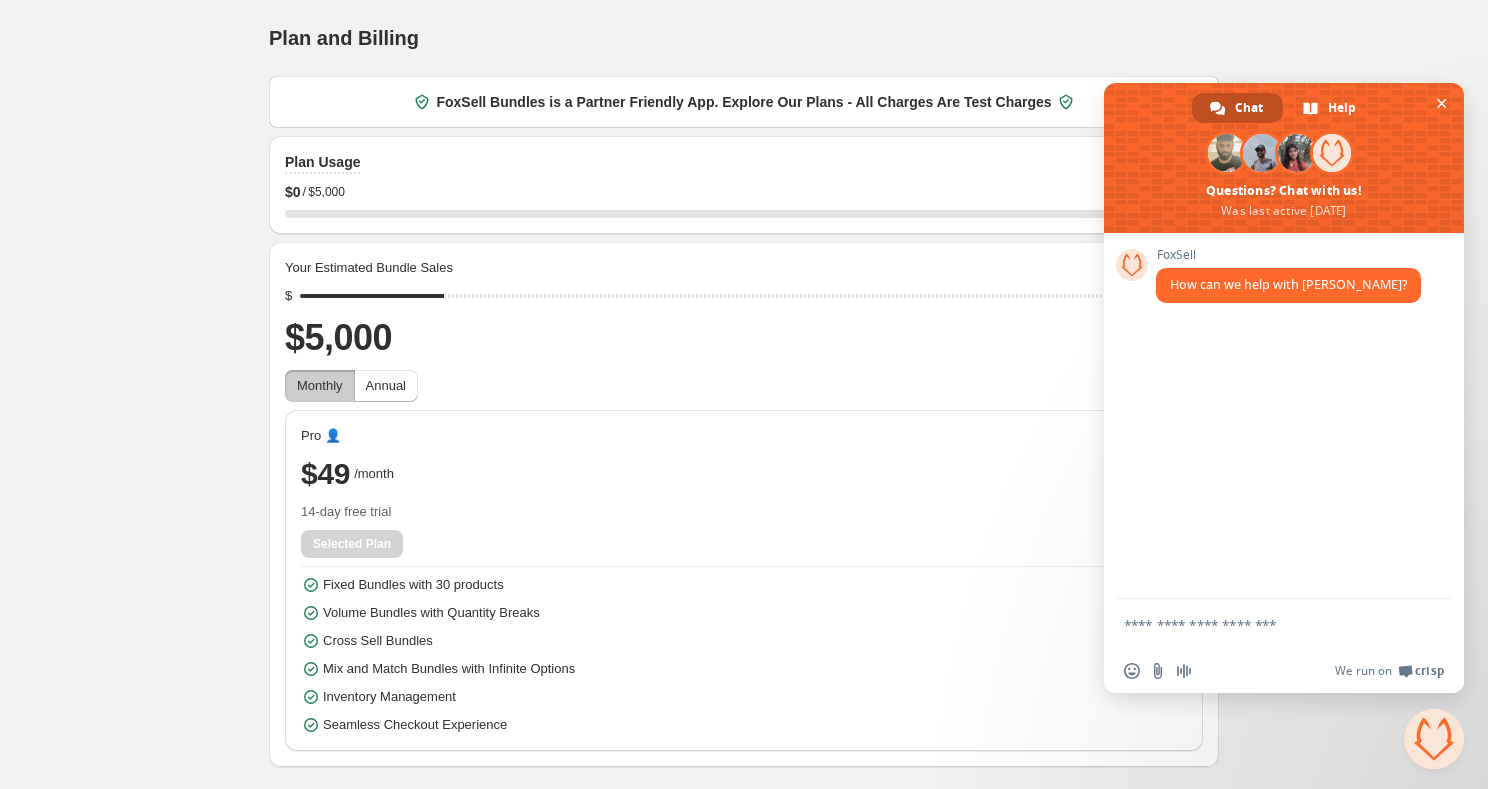 click at bounding box center [1264, 624] 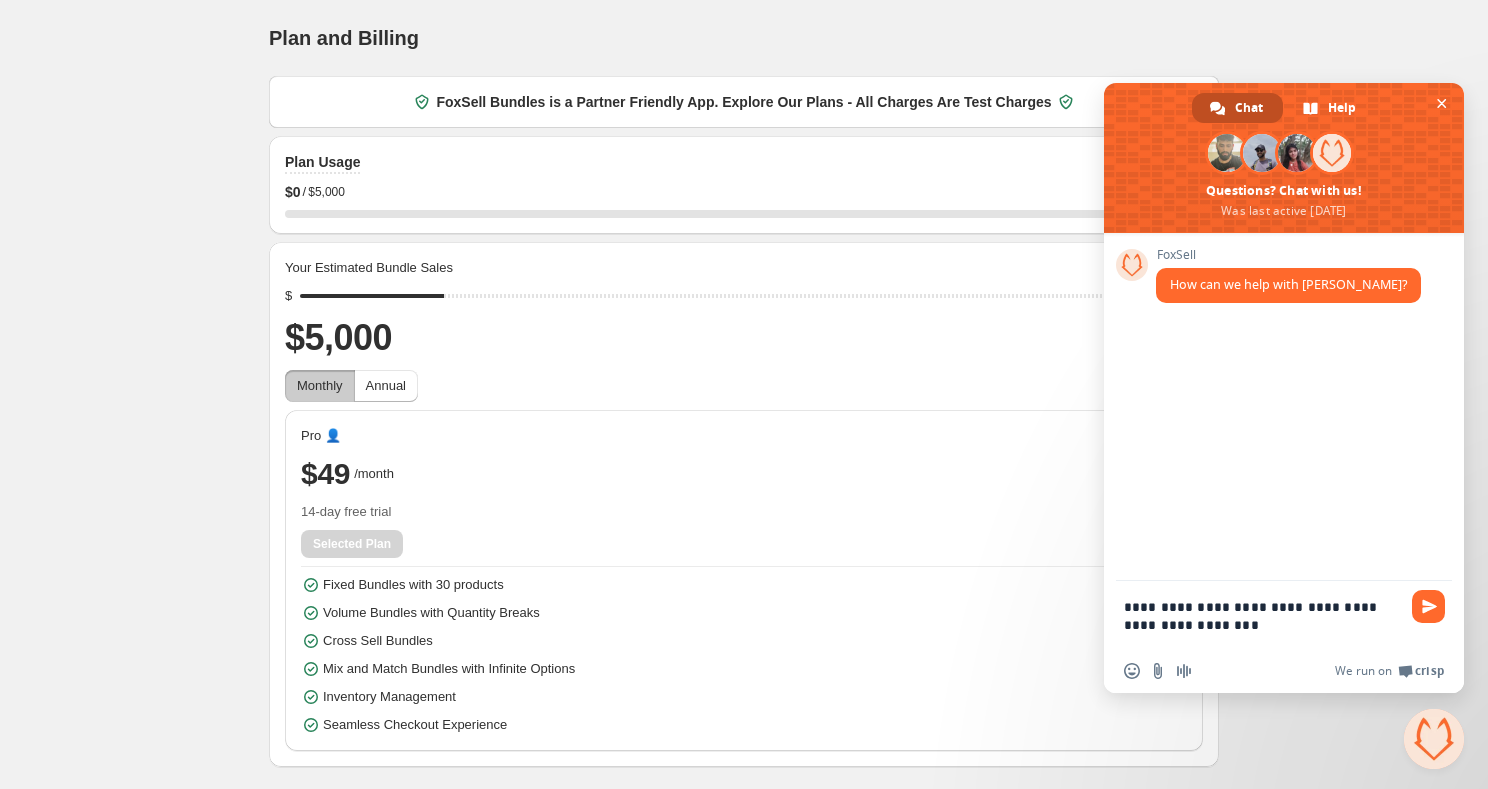 drag, startPoint x: 1197, startPoint y: 608, endPoint x: 1273, endPoint y: 651, distance: 87.32124 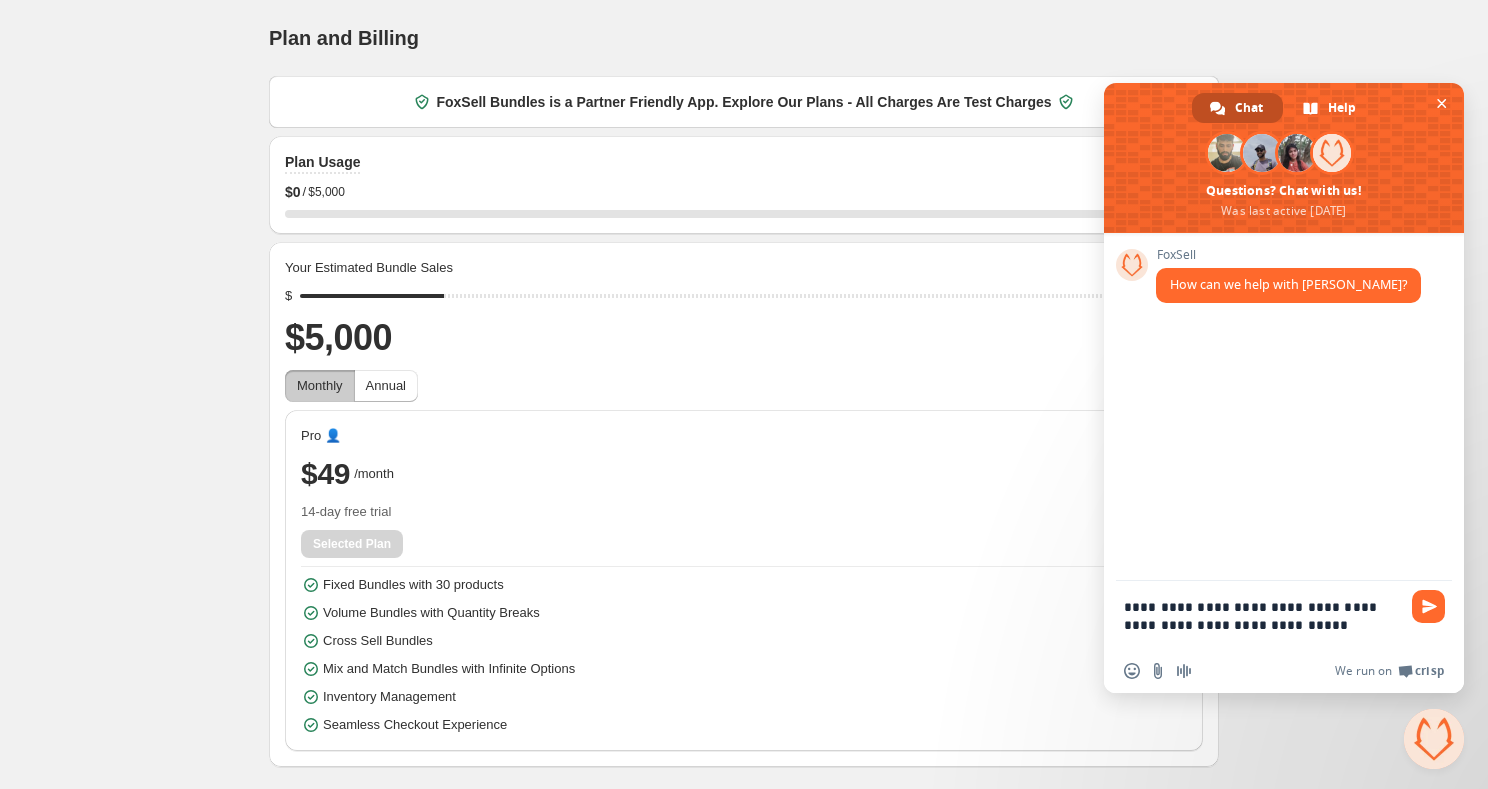 click on "**********" at bounding box center (1264, 615) 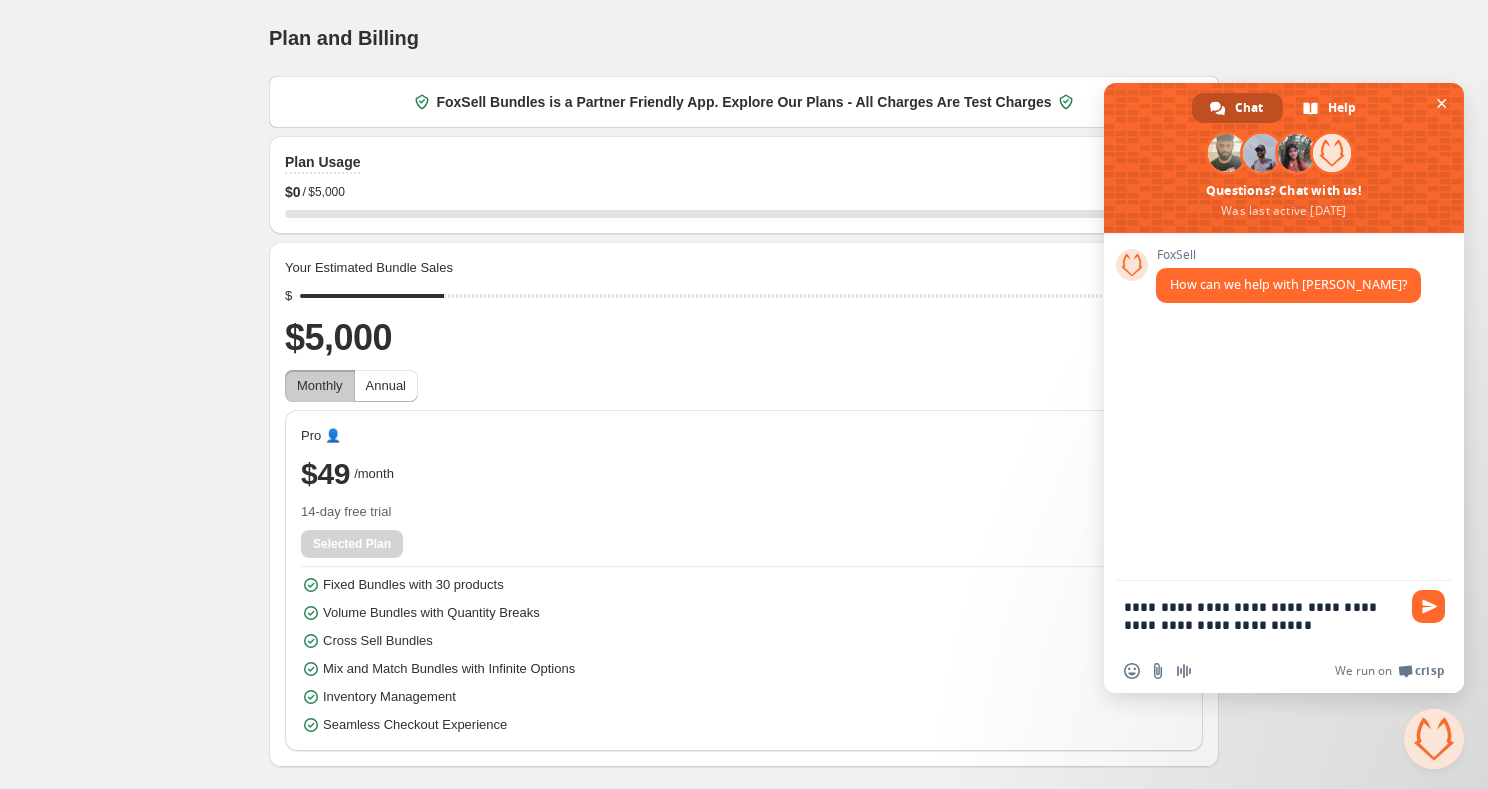 type on "**********" 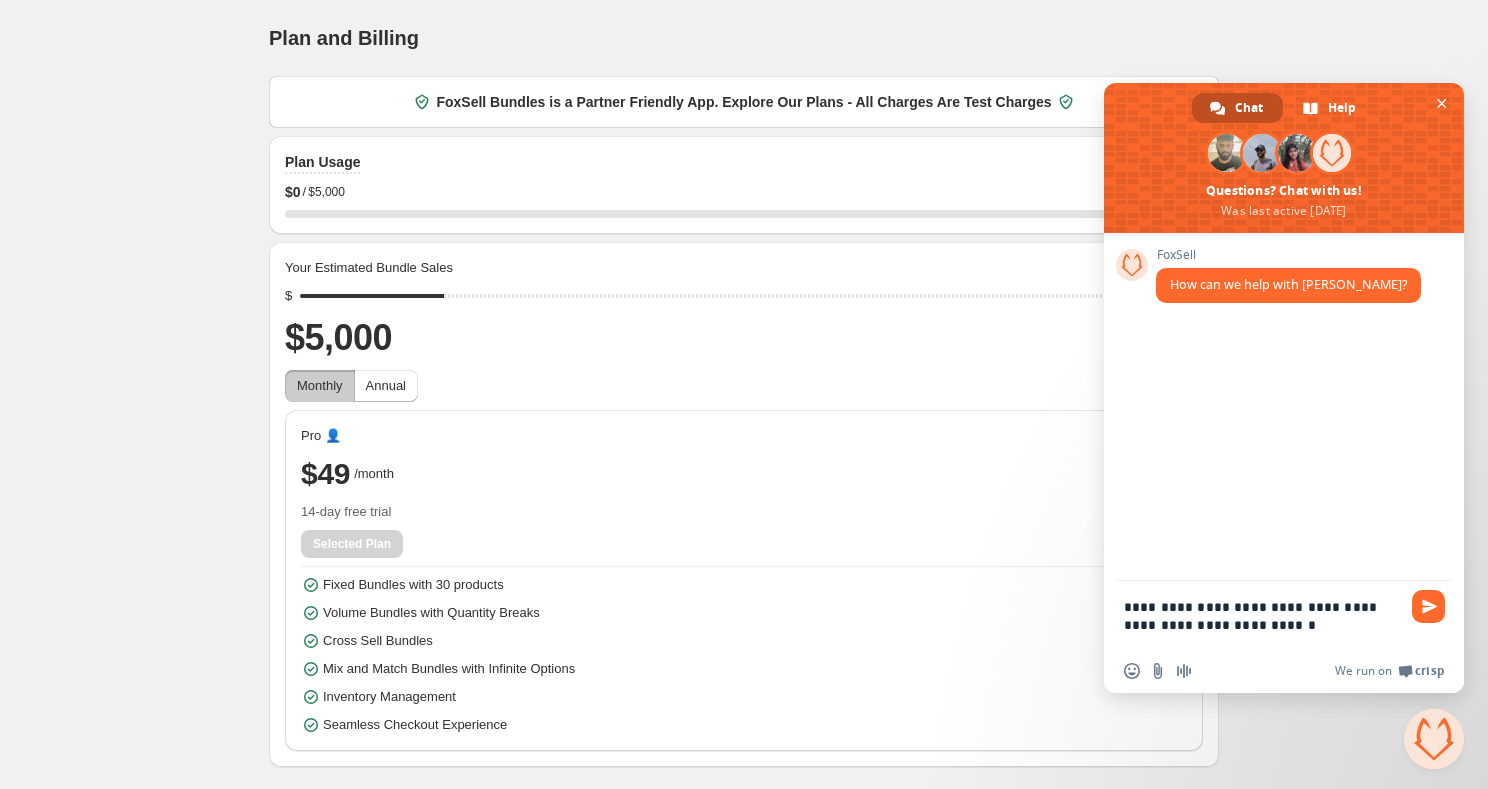 type 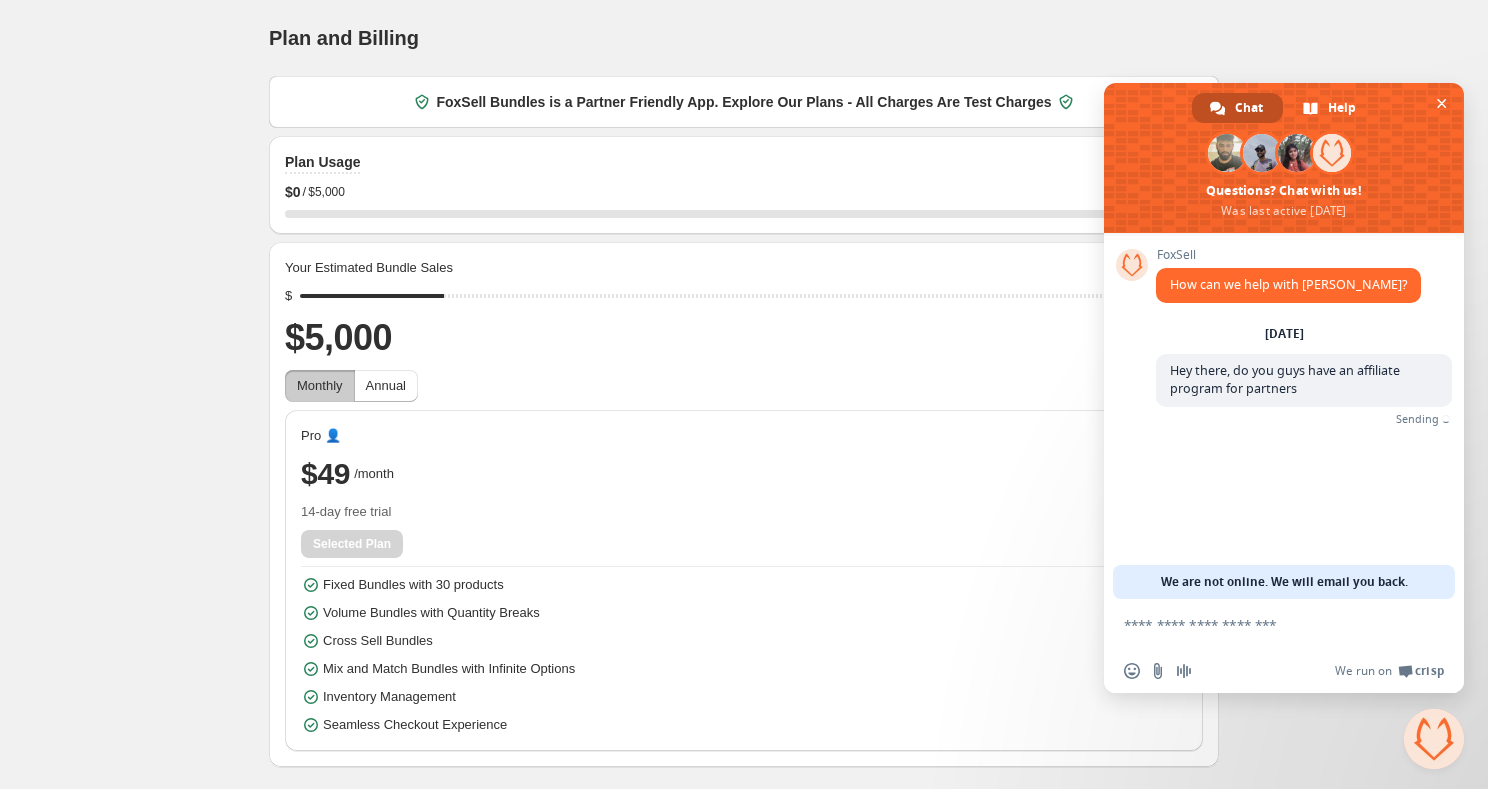 click on "Home Bundles Analytics Plan and Billing Plan and Billing. This page is ready Plan and Billing FoxSell Bundles is a Partner Friendly App. Explore Our Plans - All Charges Are Test Charges Plan Usage Resets on  Aug 1st $ 0 / $5,000 0 % Your Estimated Bundle Sales $ $5,000 Monthly Annual Pro 👤 $49 /month 14-day free trial Selected Plan Fixed Bundles with 30 products Volume Bundles with Quantity Breaks Cross Sell Bundles Mix and Match Bundles with Infinite Options Inventory Management Seamless Checkout Experience" at bounding box center [744, 383] 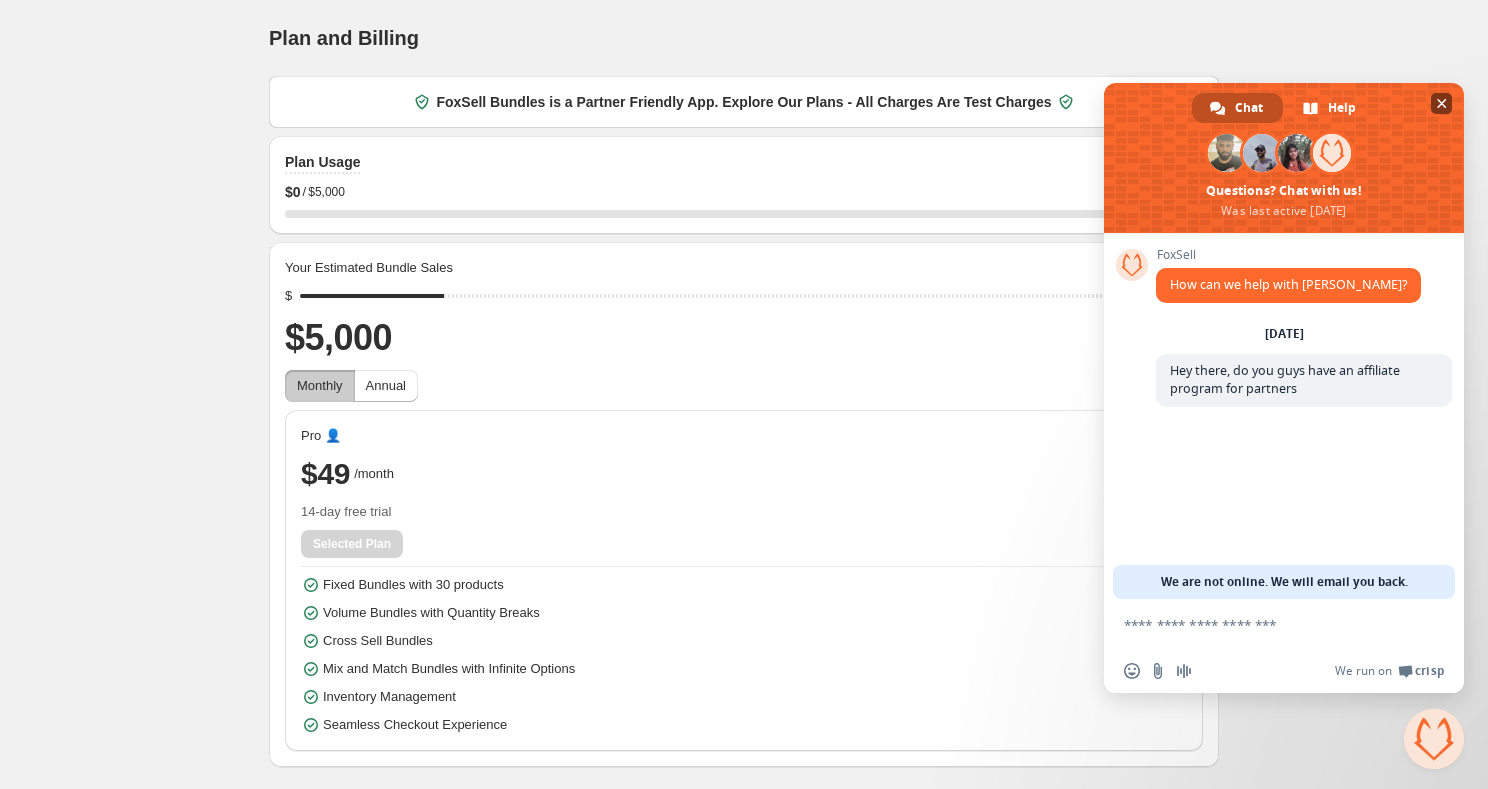 click at bounding box center [1284, 158] 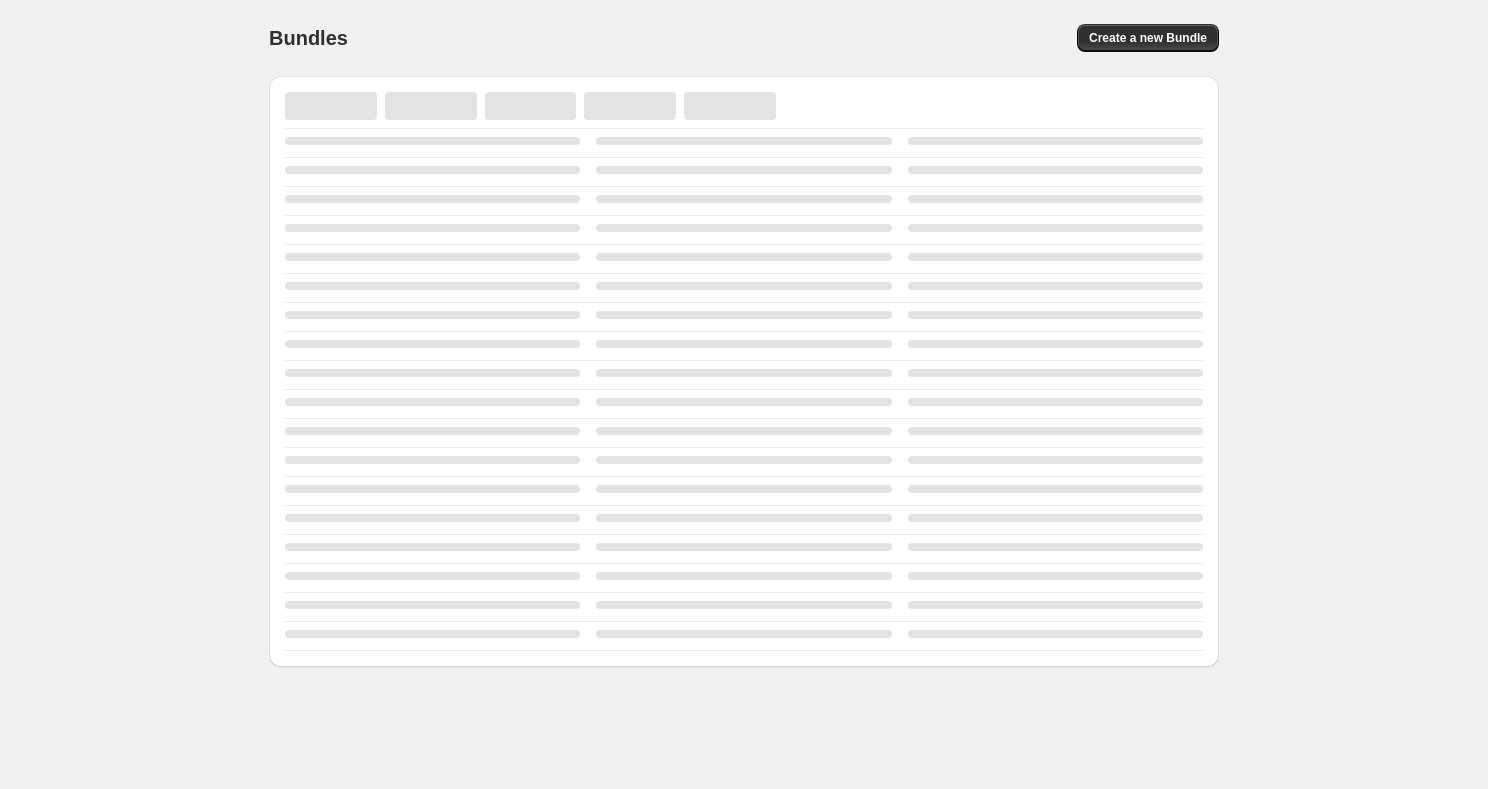 scroll, scrollTop: 0, scrollLeft: 0, axis: both 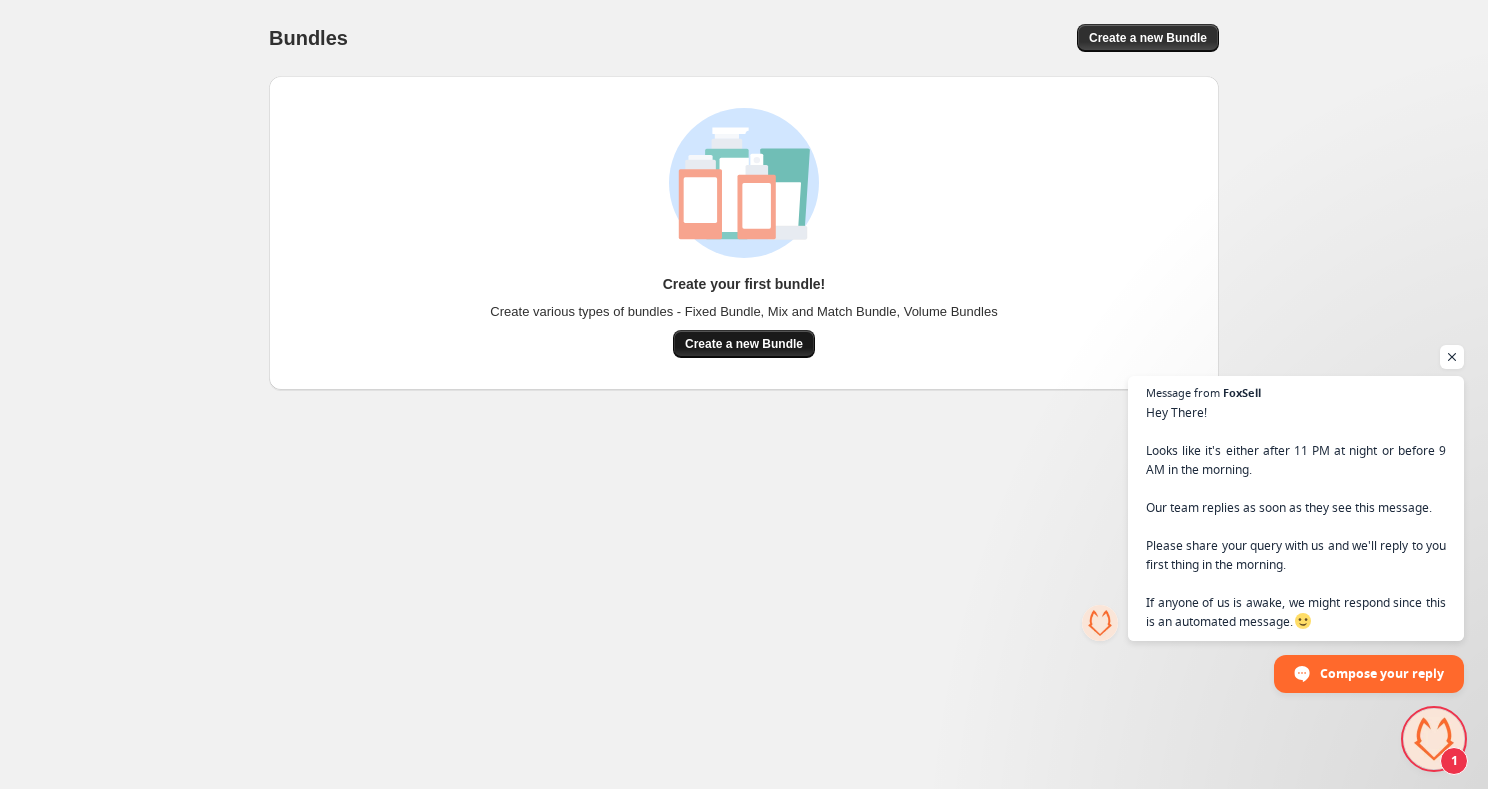 click on "Create a new Bundle" at bounding box center [744, 344] 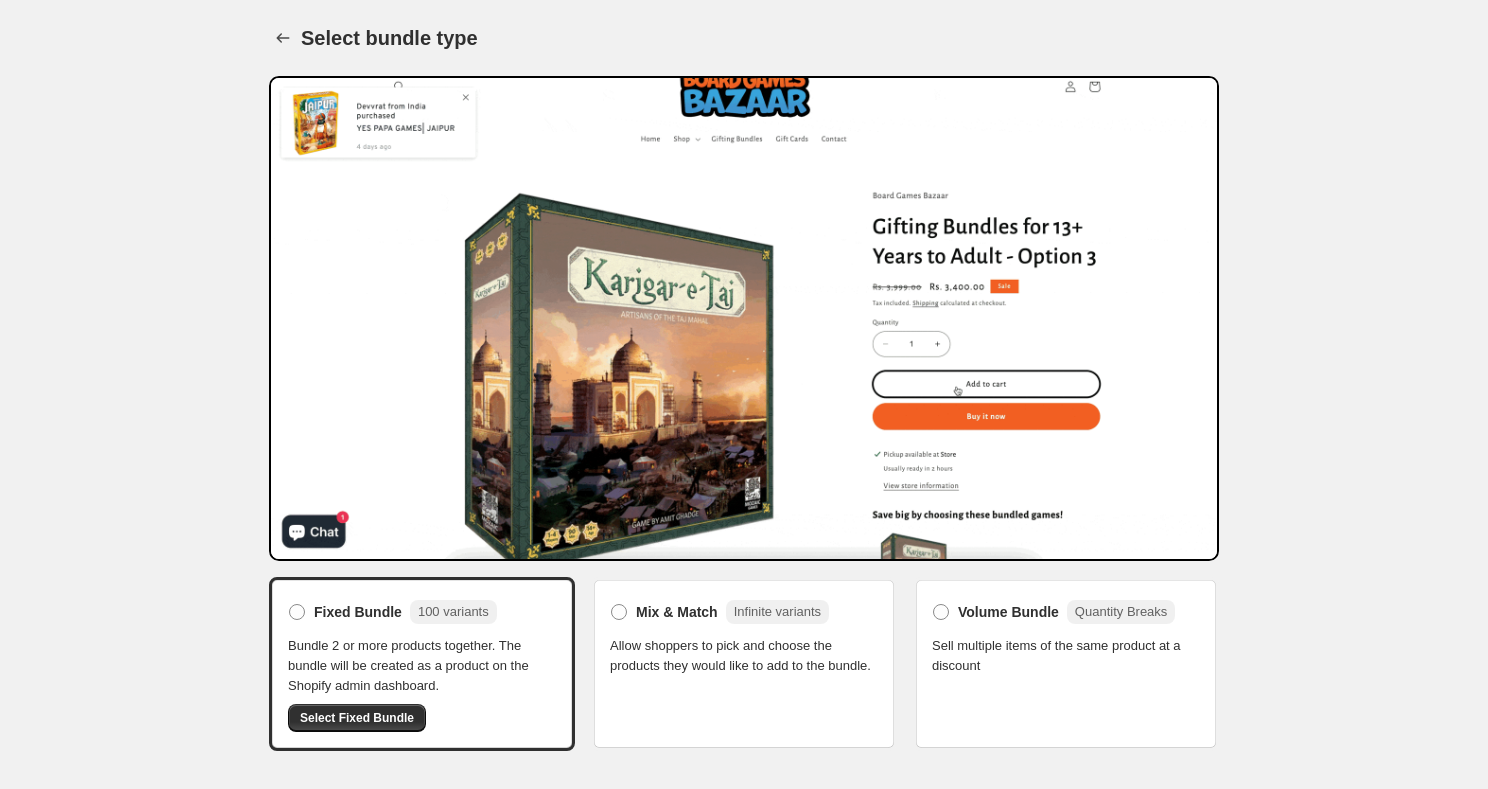 scroll, scrollTop: 0, scrollLeft: 0, axis: both 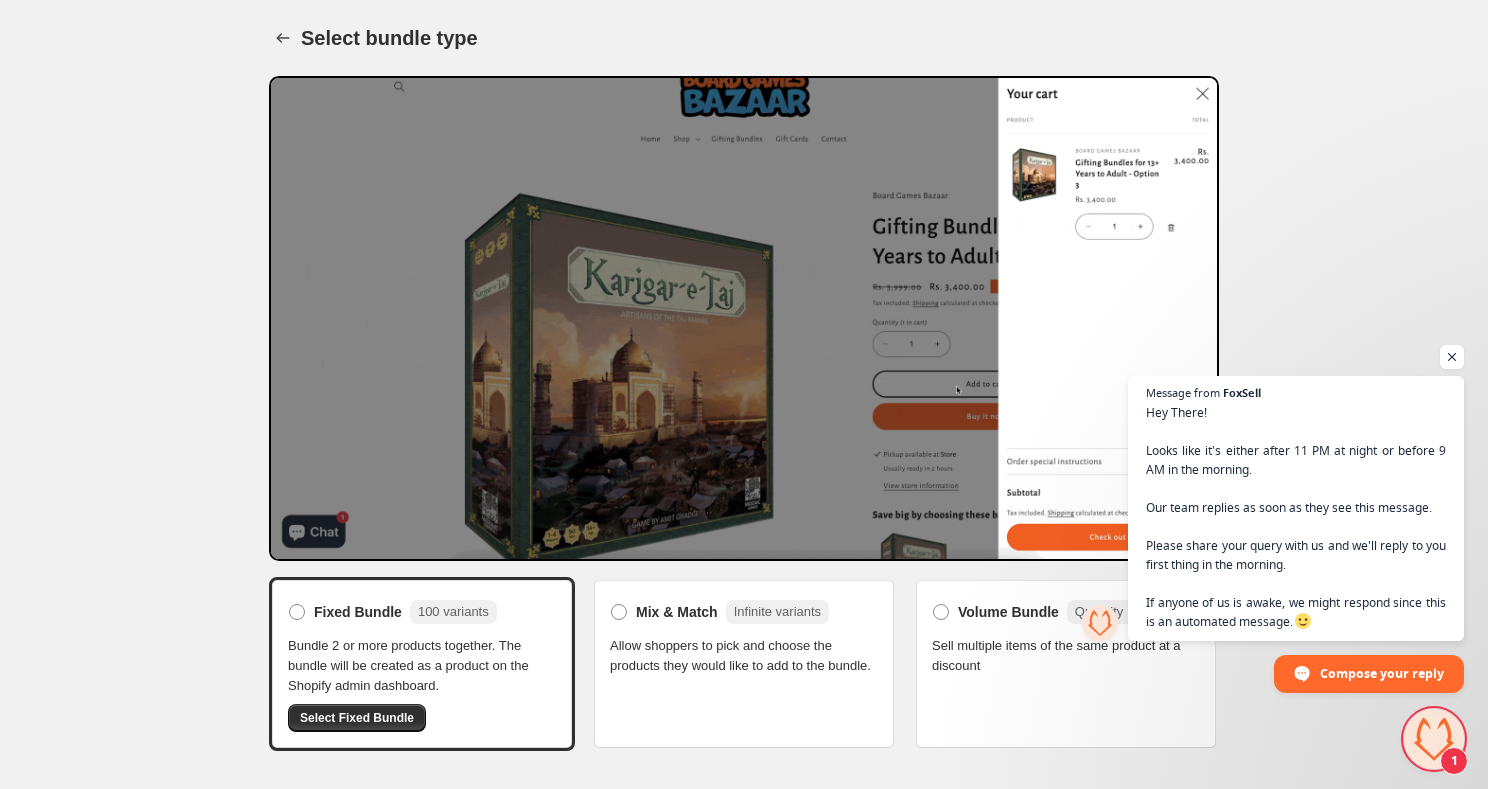 click on "Home Bundles Analytics Plan and Billing Select bundle type. This page is ready Select bundle type Fixed Bundle 100 variants Bundle 2 or more products together. The bundle will be created as a product on the Shopify admin dashboard. Select Fixed Bundle Mix & Match Infinite variants Allow shoppers to pick and choose the products they would like to add to the bundle. Volume Bundle Quantity Breaks Sell multiple items of the same product at a discount" at bounding box center [744, 383] 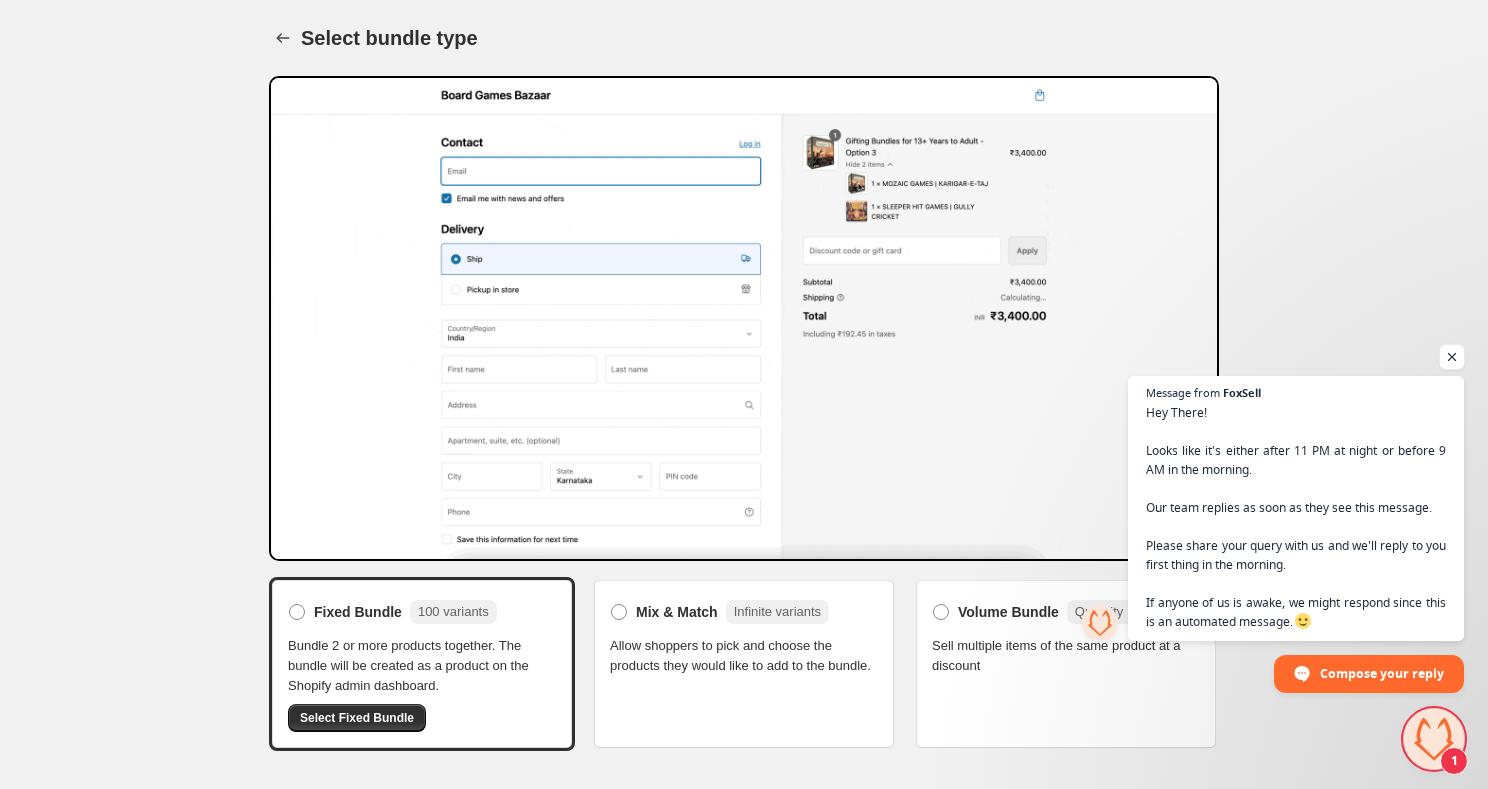 click at bounding box center [1452, 357] 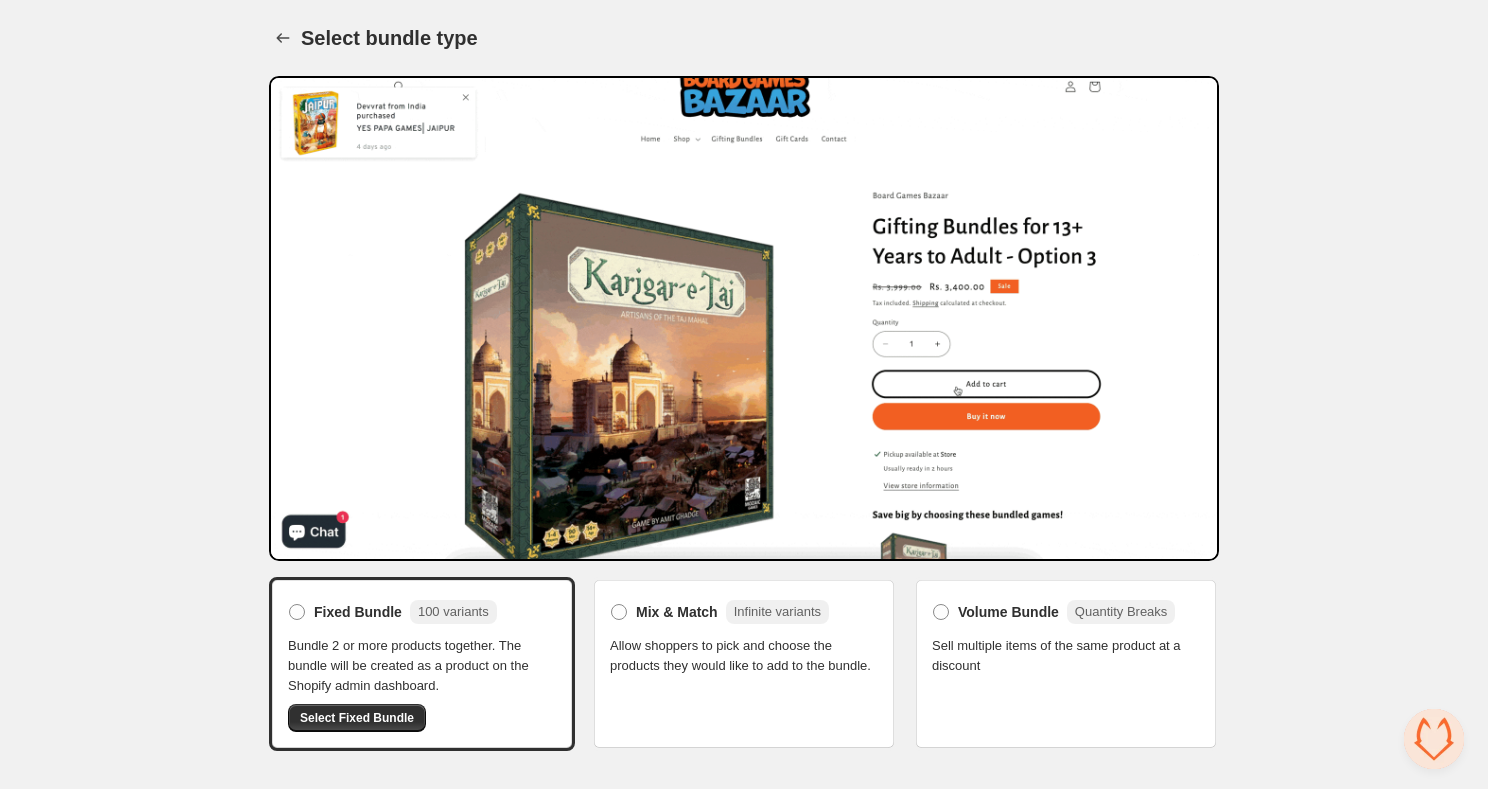 click on "Allow shoppers to pick and choose the products they would like to add to the bundle." at bounding box center [744, 656] 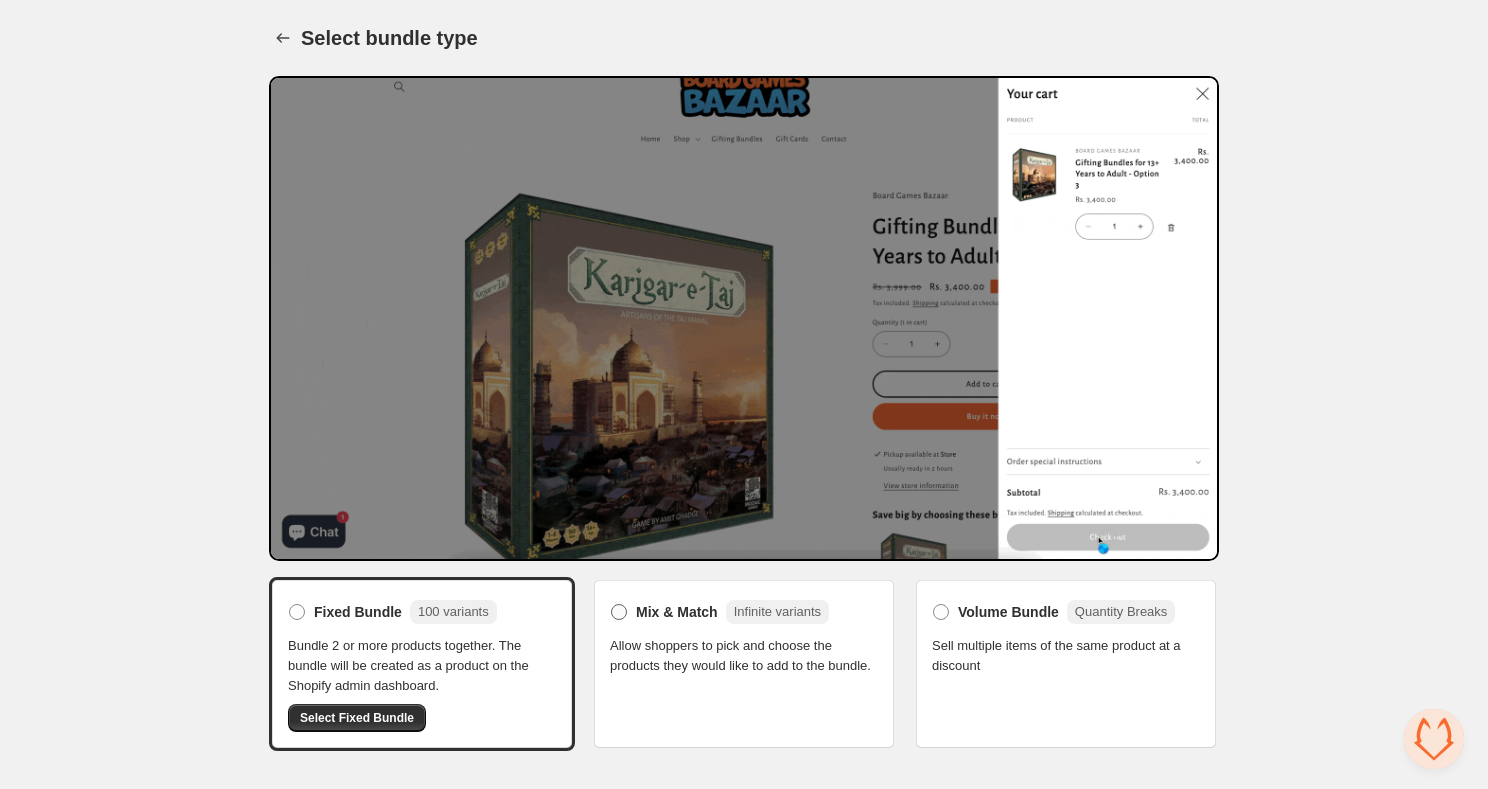 click on "Mix & Match Infinite variants" at bounding box center [719, 612] 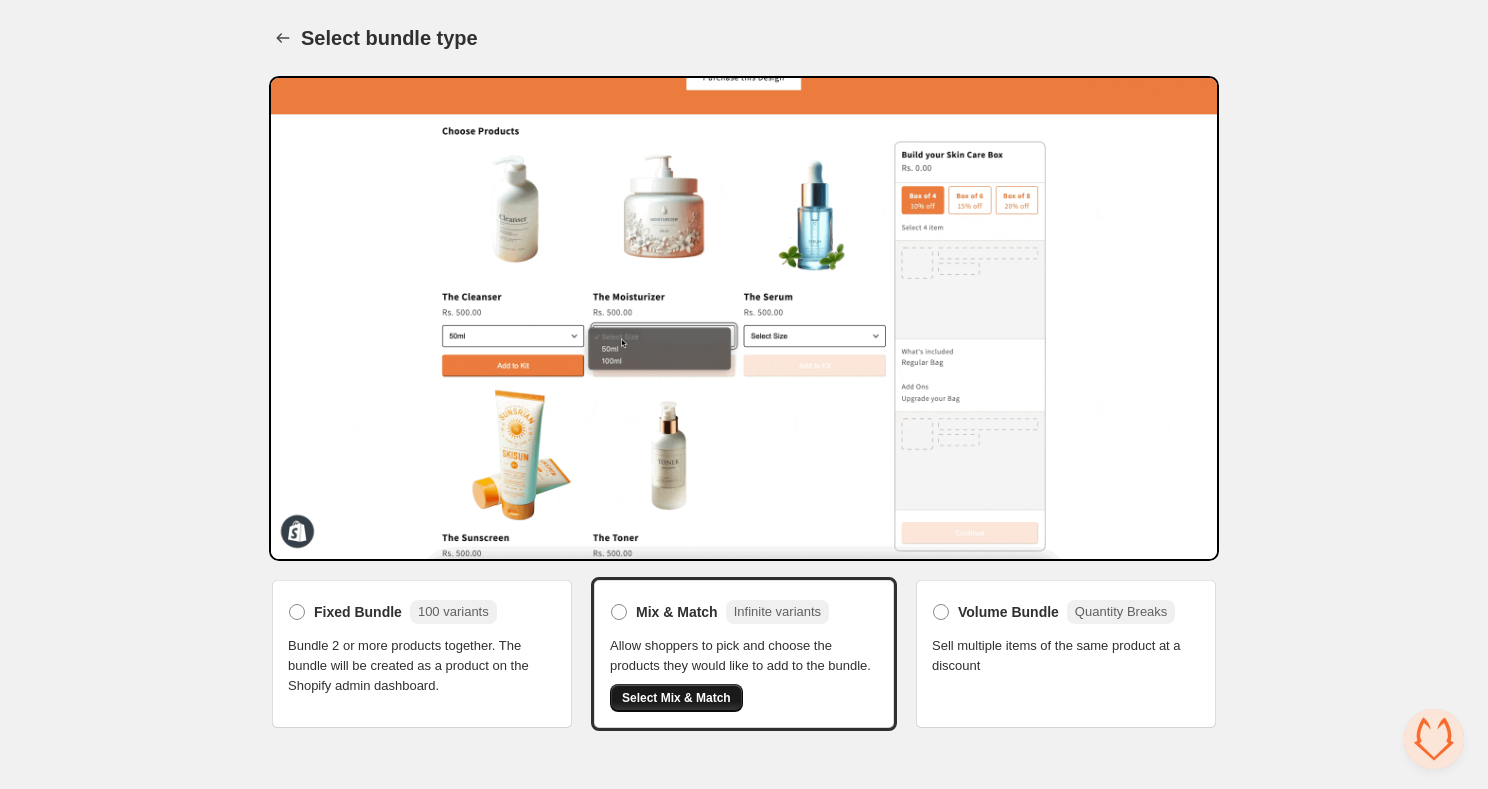 click on "Select Mix & Match" at bounding box center [676, 698] 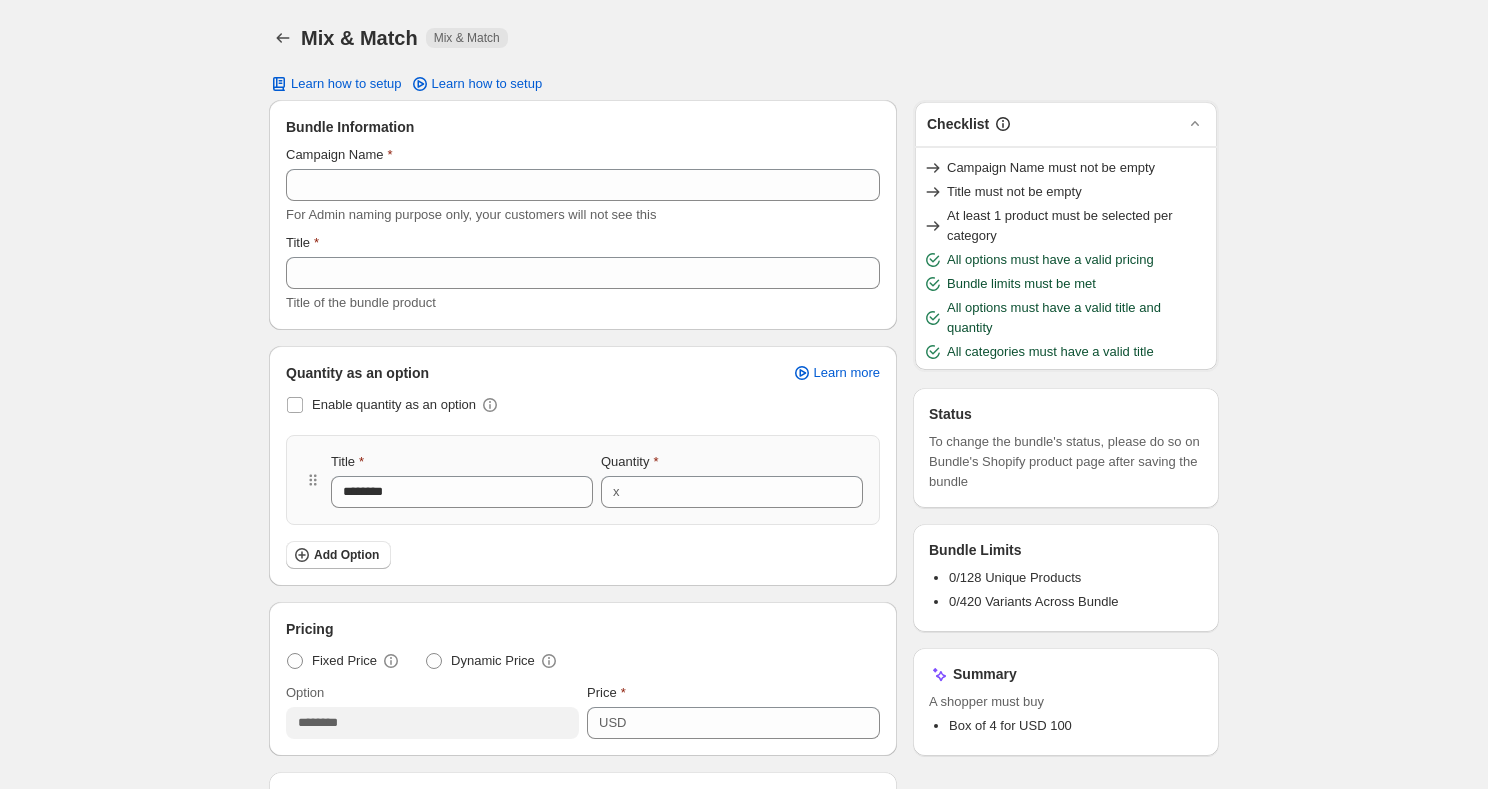 scroll, scrollTop: 0, scrollLeft: 0, axis: both 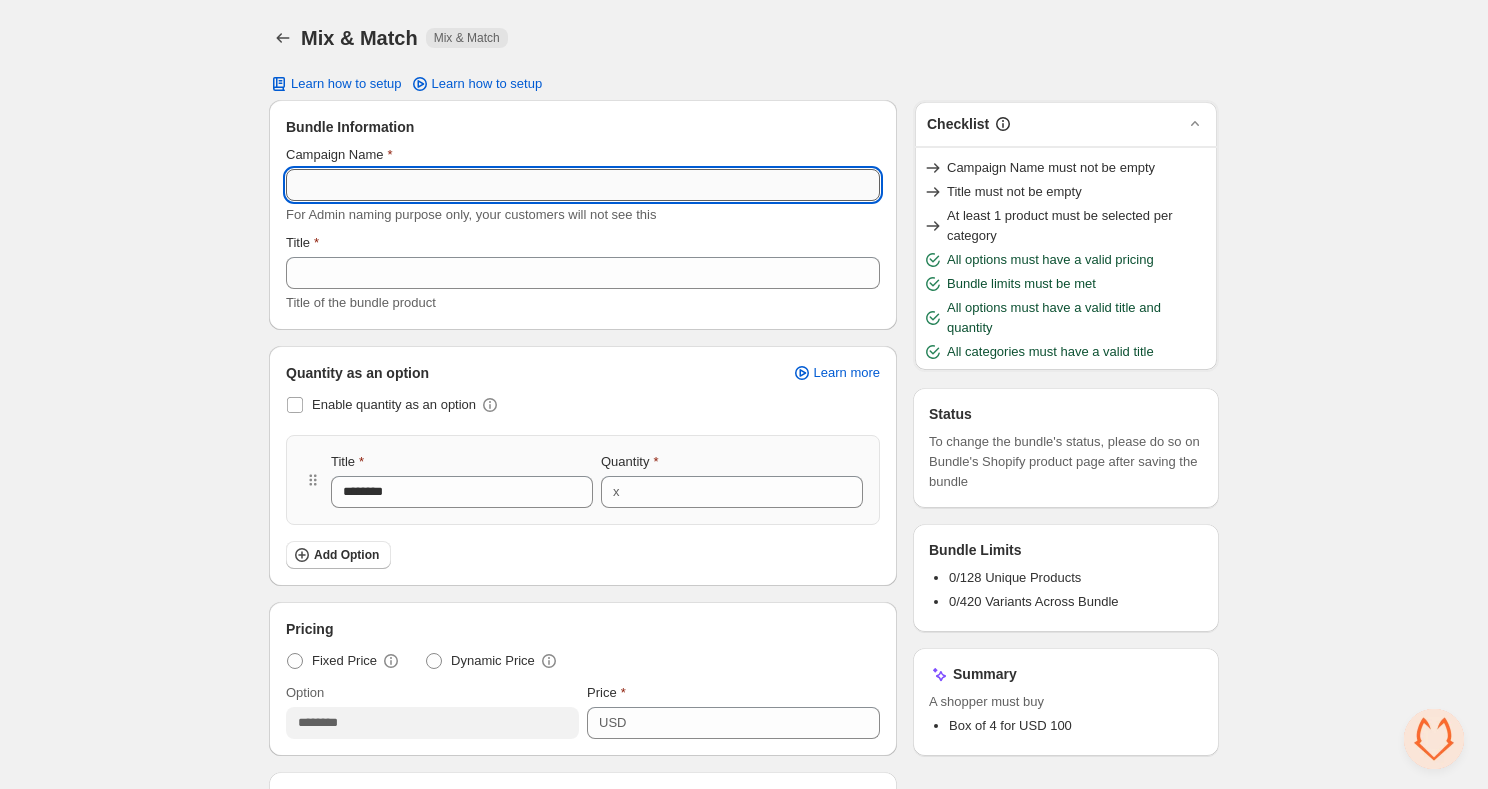 click on "Campaign Name" at bounding box center [583, 185] 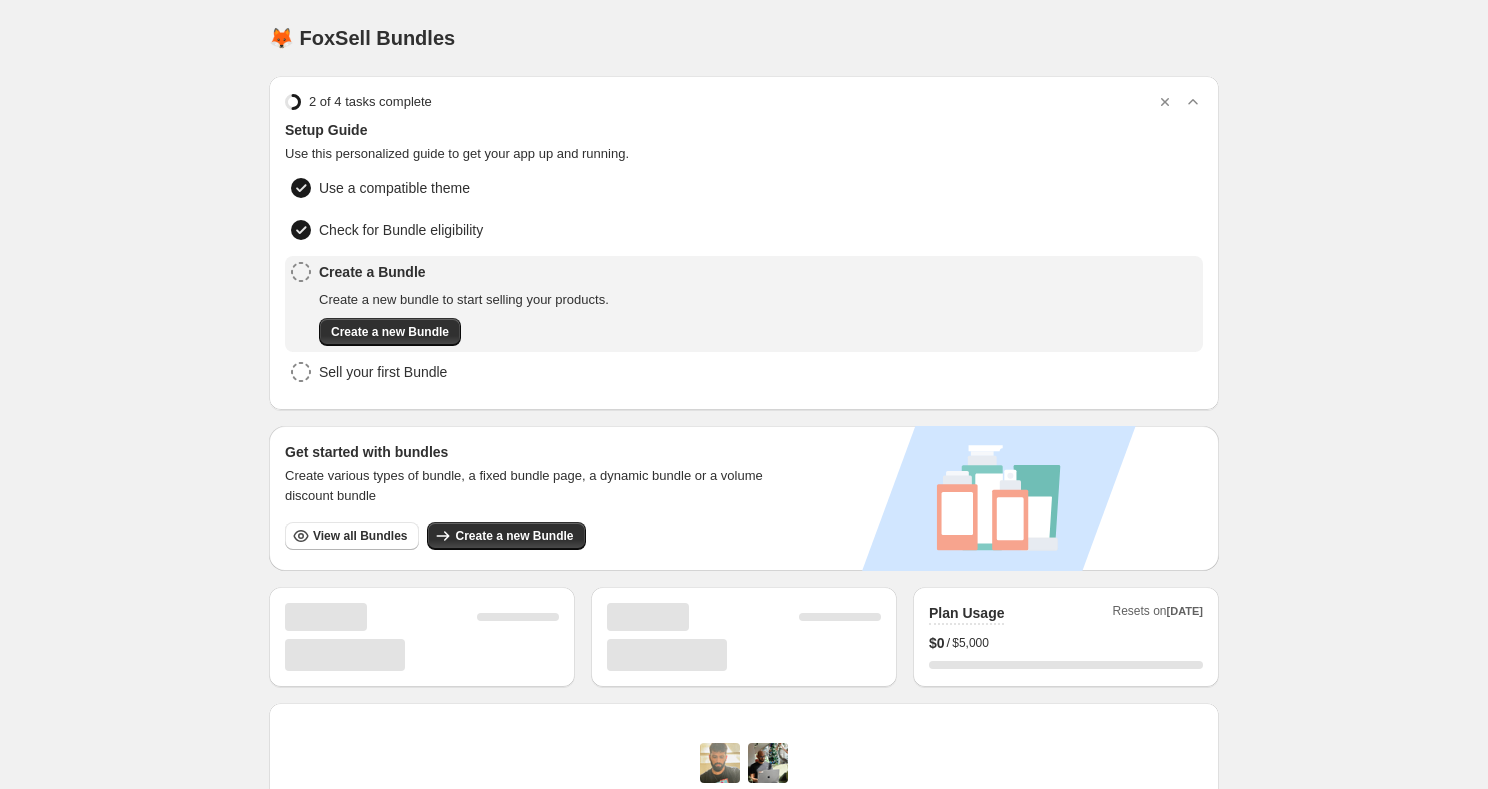 scroll, scrollTop: 0, scrollLeft: 0, axis: both 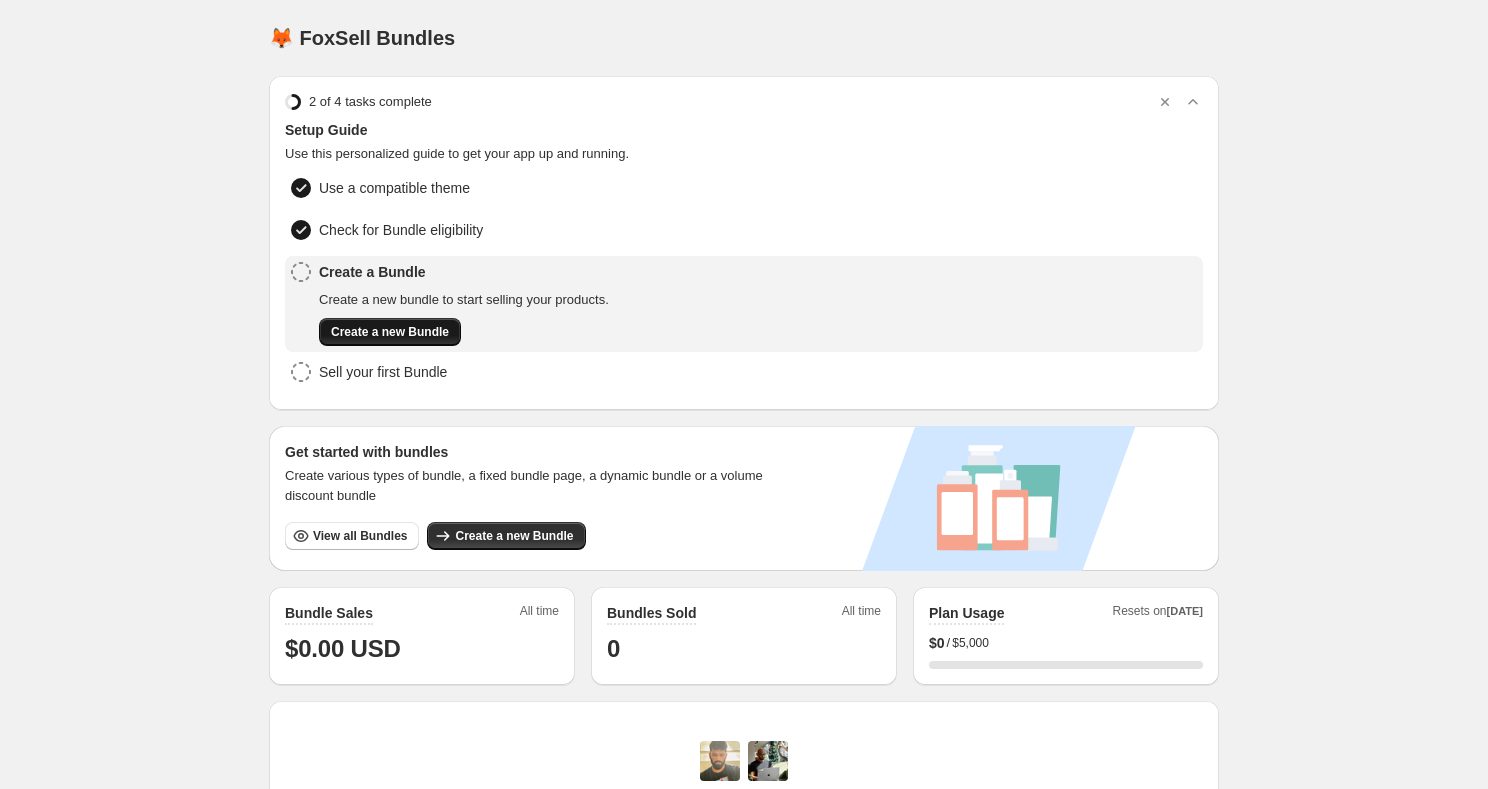 click on "Create a new Bundle" at bounding box center [390, 332] 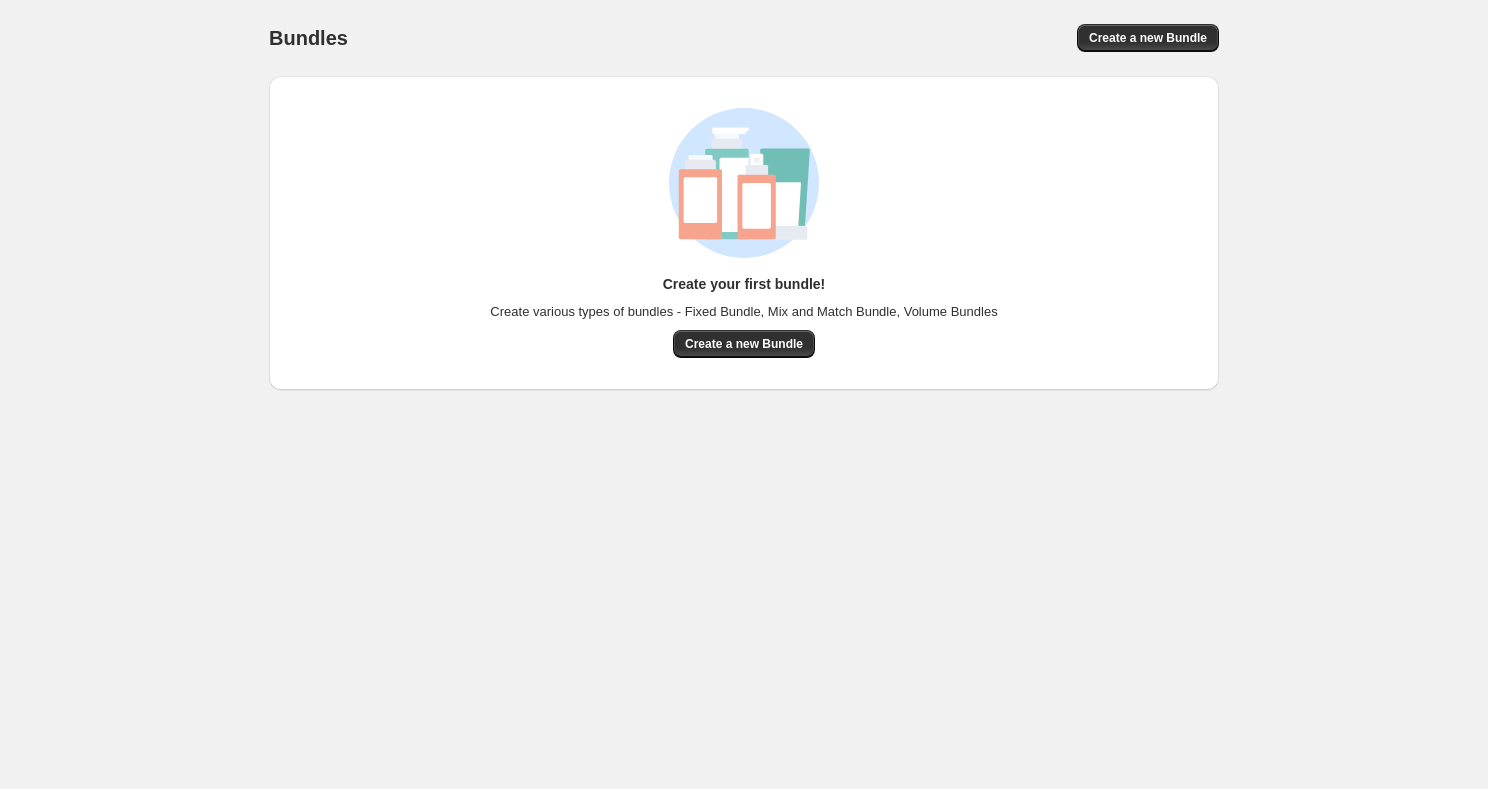 scroll, scrollTop: 0, scrollLeft: 0, axis: both 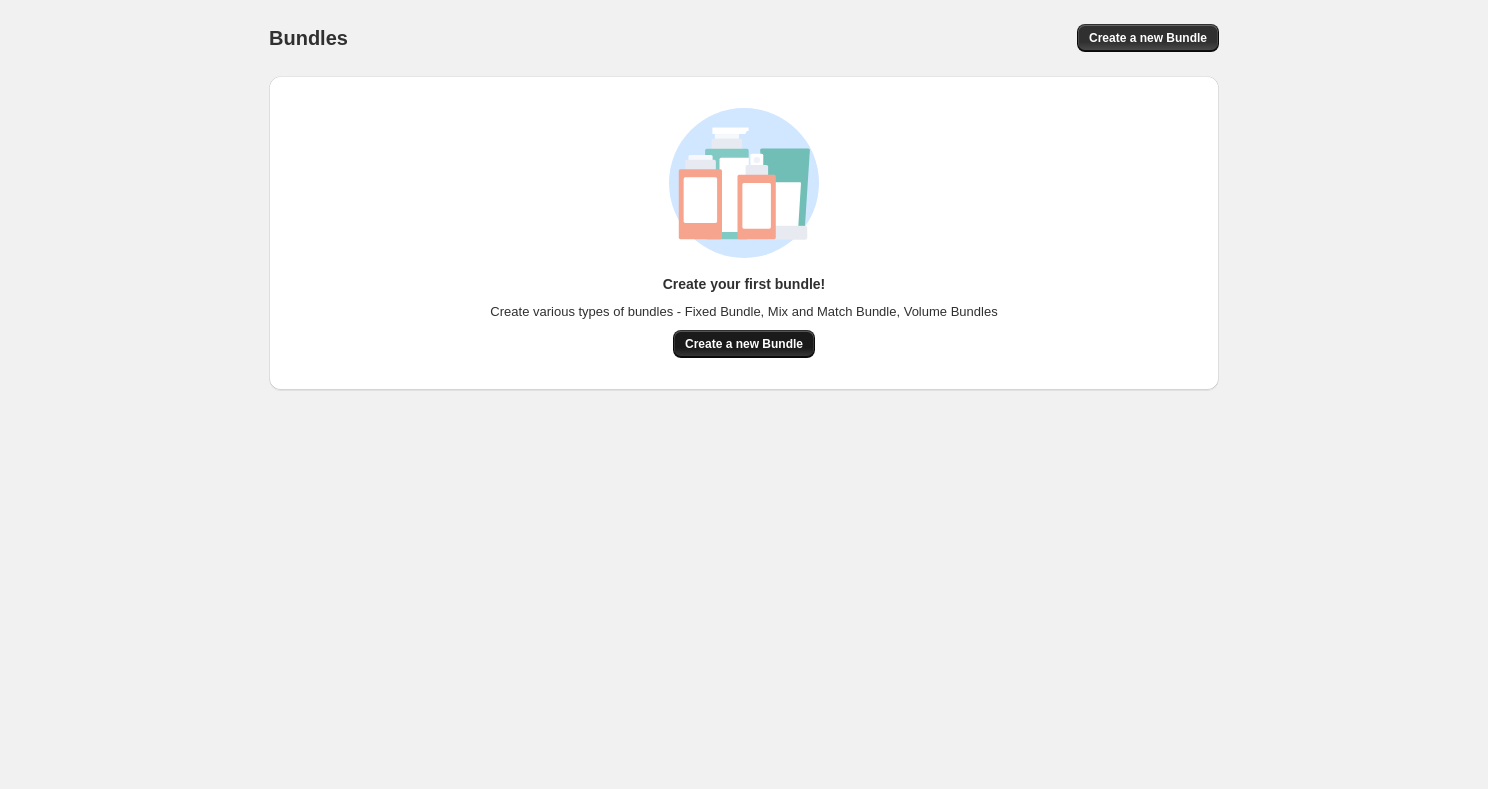 click on "Create a new Bundle" at bounding box center (744, 344) 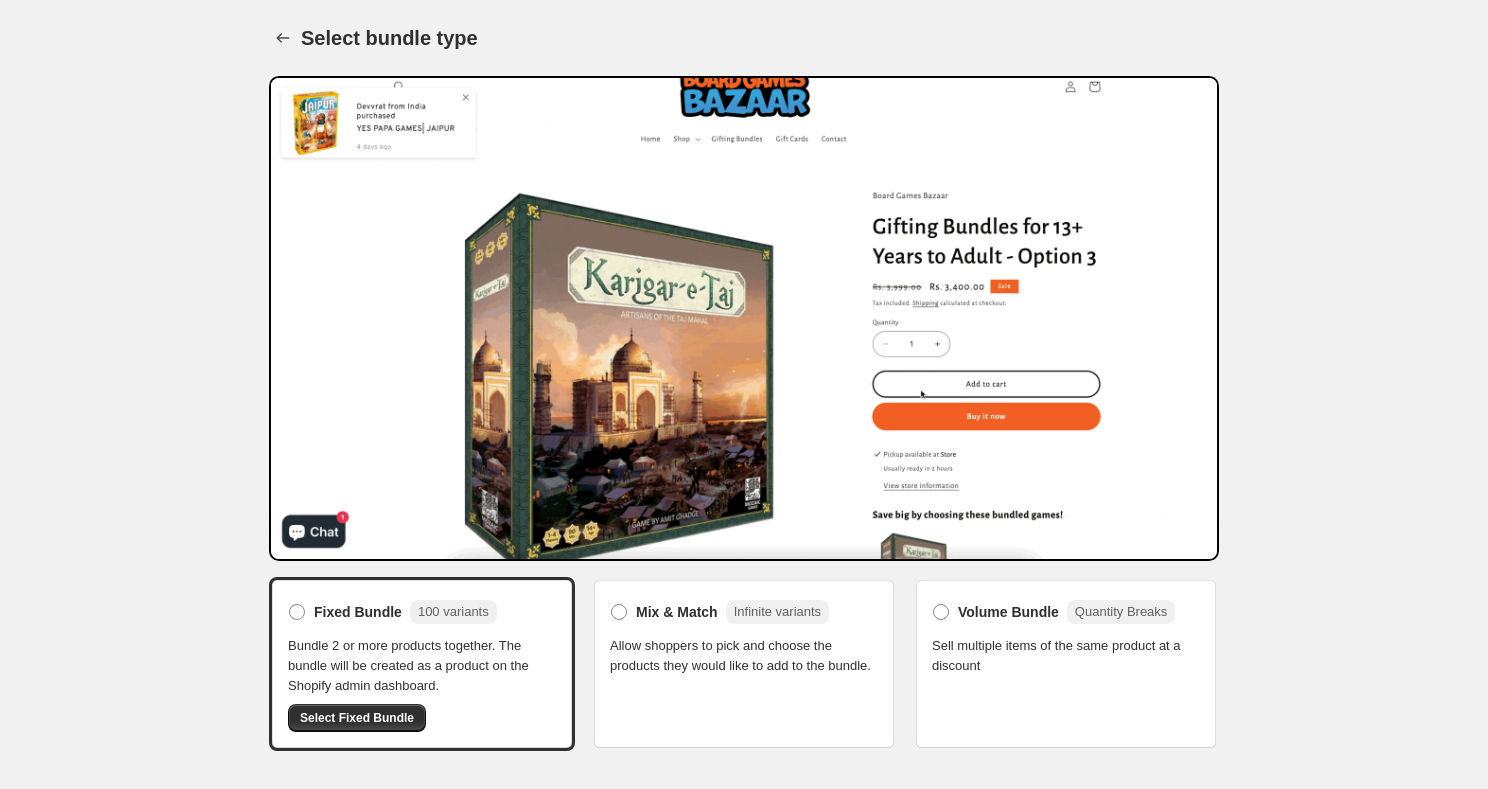 scroll, scrollTop: 0, scrollLeft: 0, axis: both 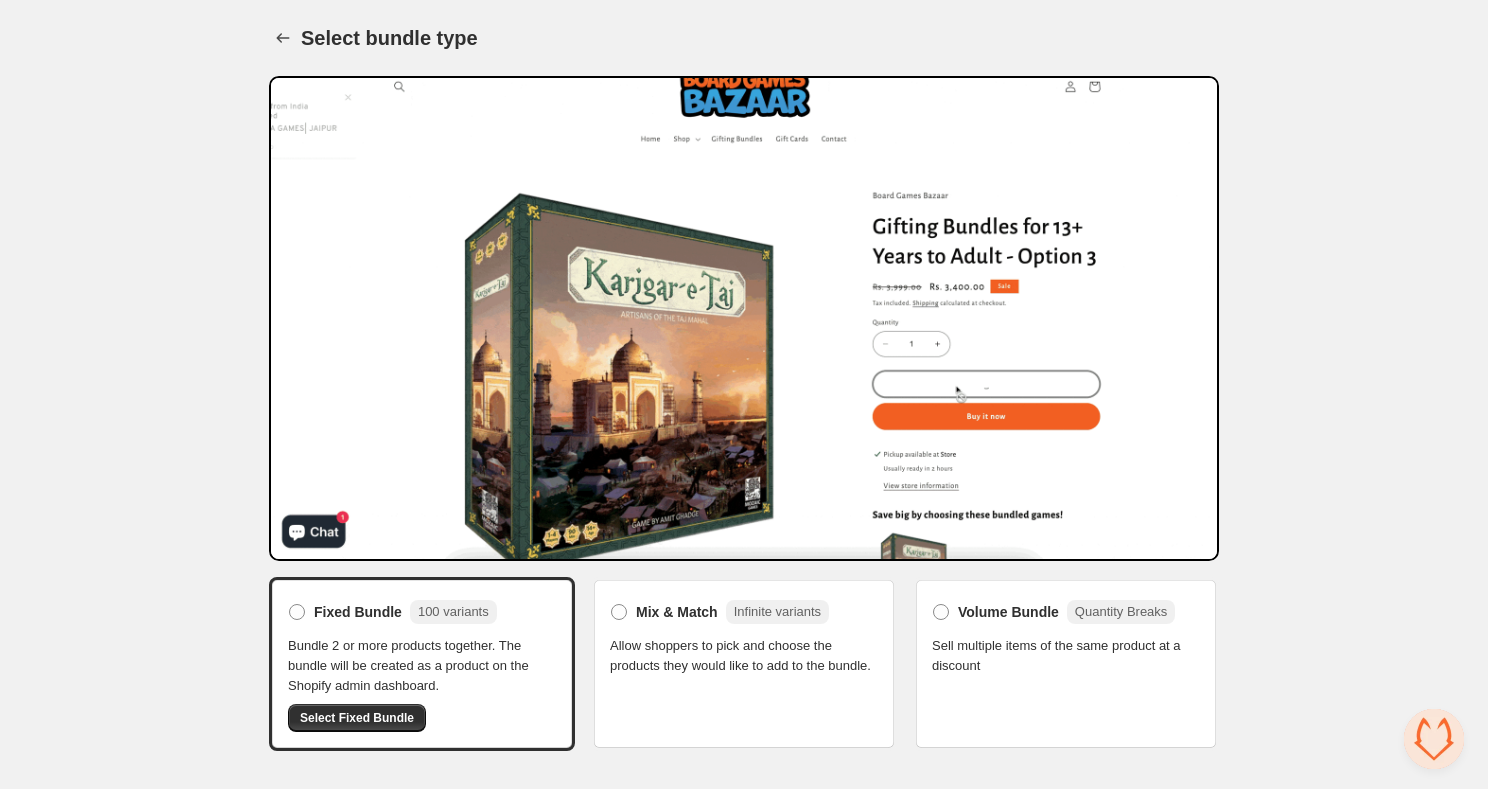 click on "Allow shoppers to pick and choose the products they would like to add to the bundle." 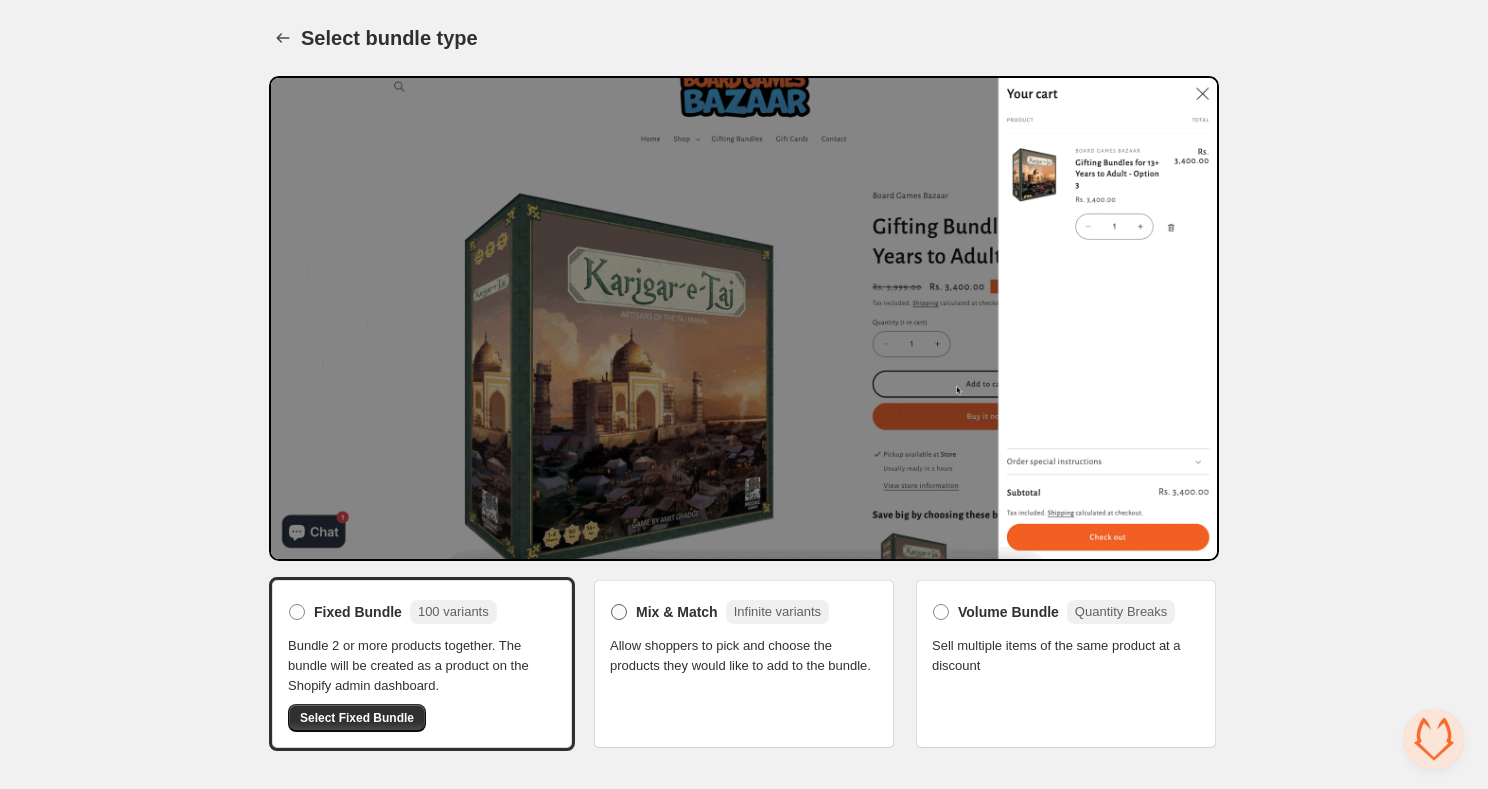 click on "Mix & Match" 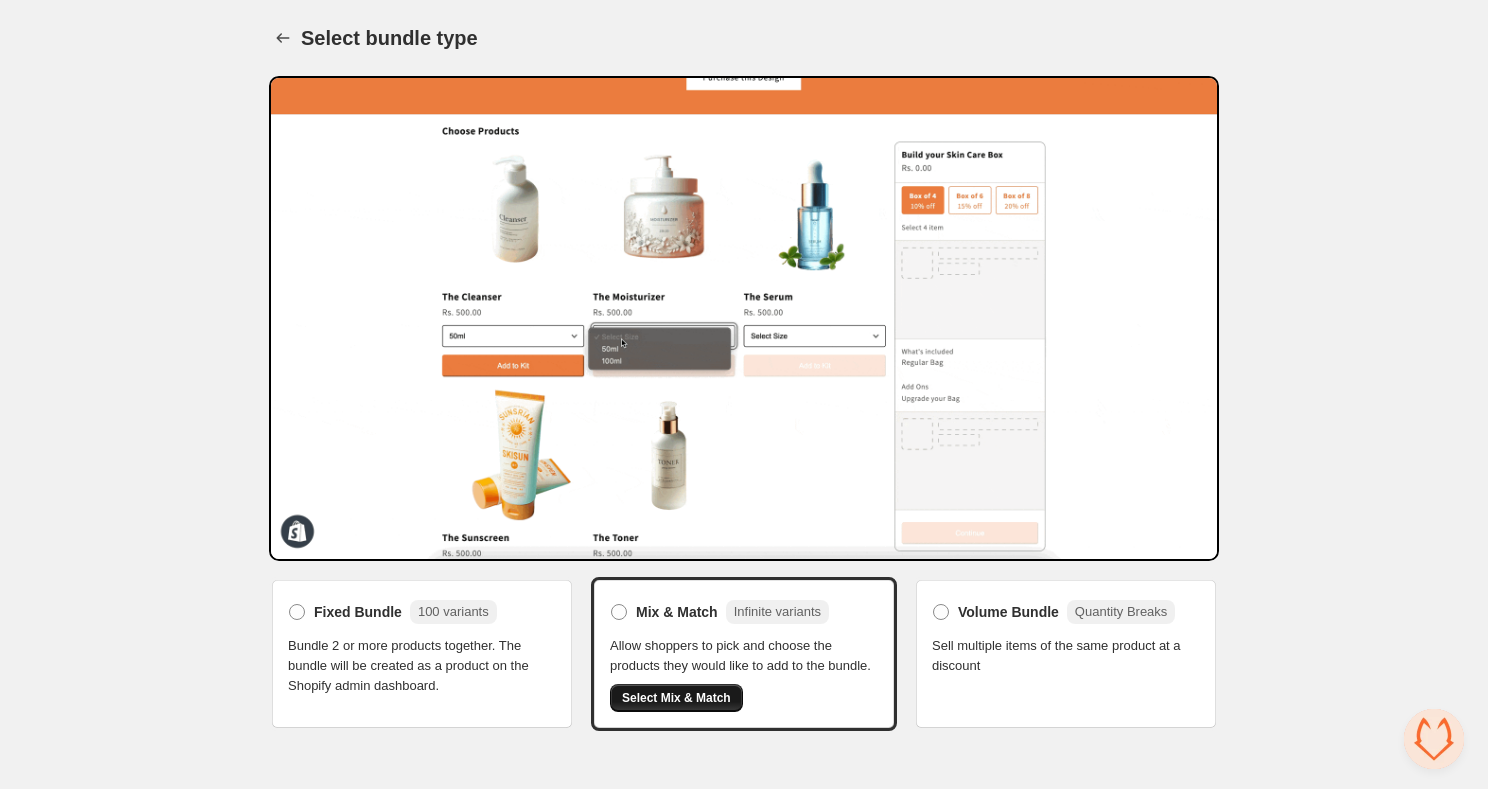 click on "Select Mix & Match" 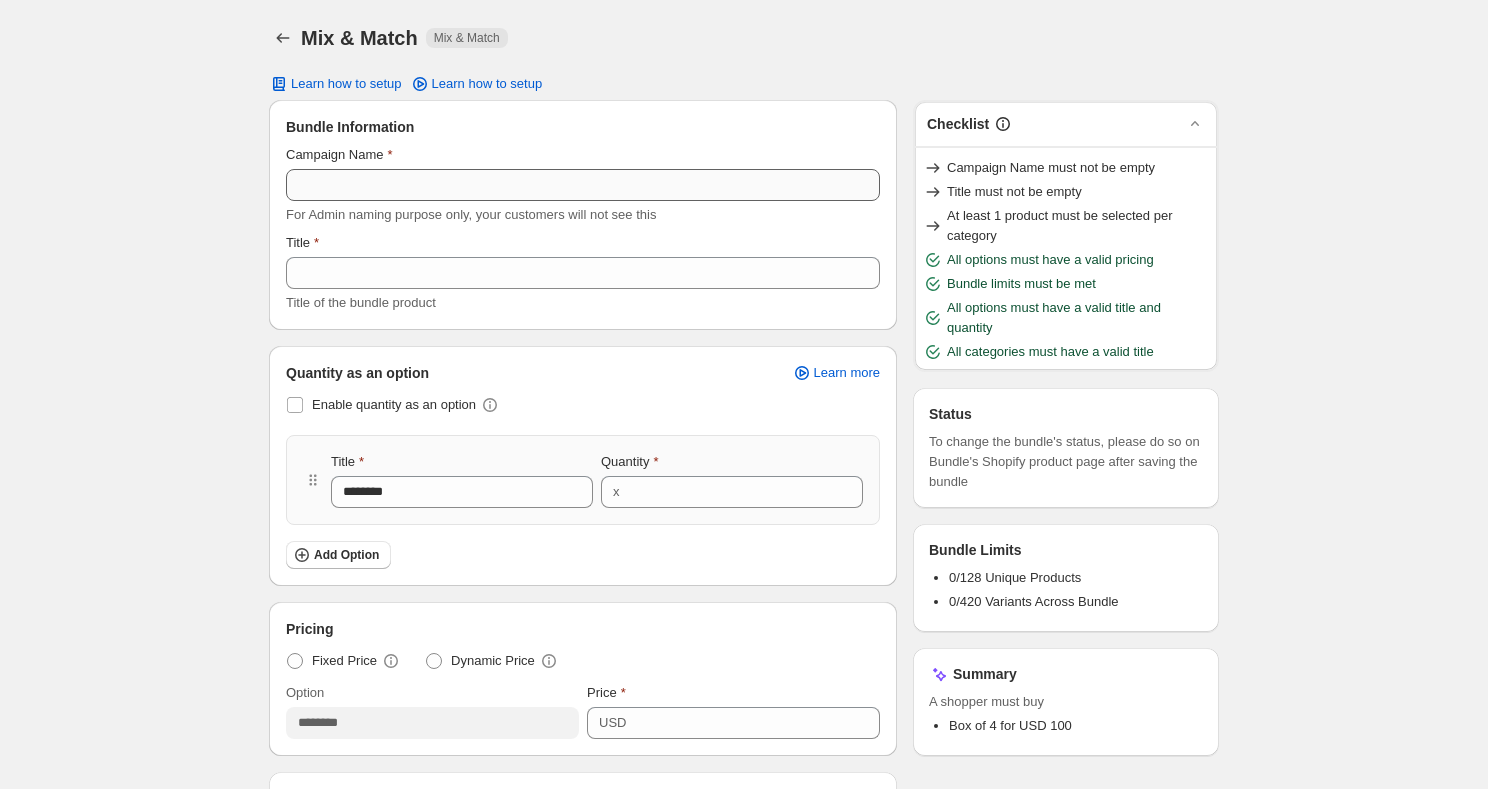 scroll, scrollTop: 0, scrollLeft: 0, axis: both 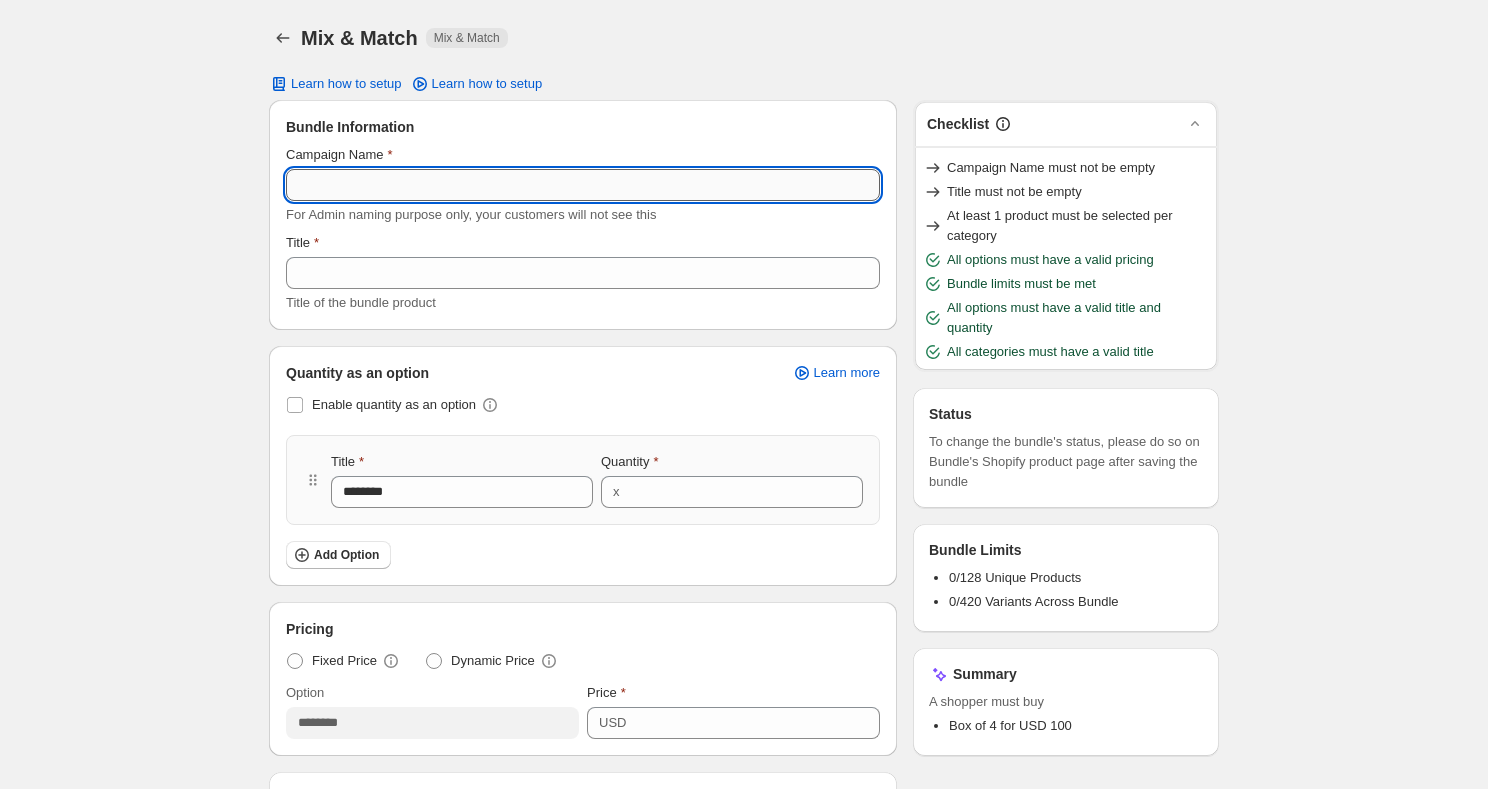 click on "Campaign Name" at bounding box center (583, 185) 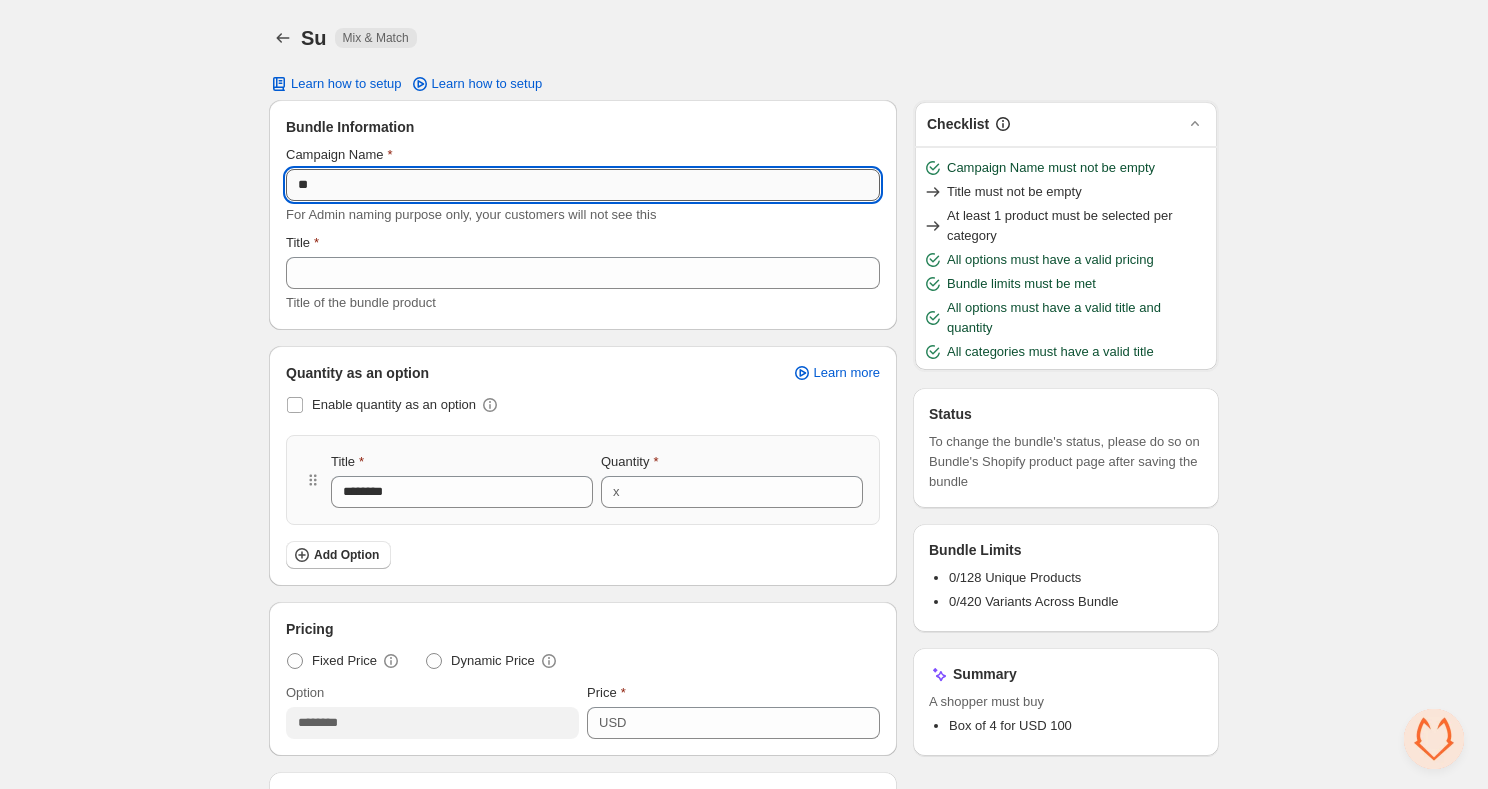 type on "*" 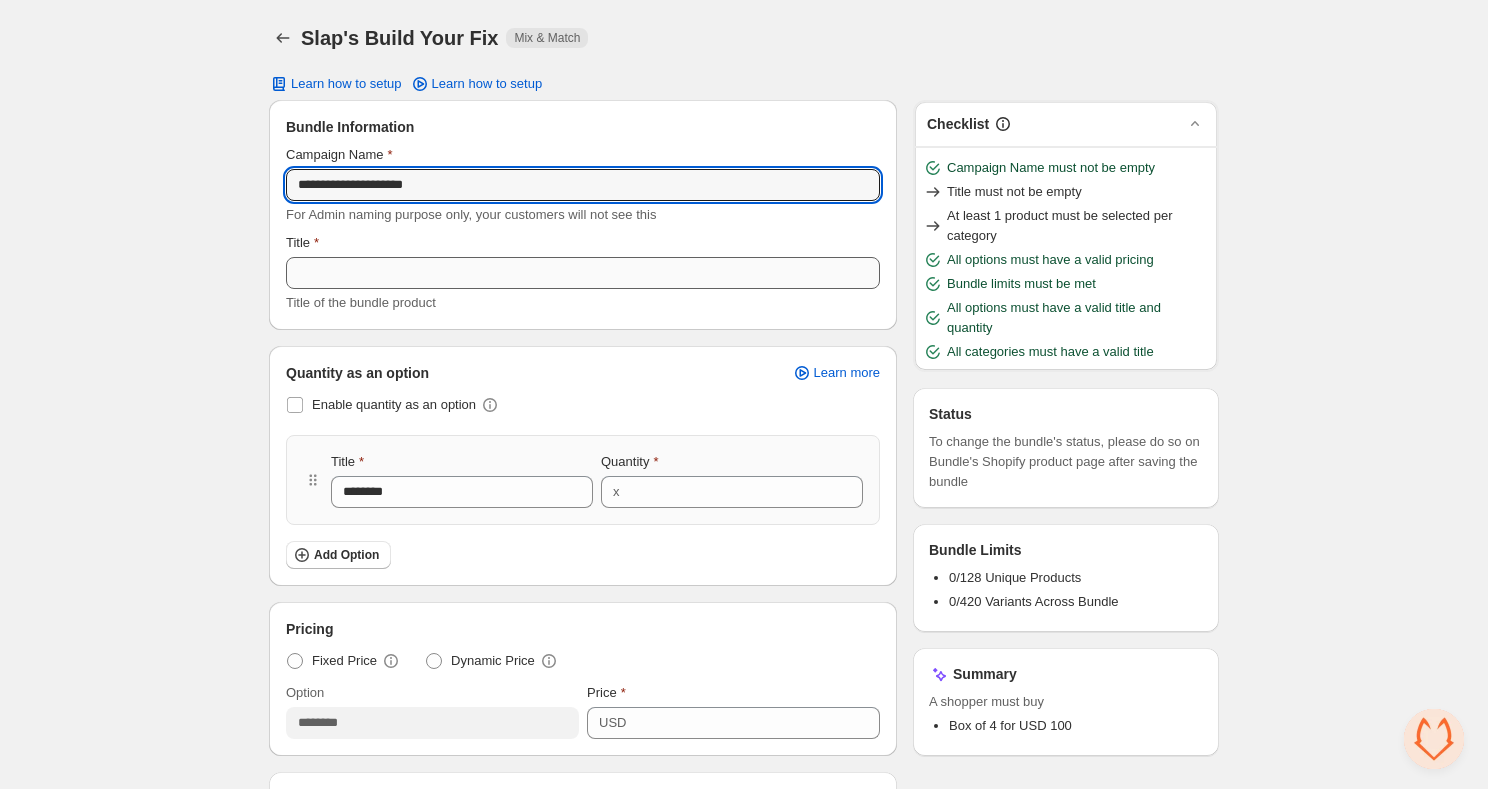 type on "**********" 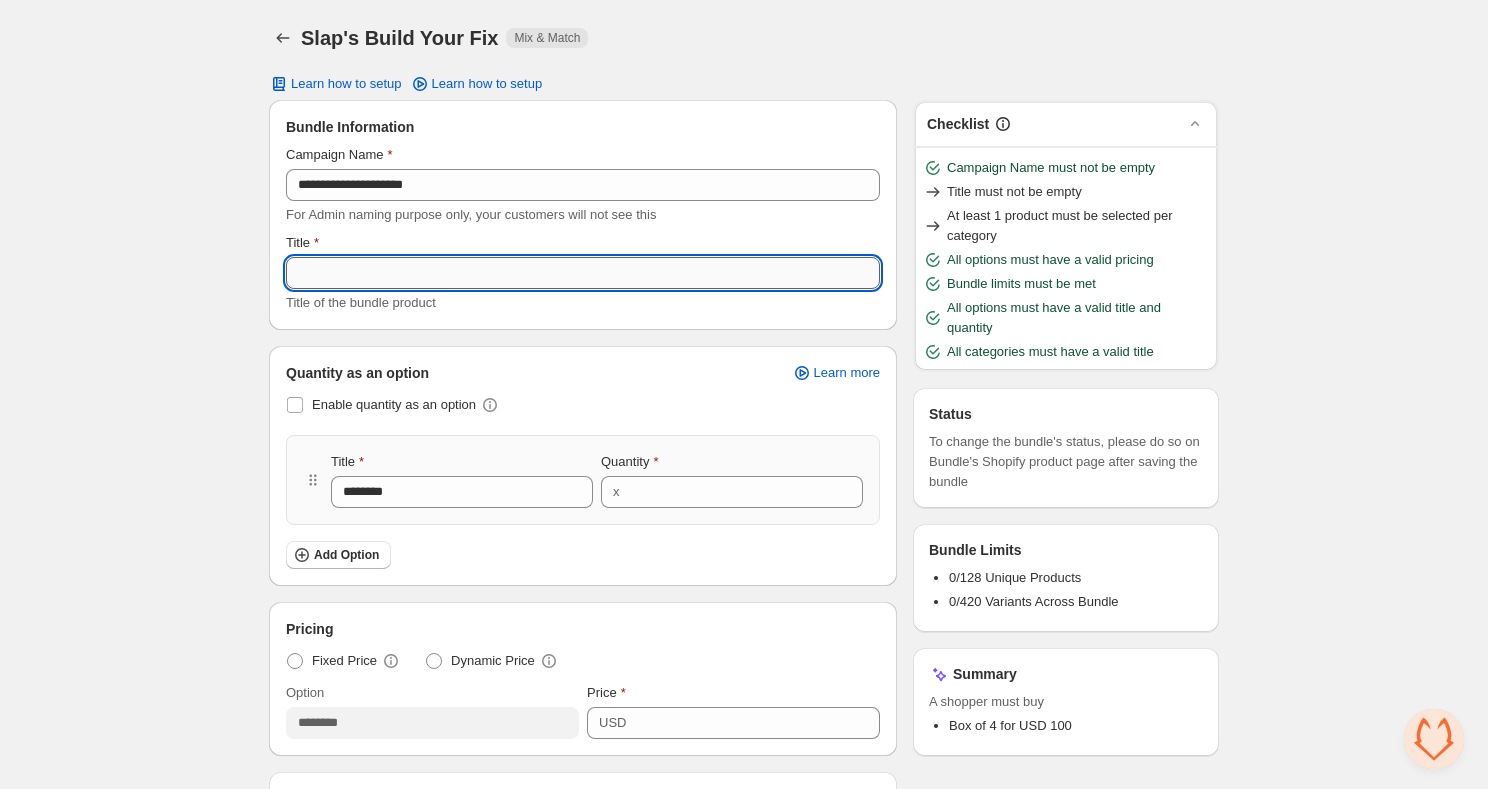 click on "Title" at bounding box center [583, 273] 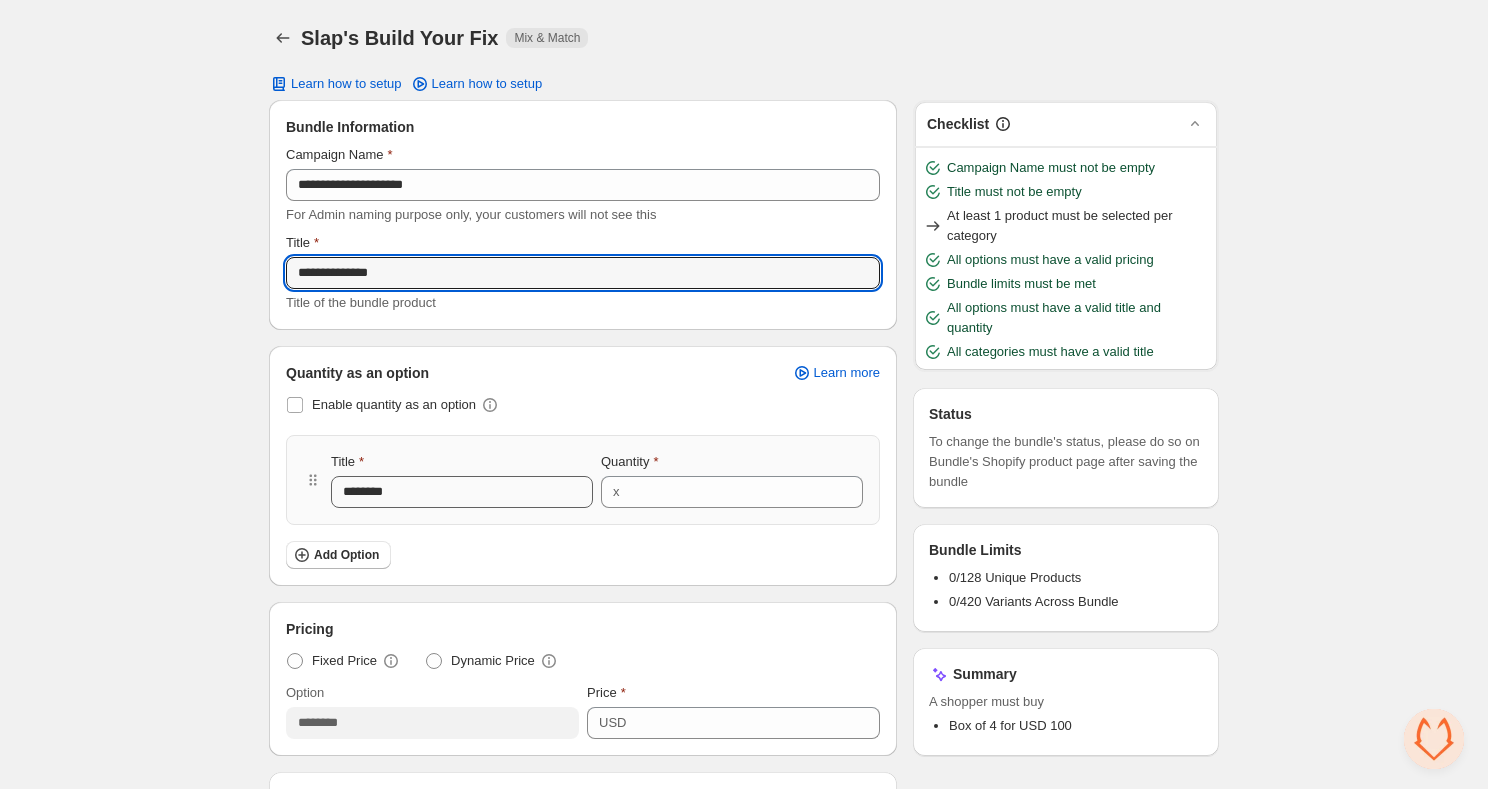 type on "**********" 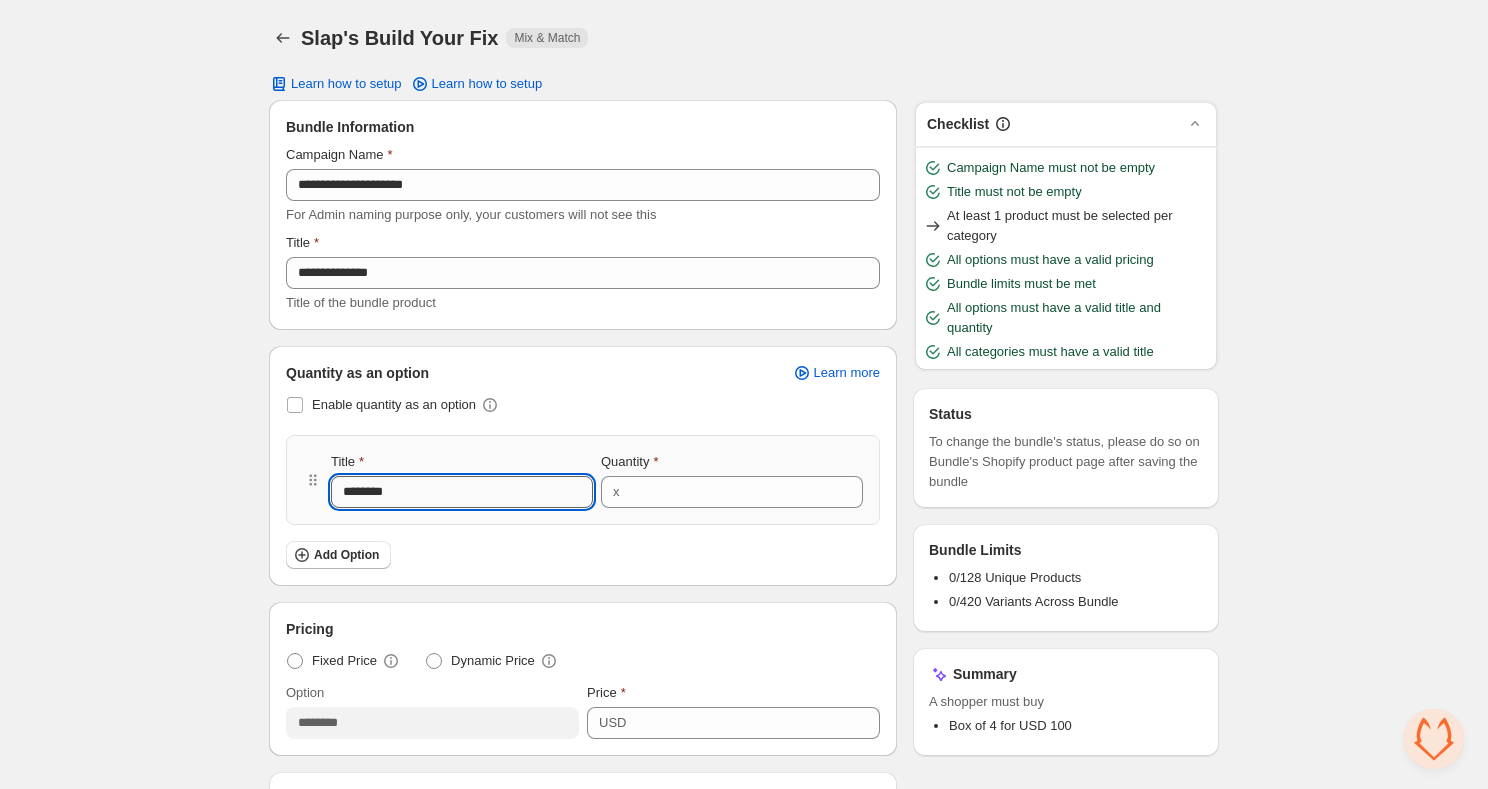 click on "********" at bounding box center (462, 492) 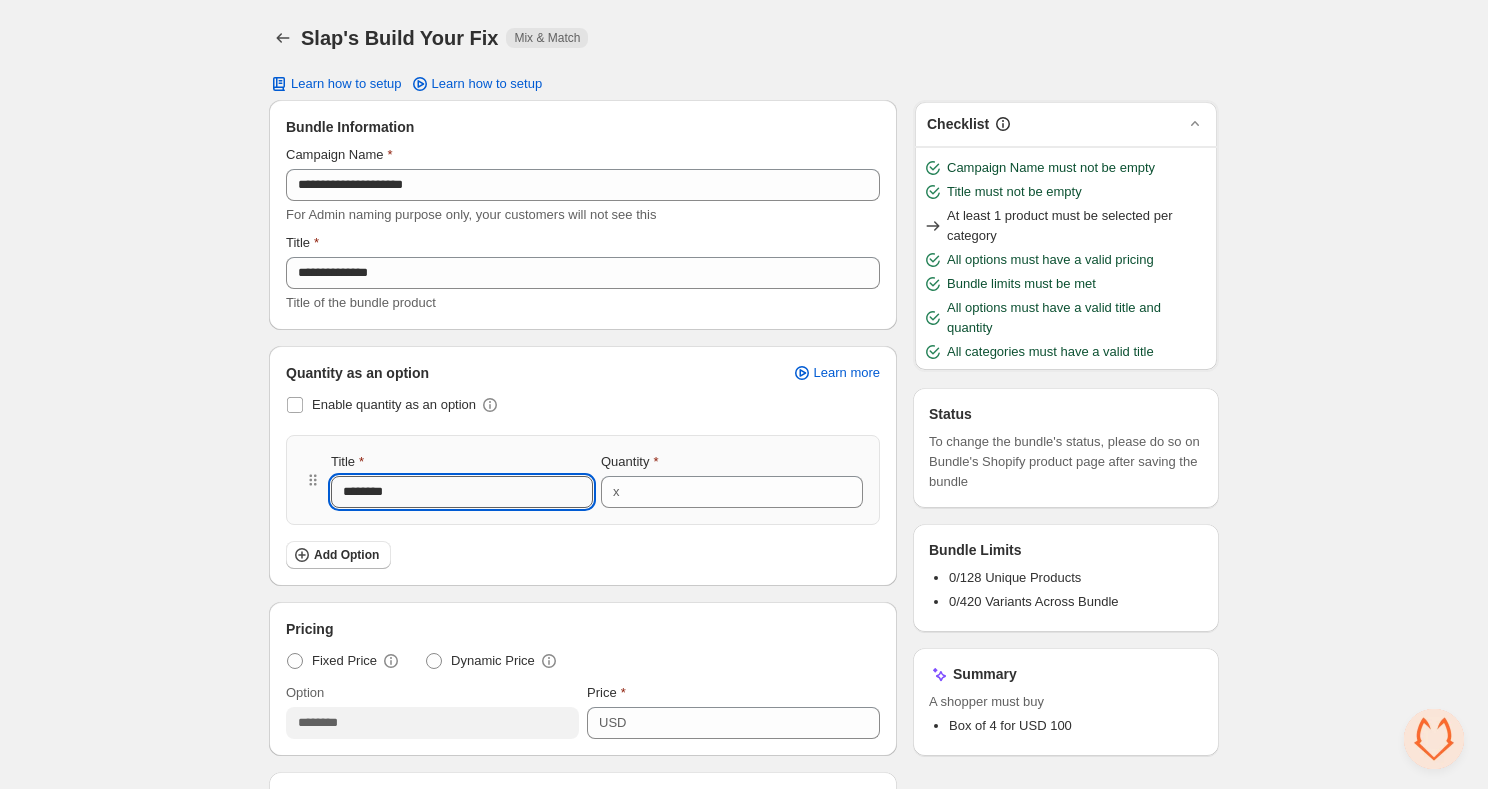 type 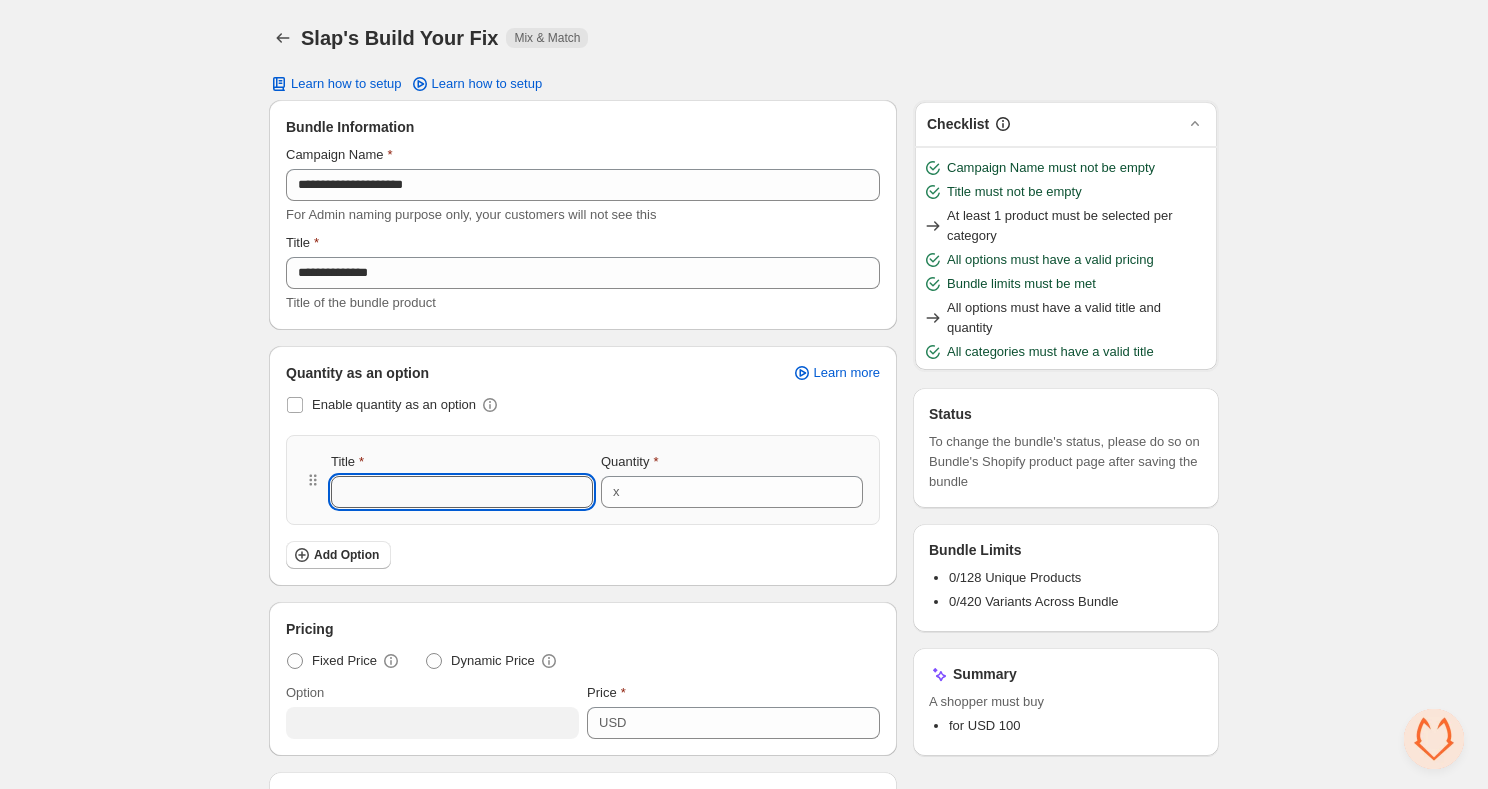 click on "Title" at bounding box center [462, 492] 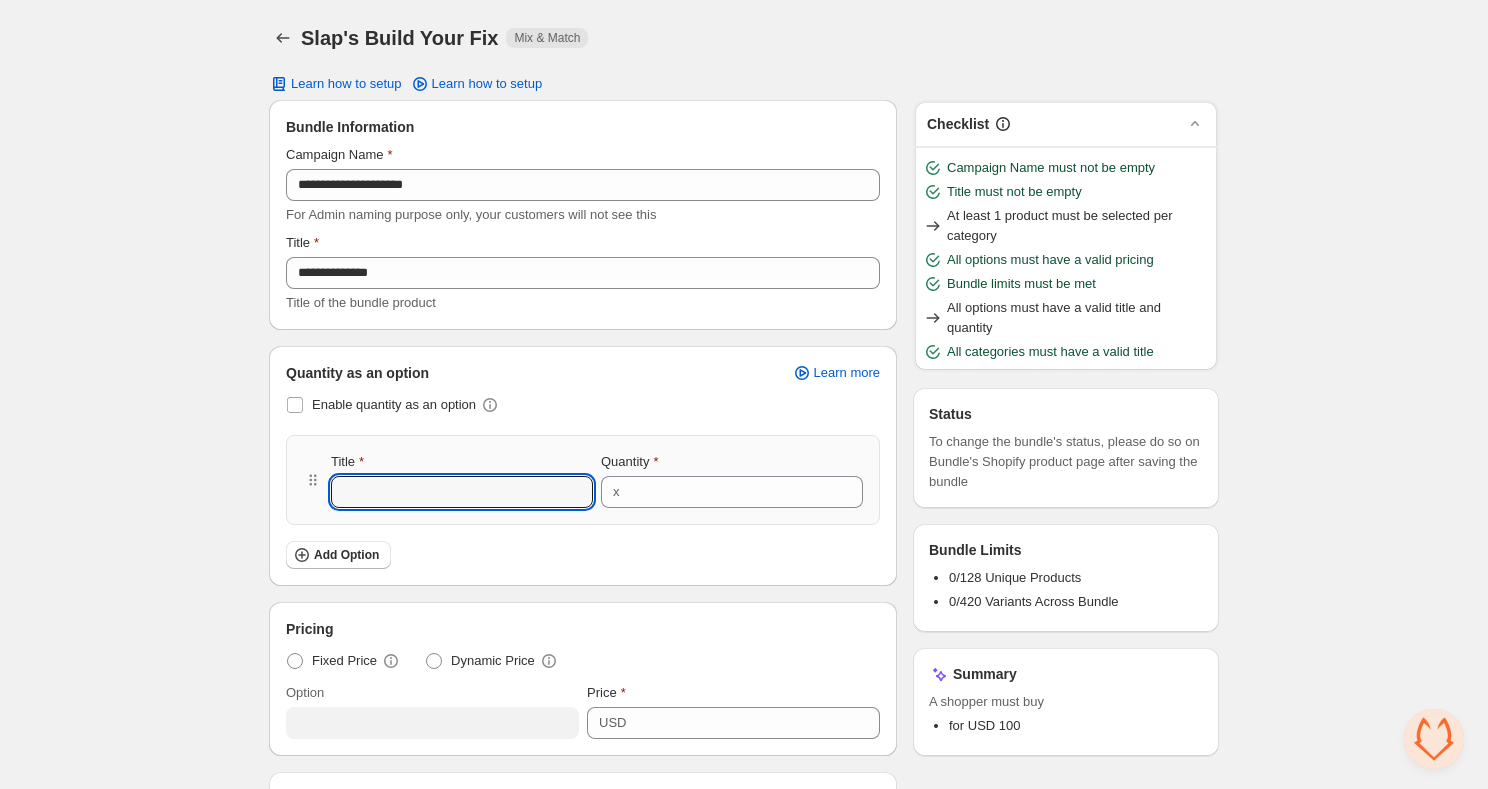 type 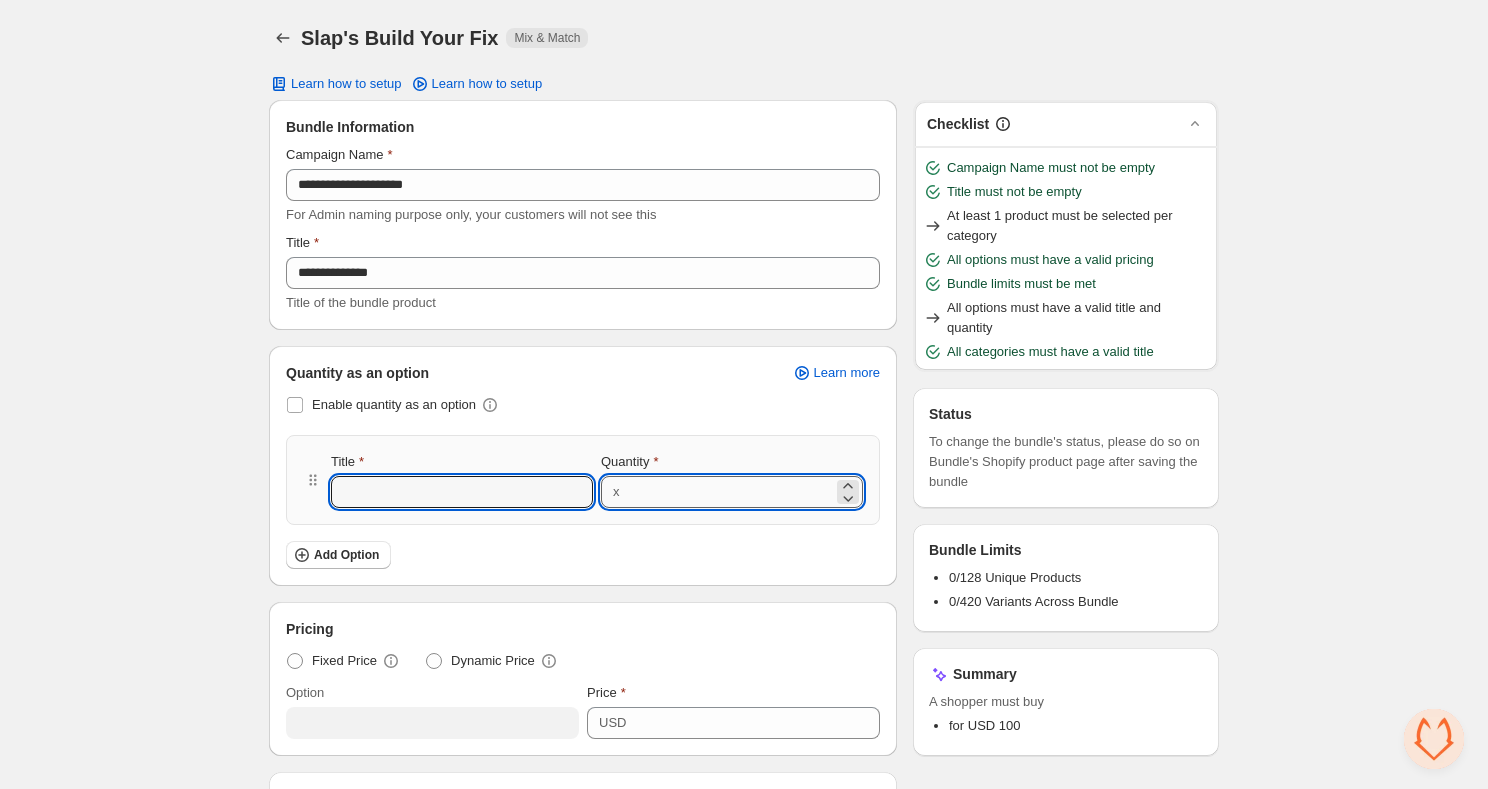click on "*" at bounding box center [730, 492] 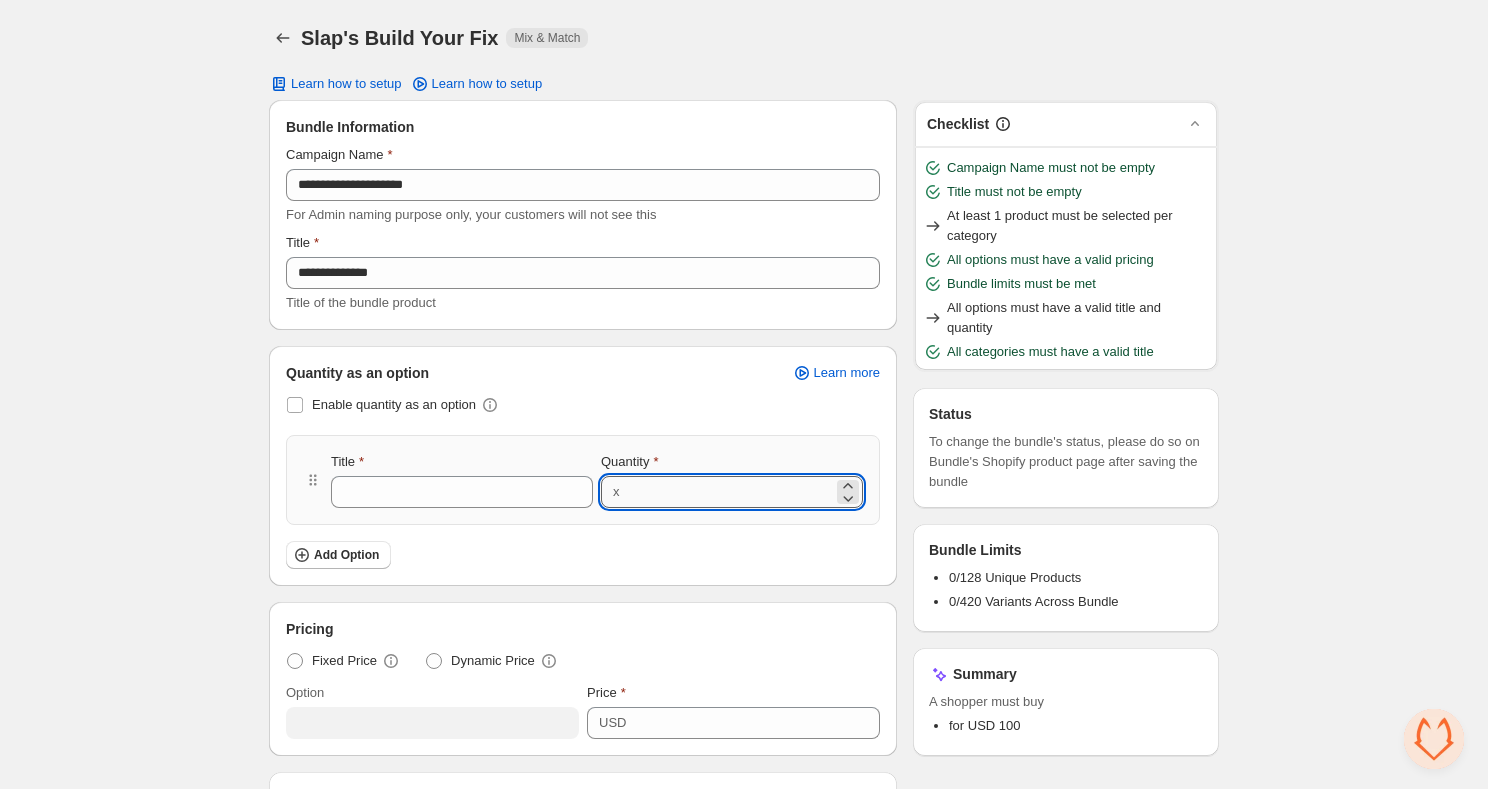 click on "*" at bounding box center (730, 492) 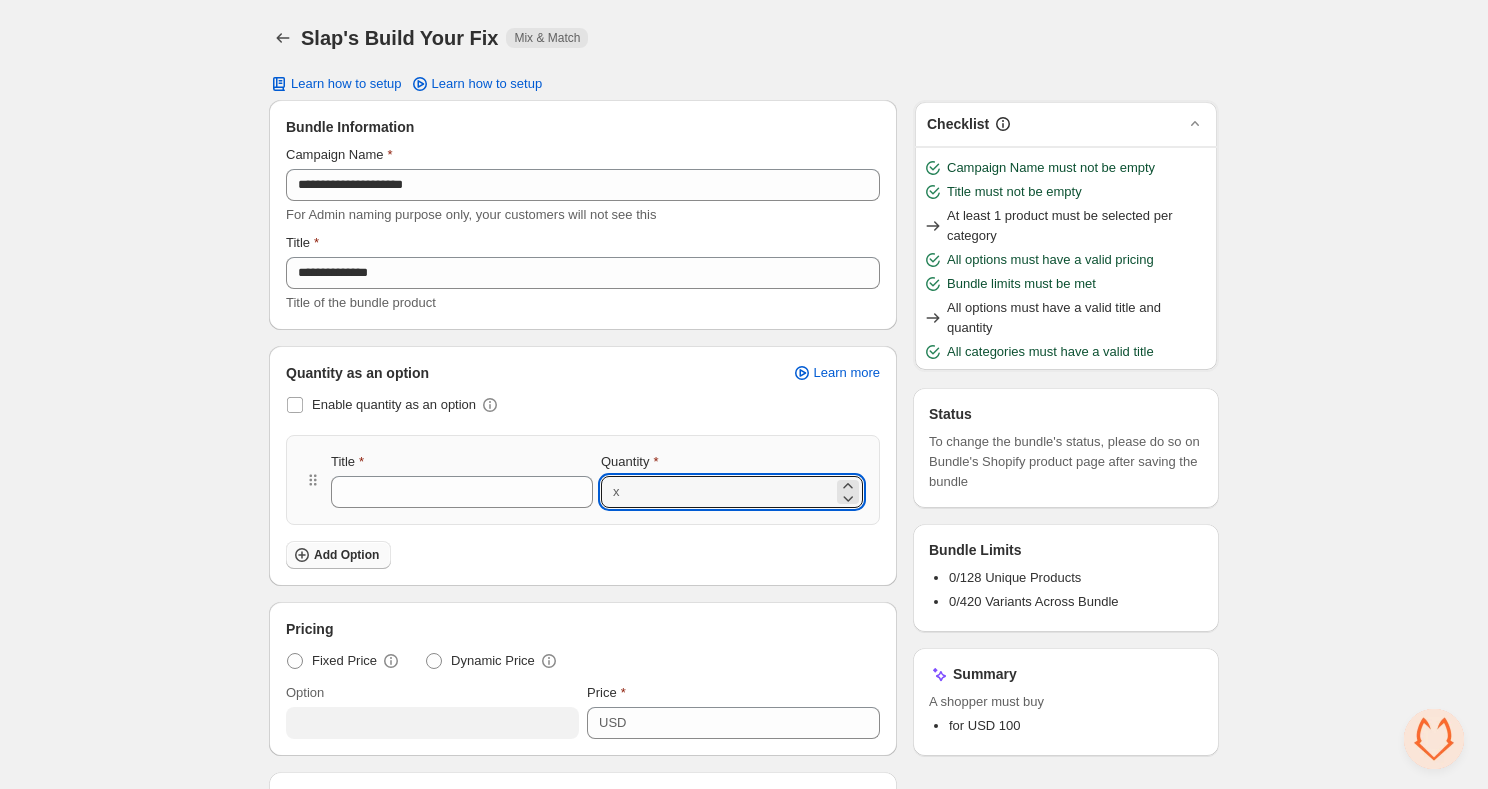 type on "*" 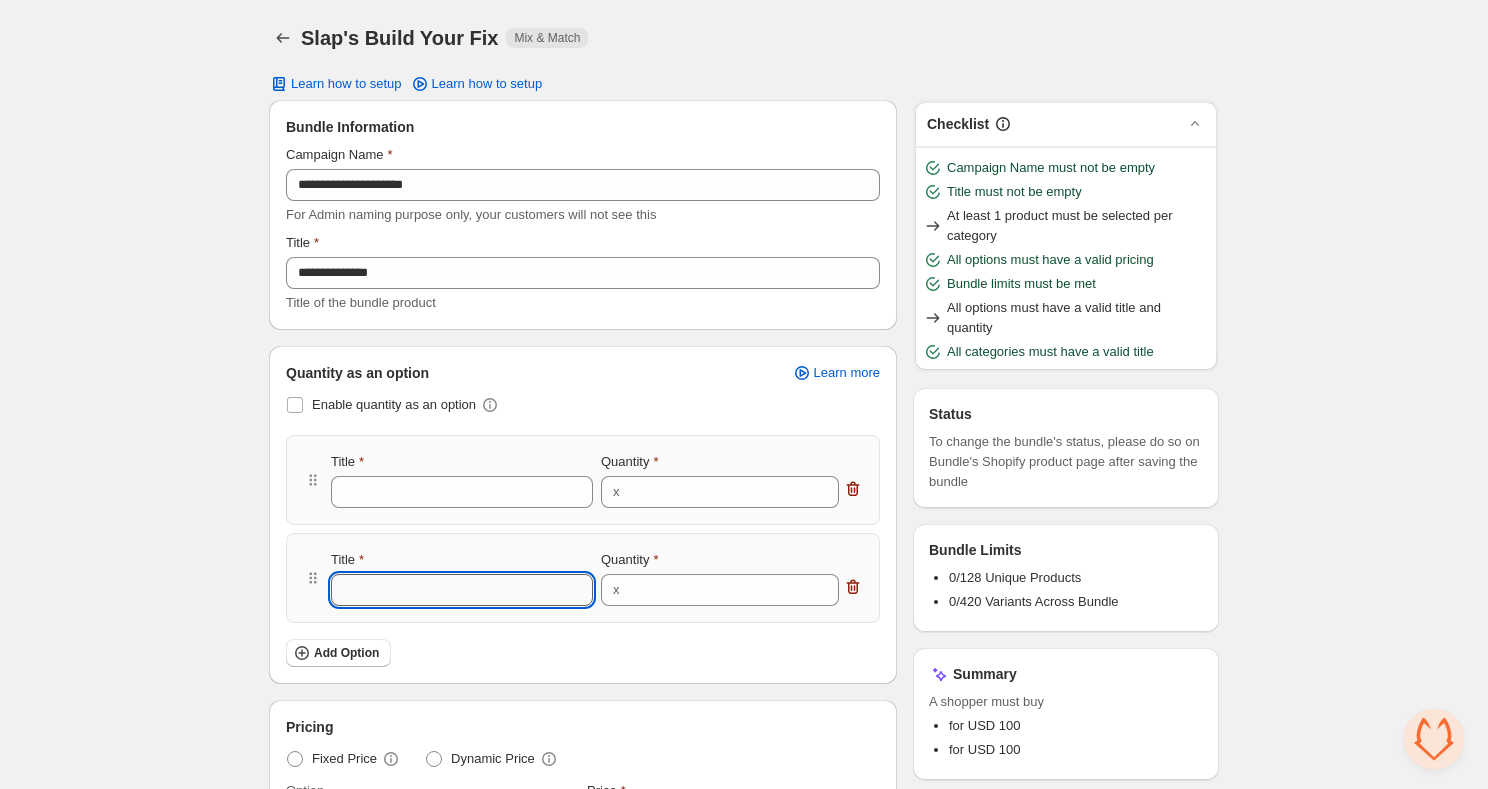 click on "Title" at bounding box center (462, 590) 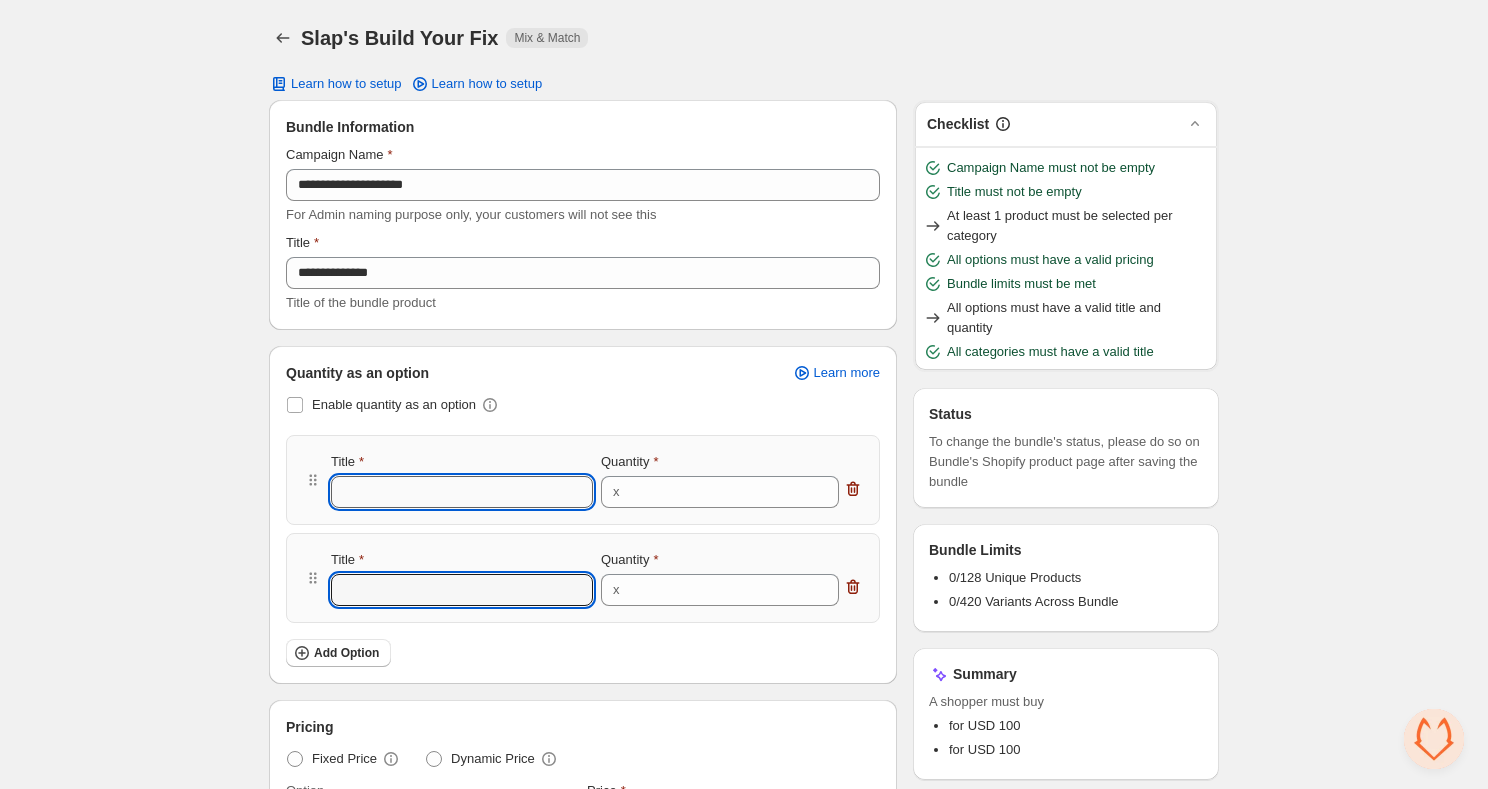 click on "Title" at bounding box center (462, 492) 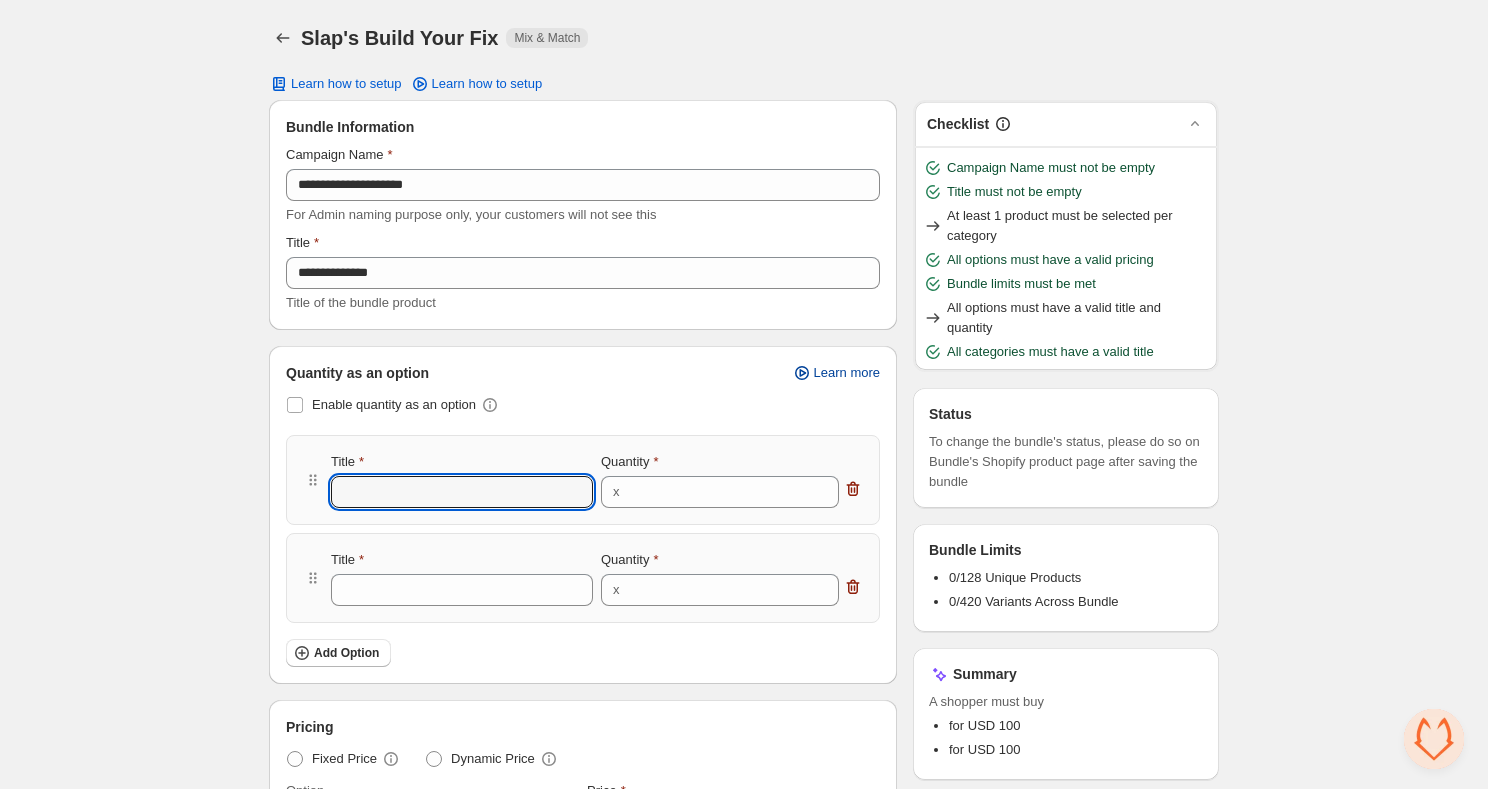 click on "Learn more" at bounding box center [847, 373] 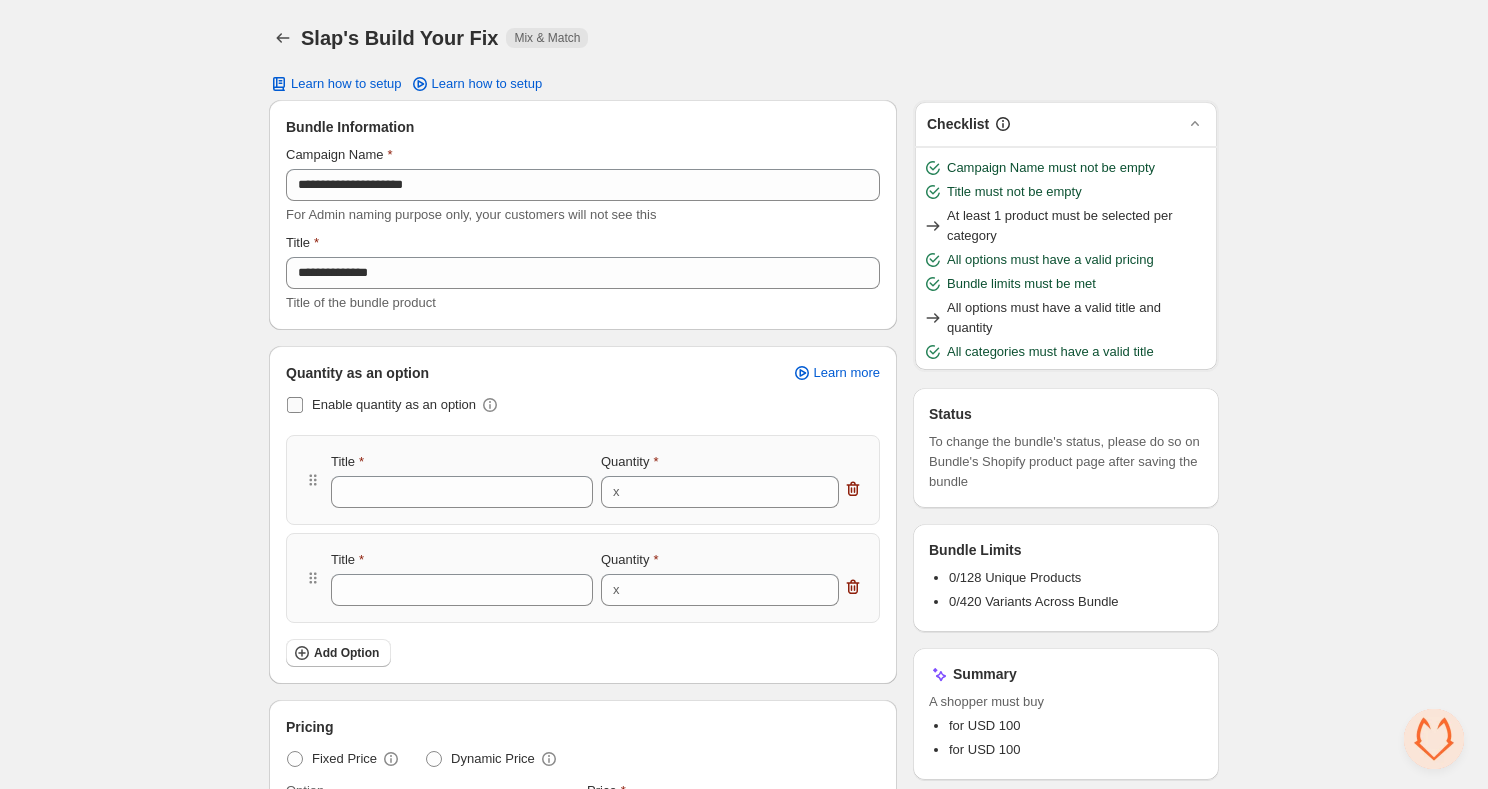 click on "Enable quantity as an option" at bounding box center [381, 405] 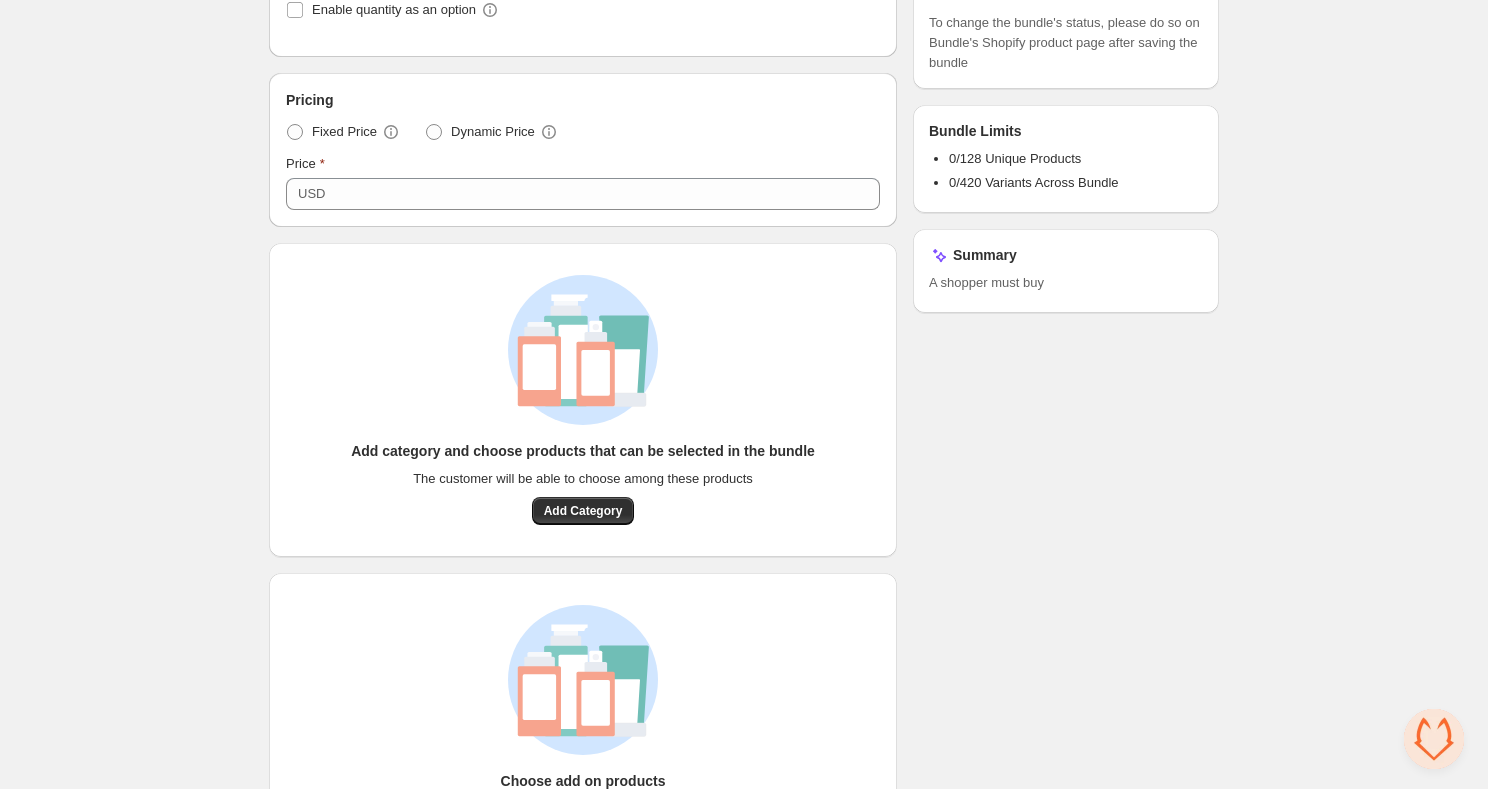 scroll, scrollTop: 509, scrollLeft: 0, axis: vertical 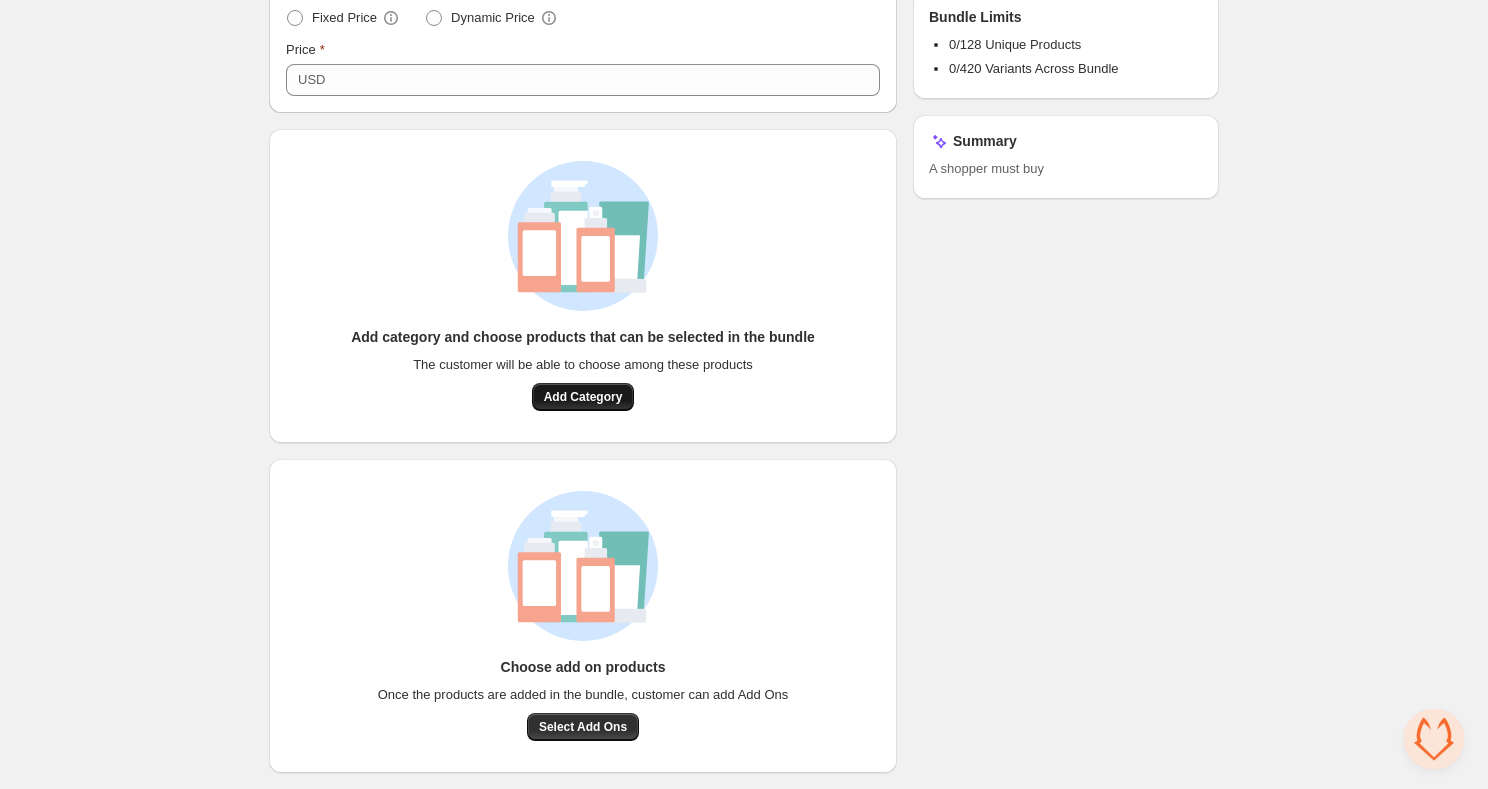 click on "Add Category" at bounding box center (583, 397) 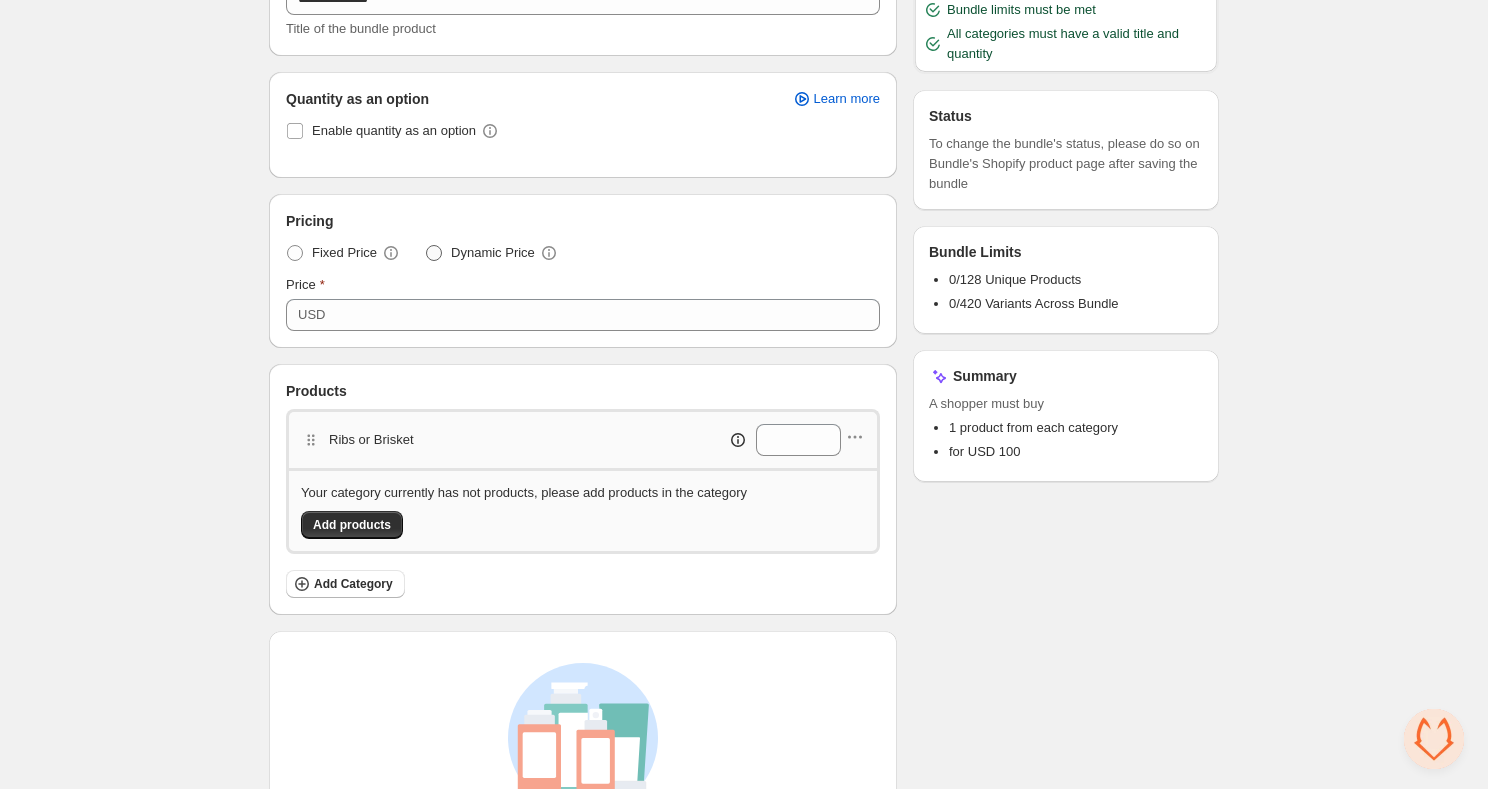 scroll, scrollTop: 441, scrollLeft: 0, axis: vertical 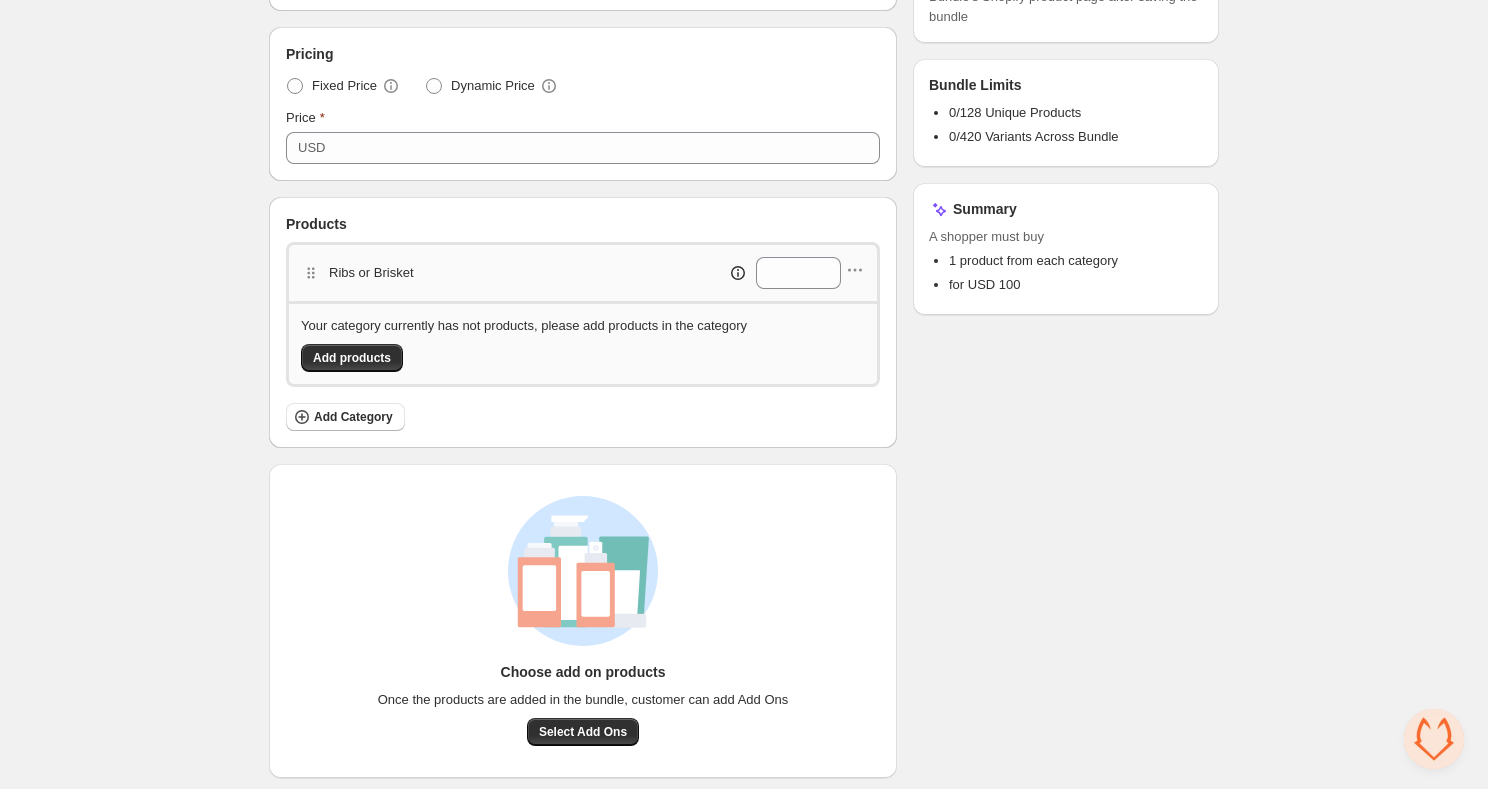 click on "Pricing Fixed Price Dynamic Price Price USD ***" at bounding box center (583, 104) 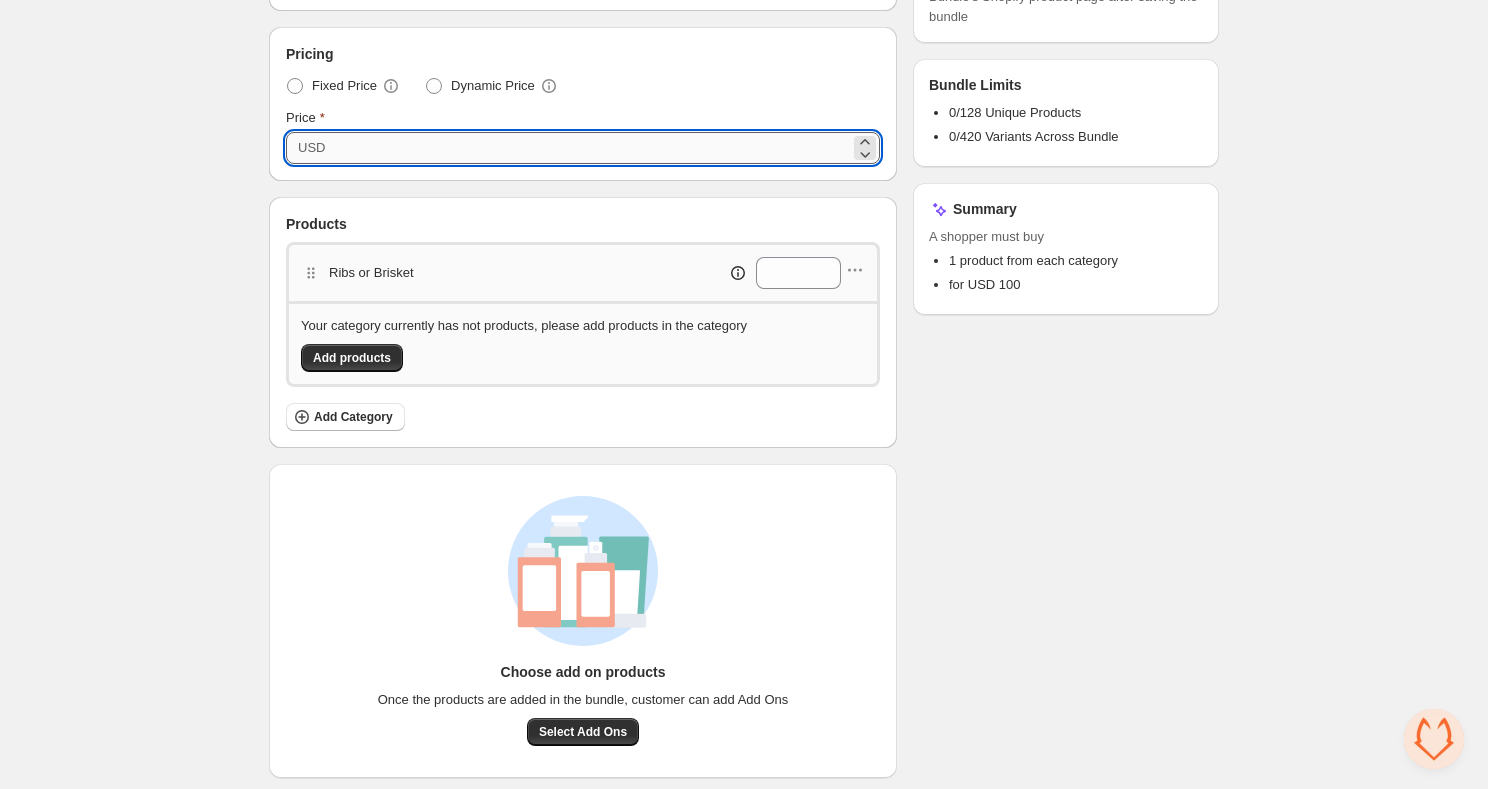 click on "***" at bounding box center [590, 148] 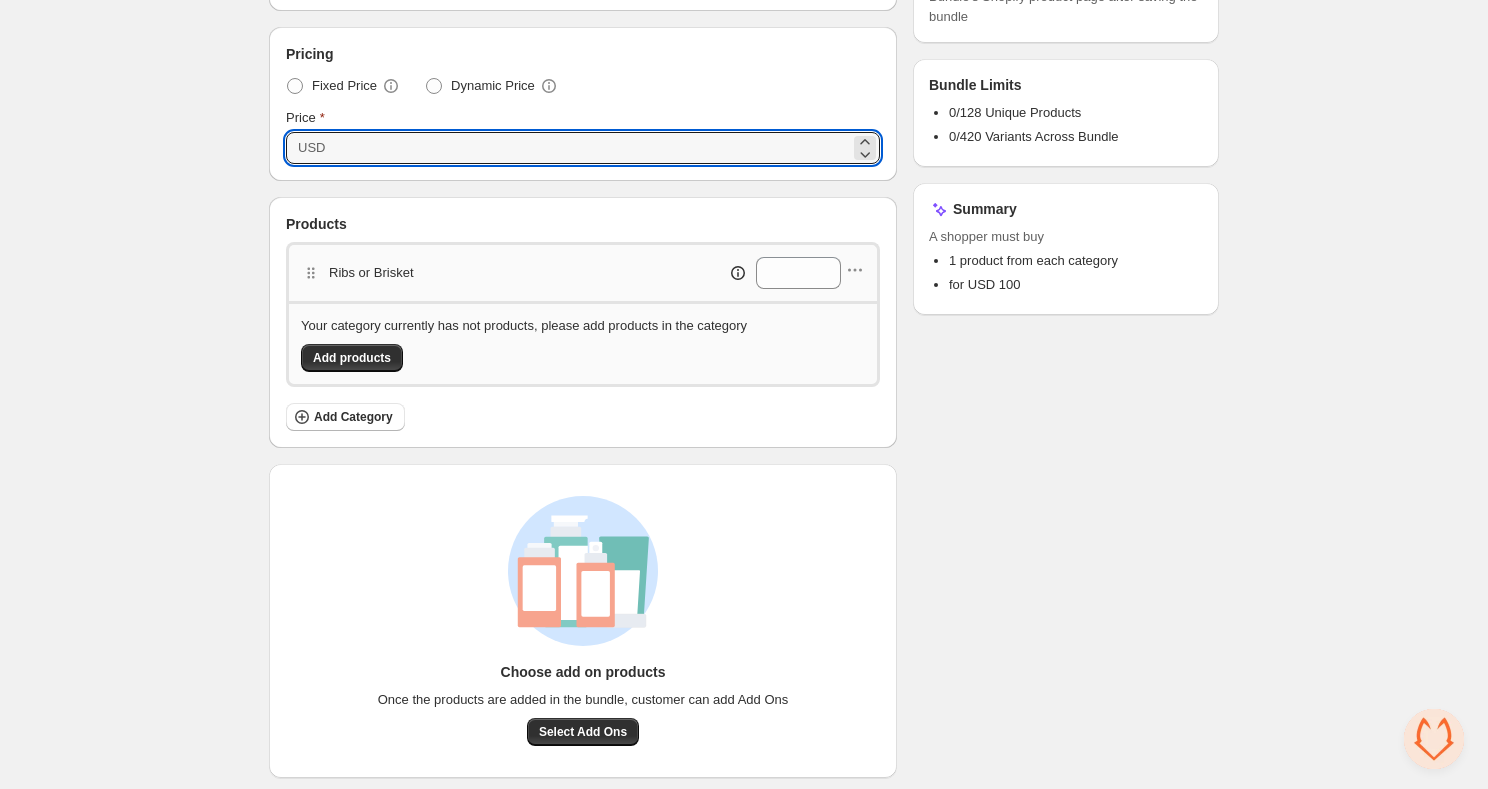 click on "Pricing Fixed Price Dynamic Price Price USD ***" at bounding box center [583, 104] 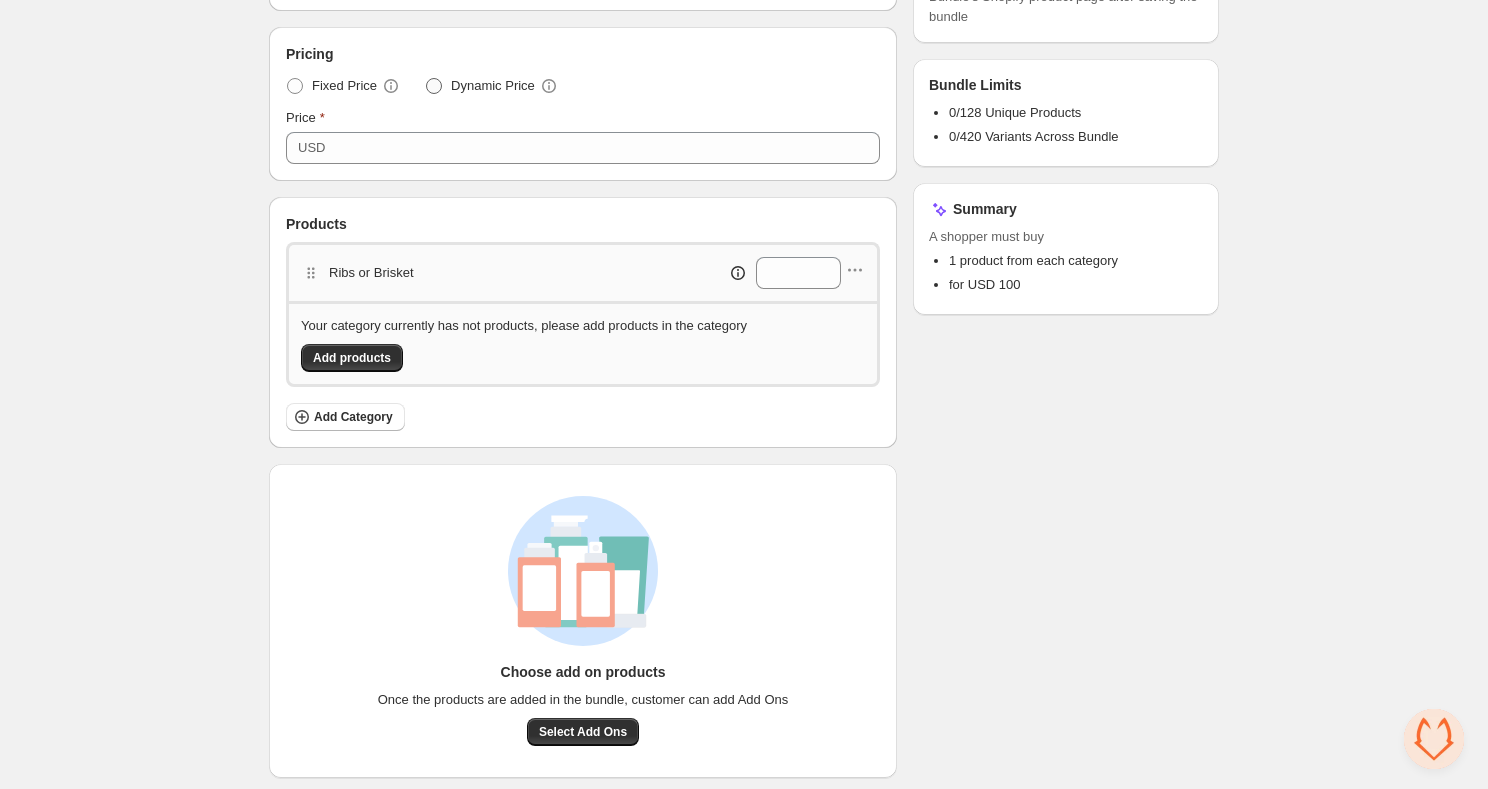 click on "Dynamic Price" at bounding box center (492, 86) 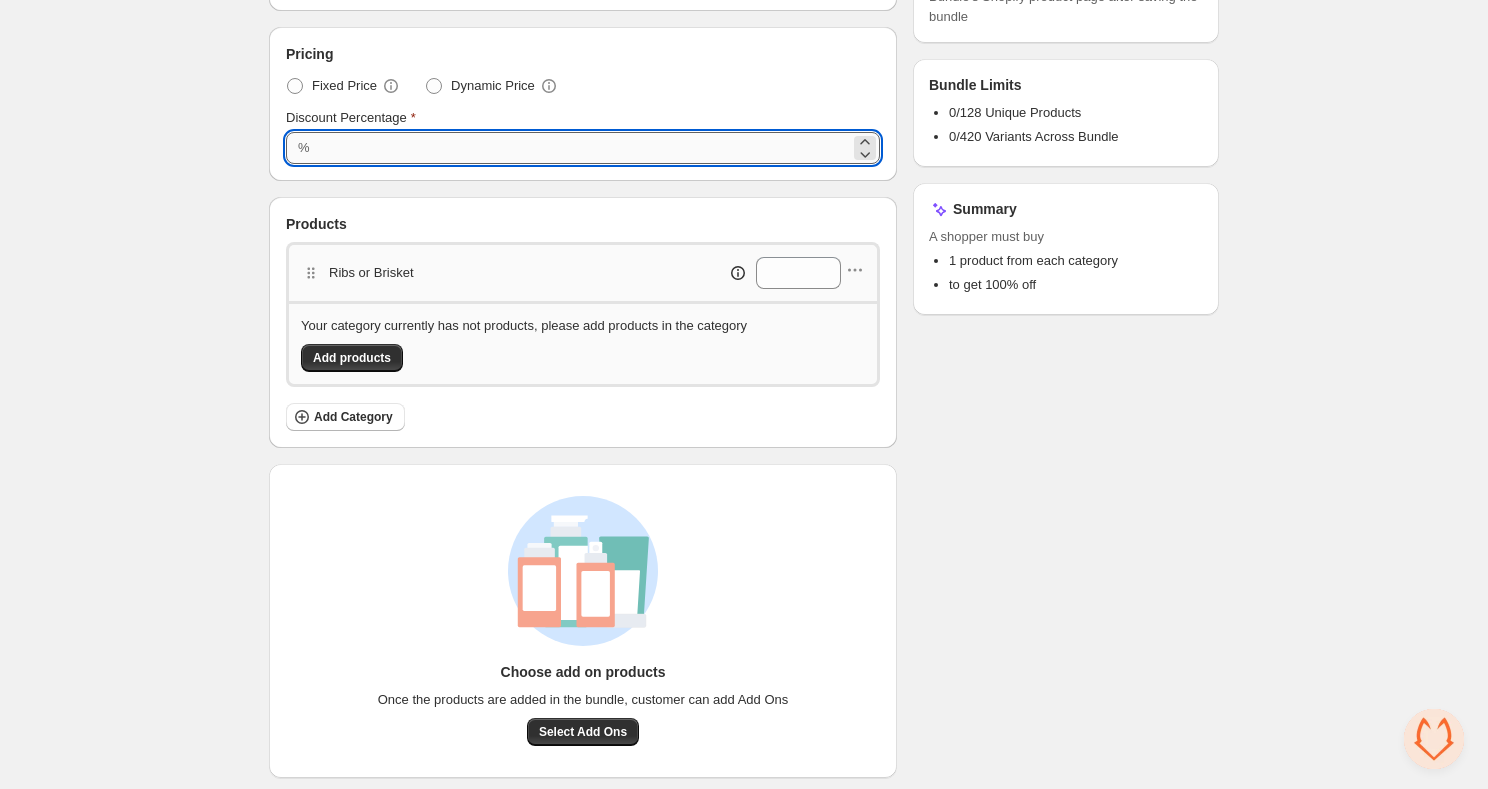 click on "***" at bounding box center [583, 148] 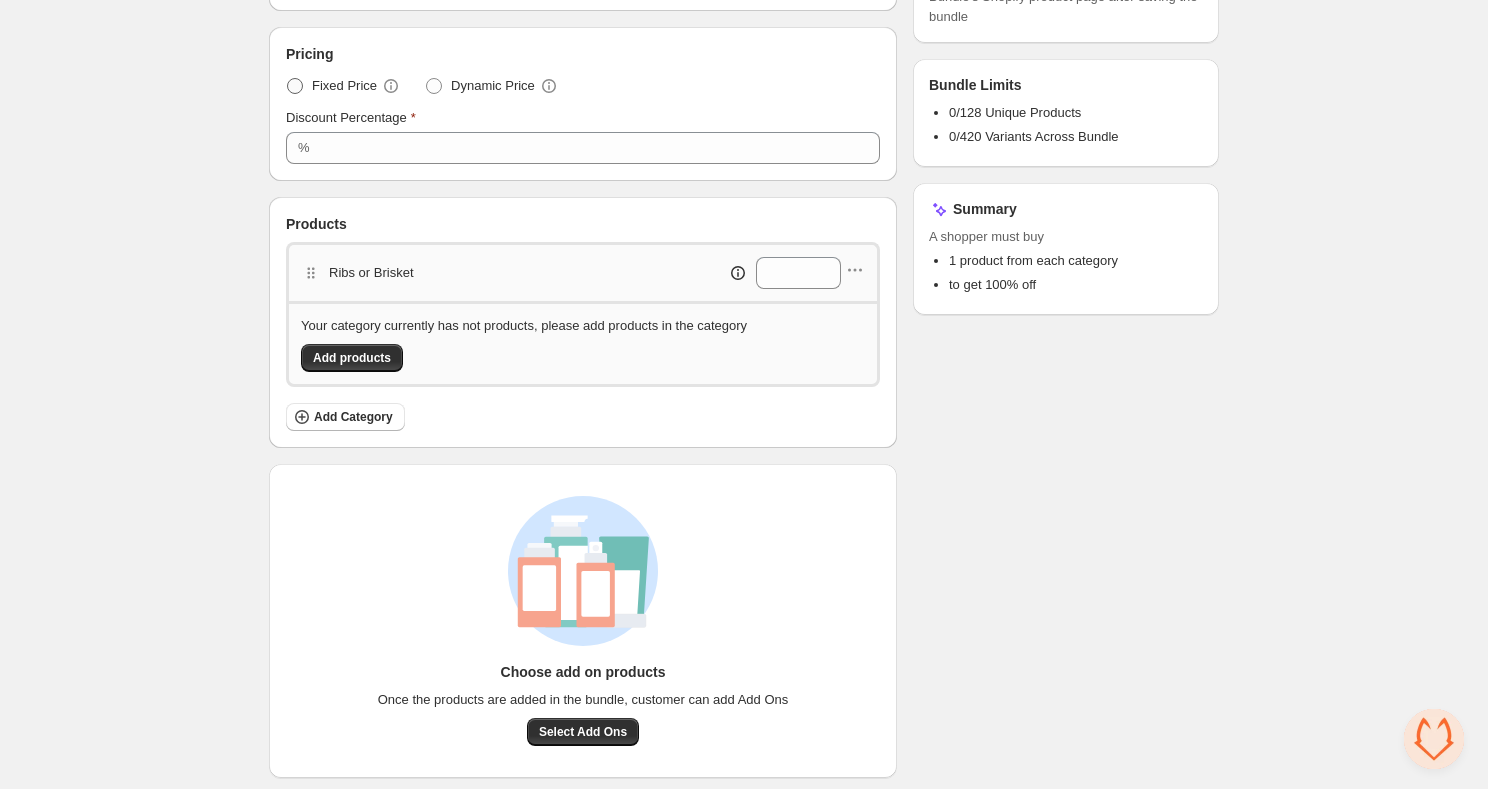 click on "Fixed Price" at bounding box center (343, 86) 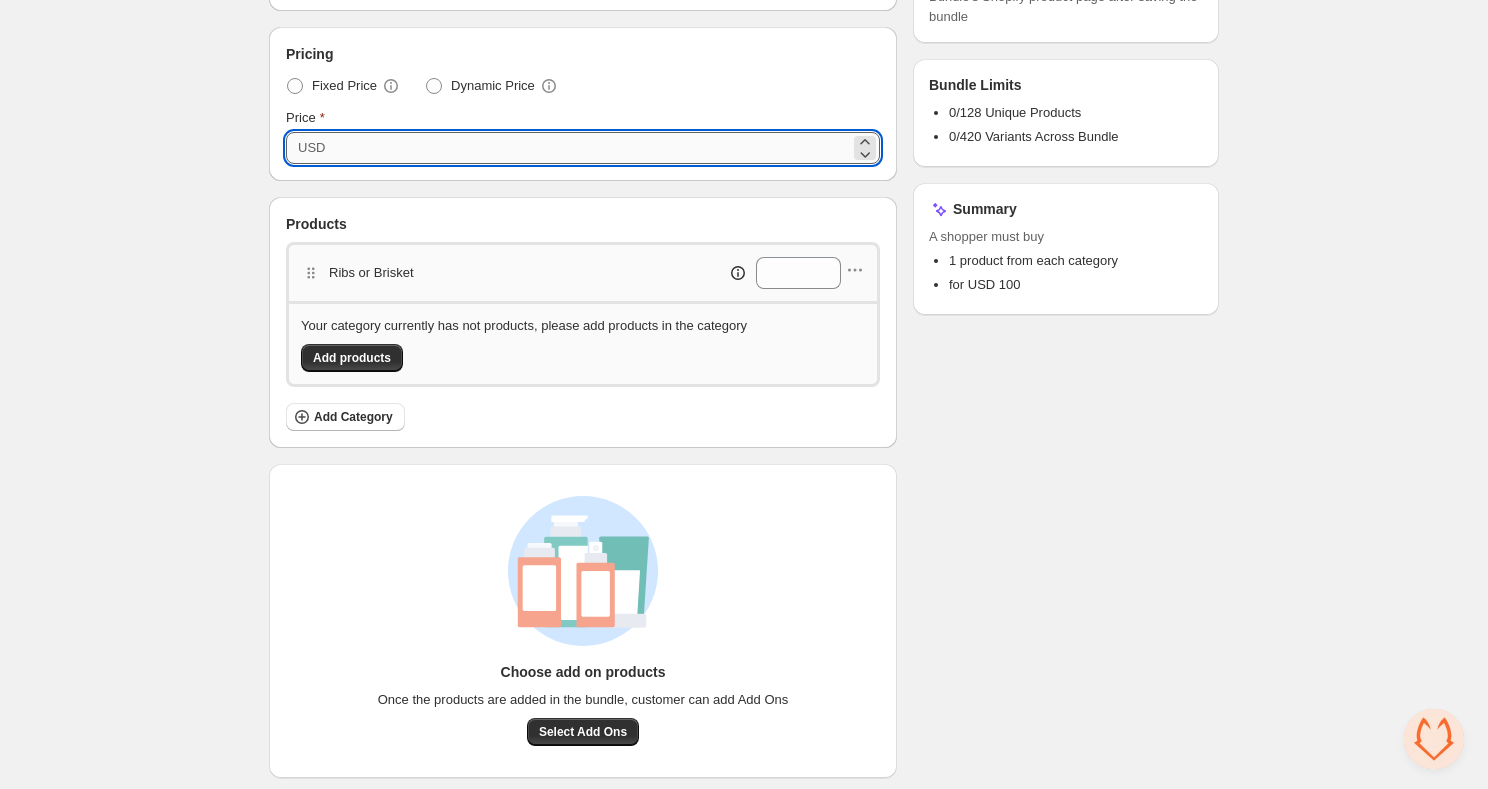 click on "***" at bounding box center [590, 148] 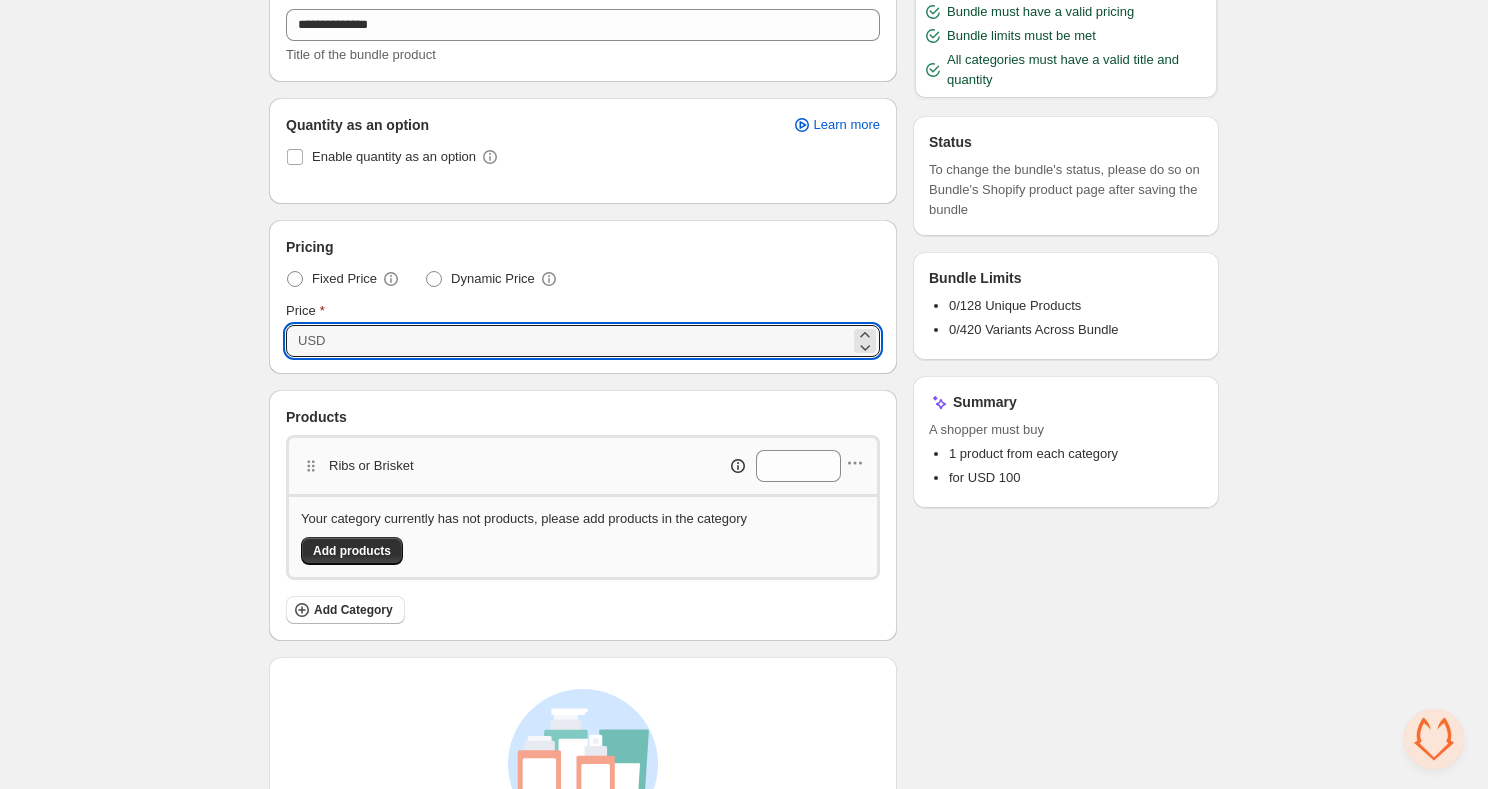 scroll, scrollTop: 224, scrollLeft: 0, axis: vertical 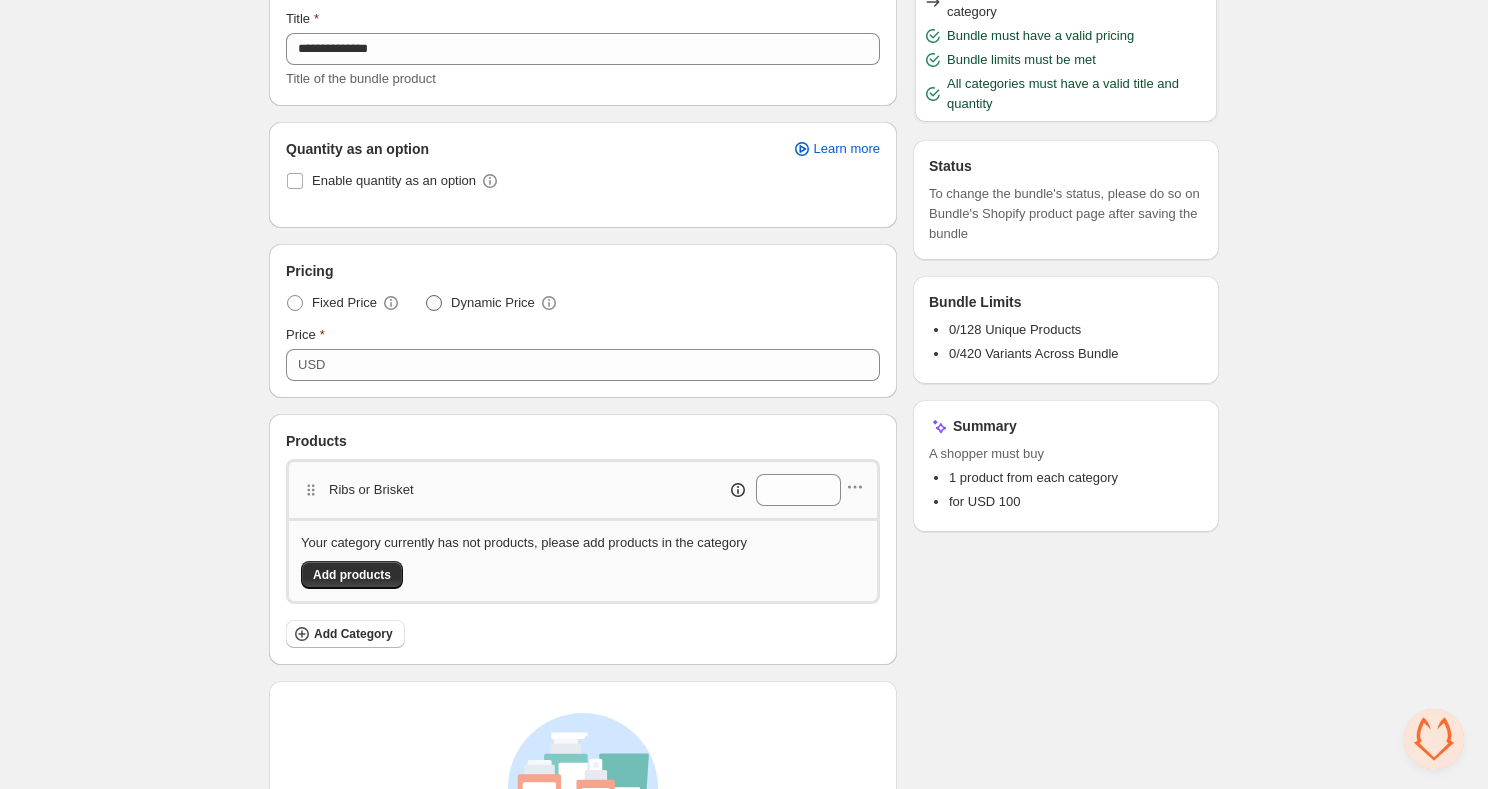 click on "Dynamic Price" at bounding box center [493, 303] 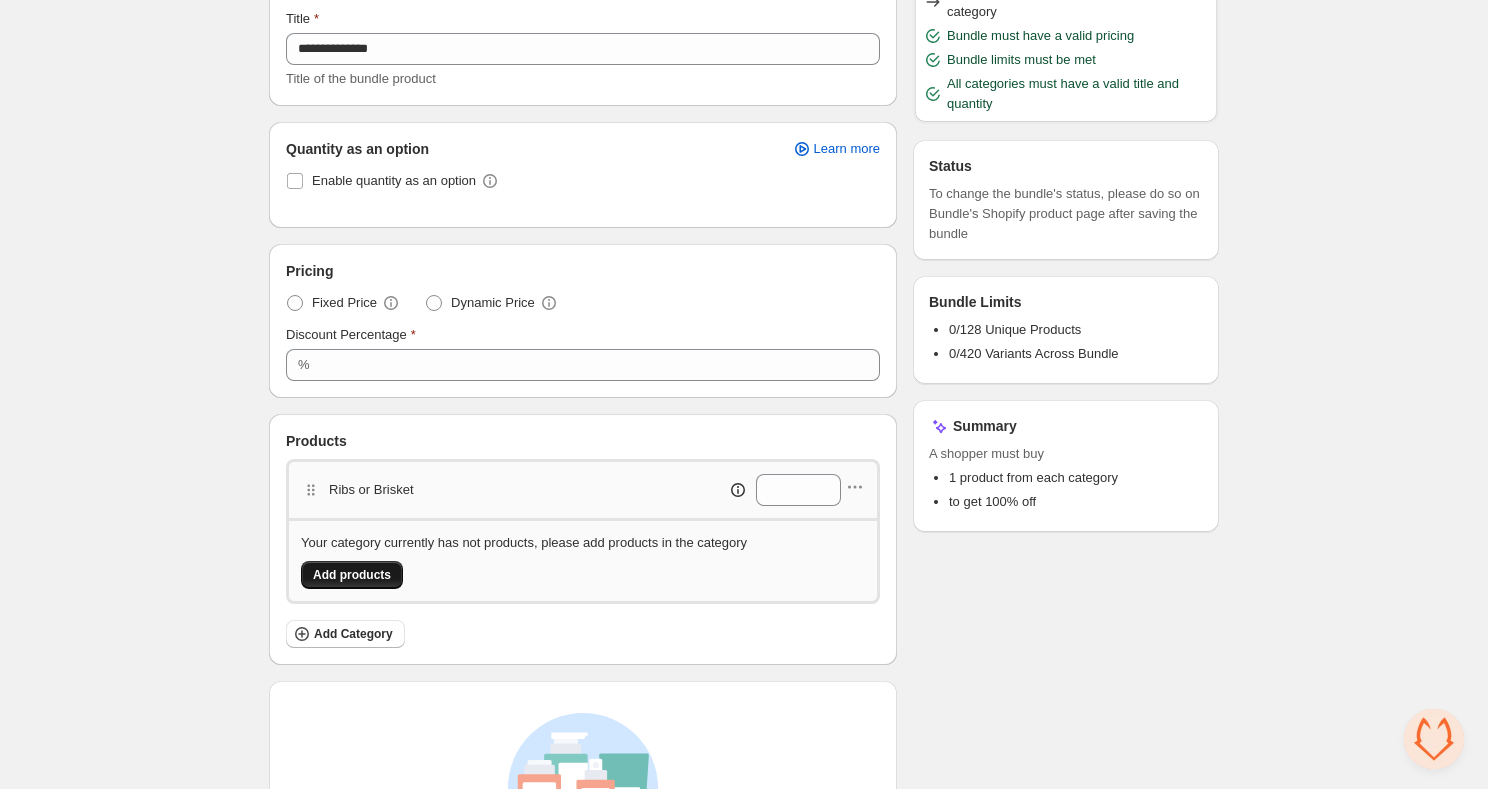 click on "Add products" at bounding box center [352, 575] 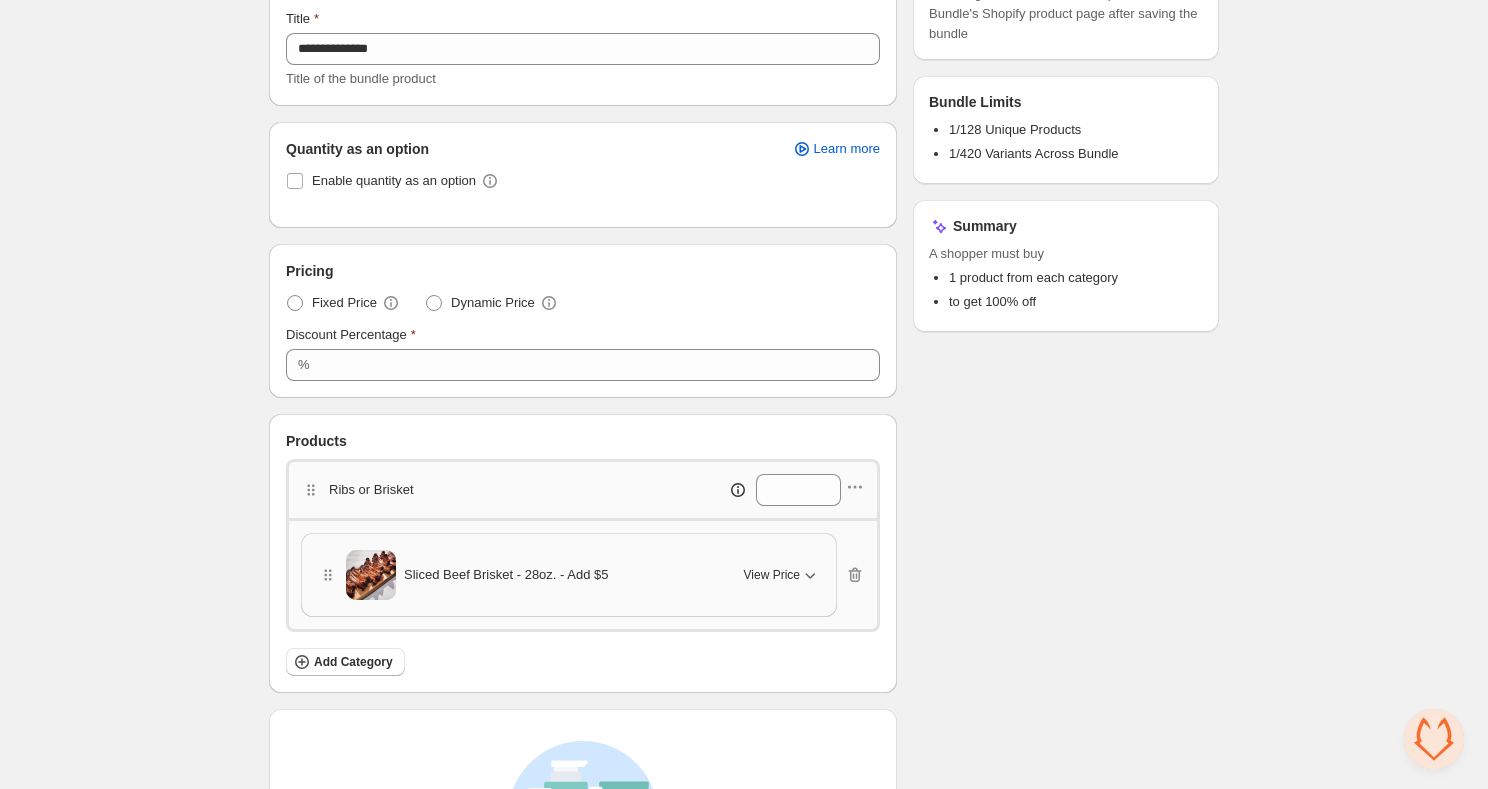 click 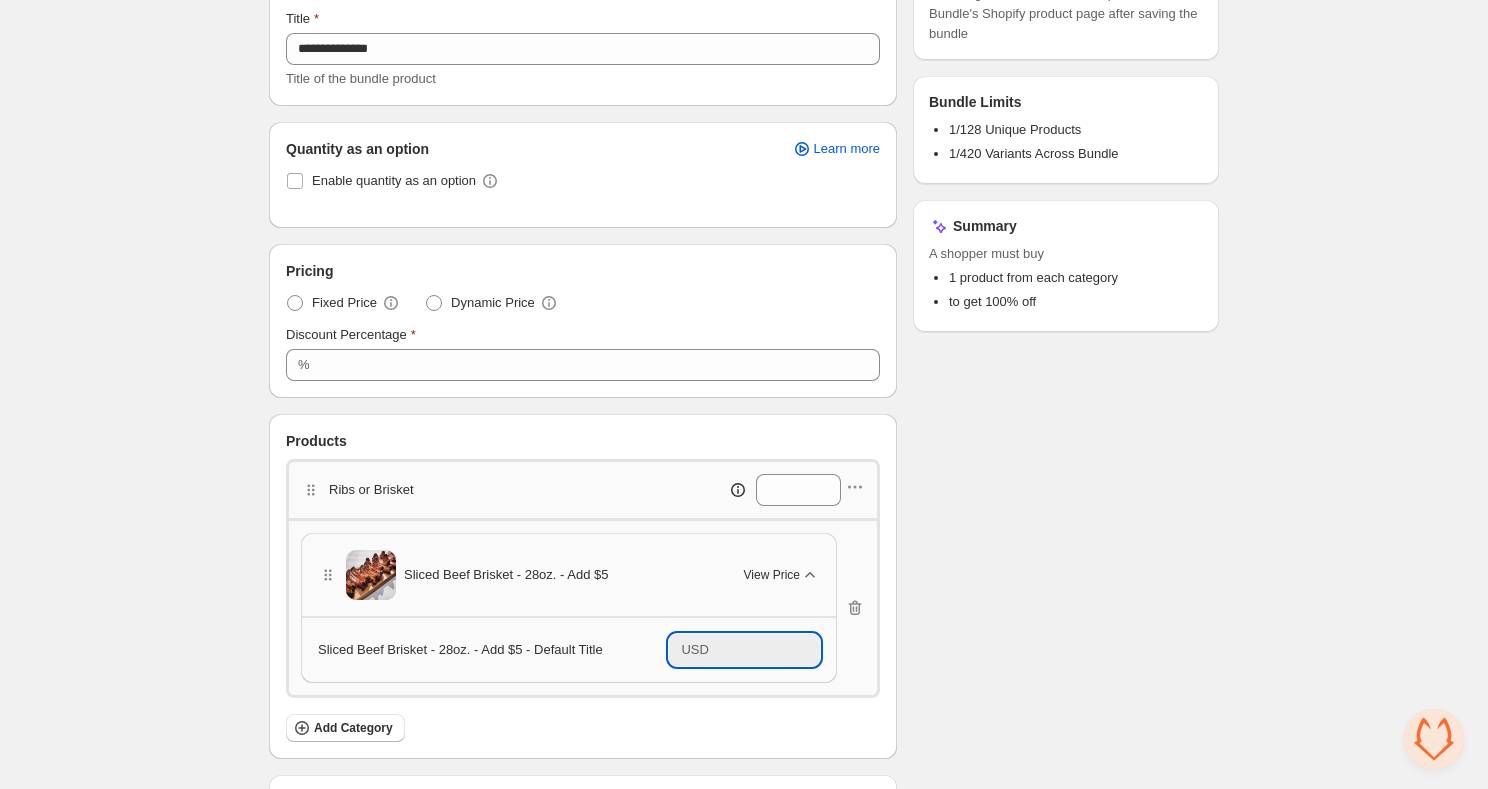 click on "*****" at bounding box center [767, 650] 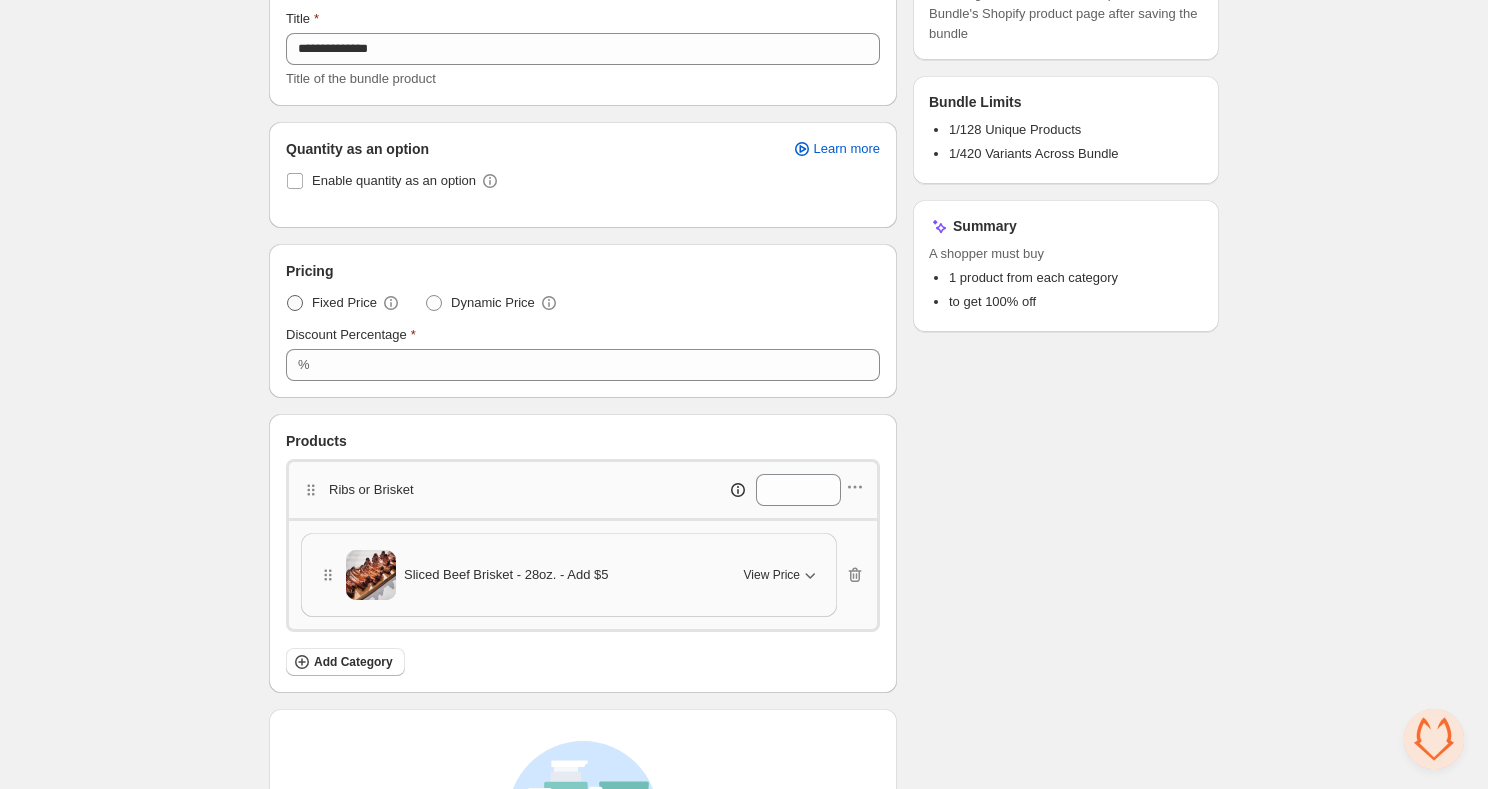click on "Fixed Price" at bounding box center (344, 303) 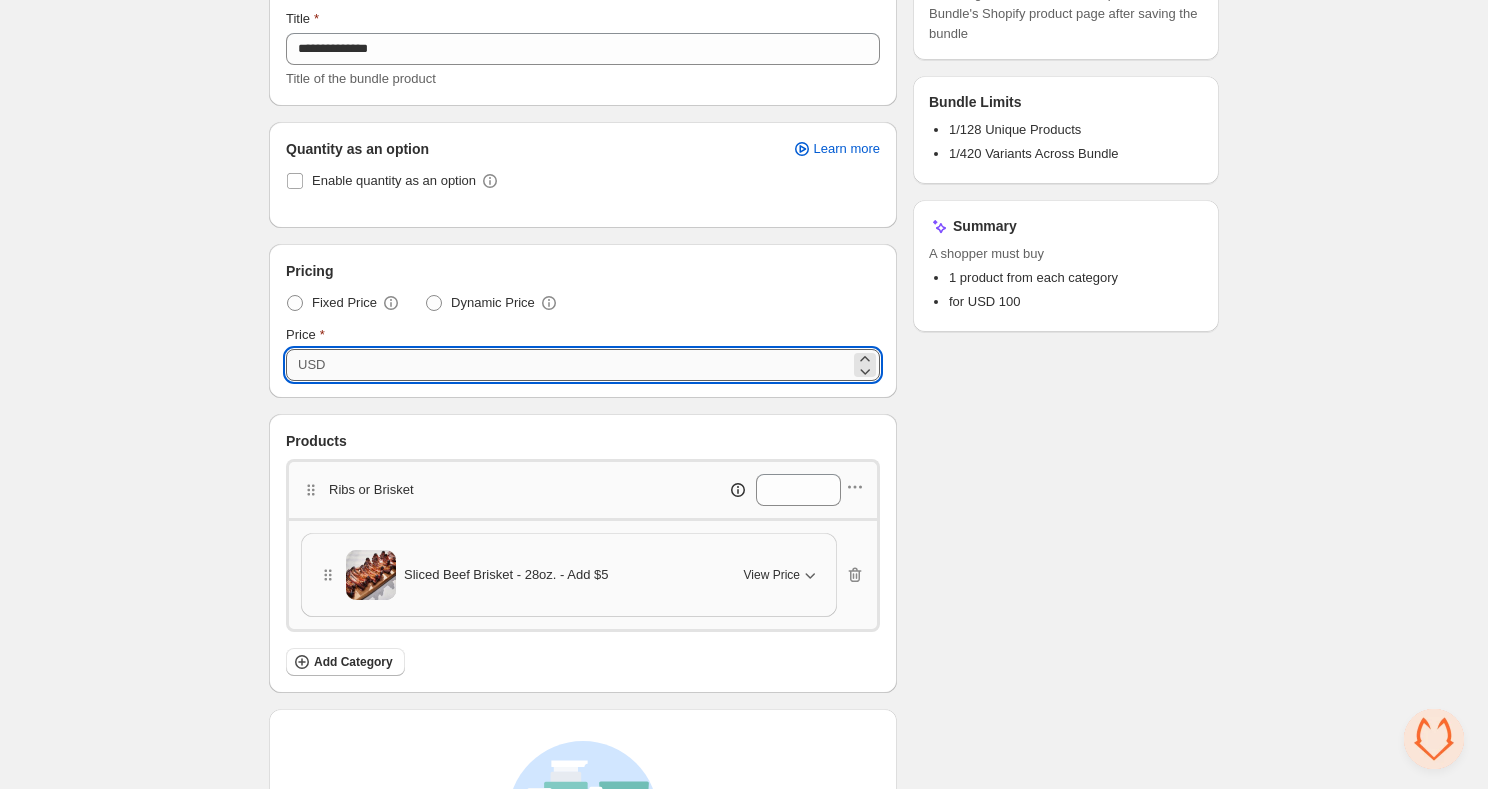 click on "***" at bounding box center [590, 365] 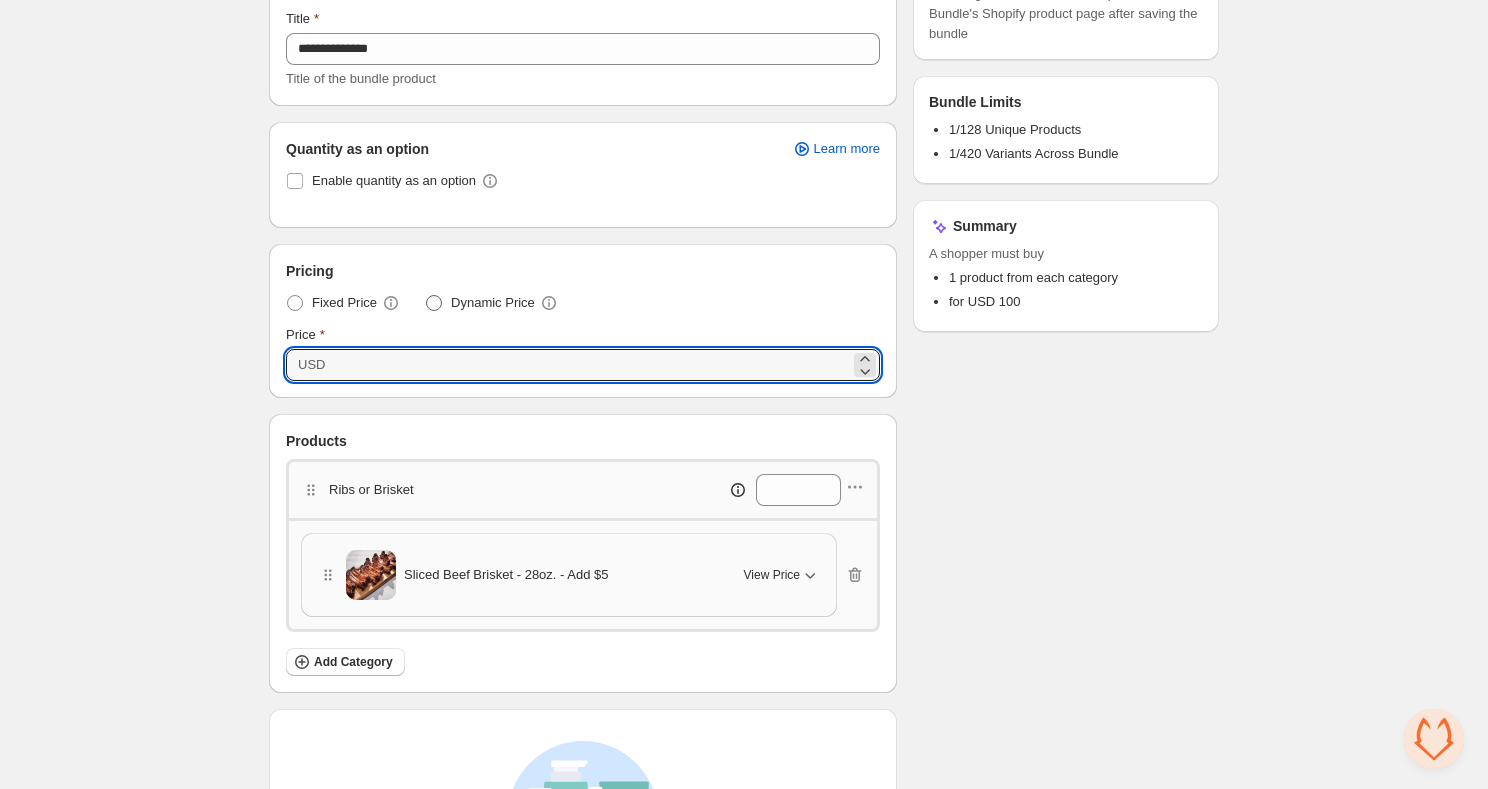 click on "Dynamic Price" at bounding box center [493, 303] 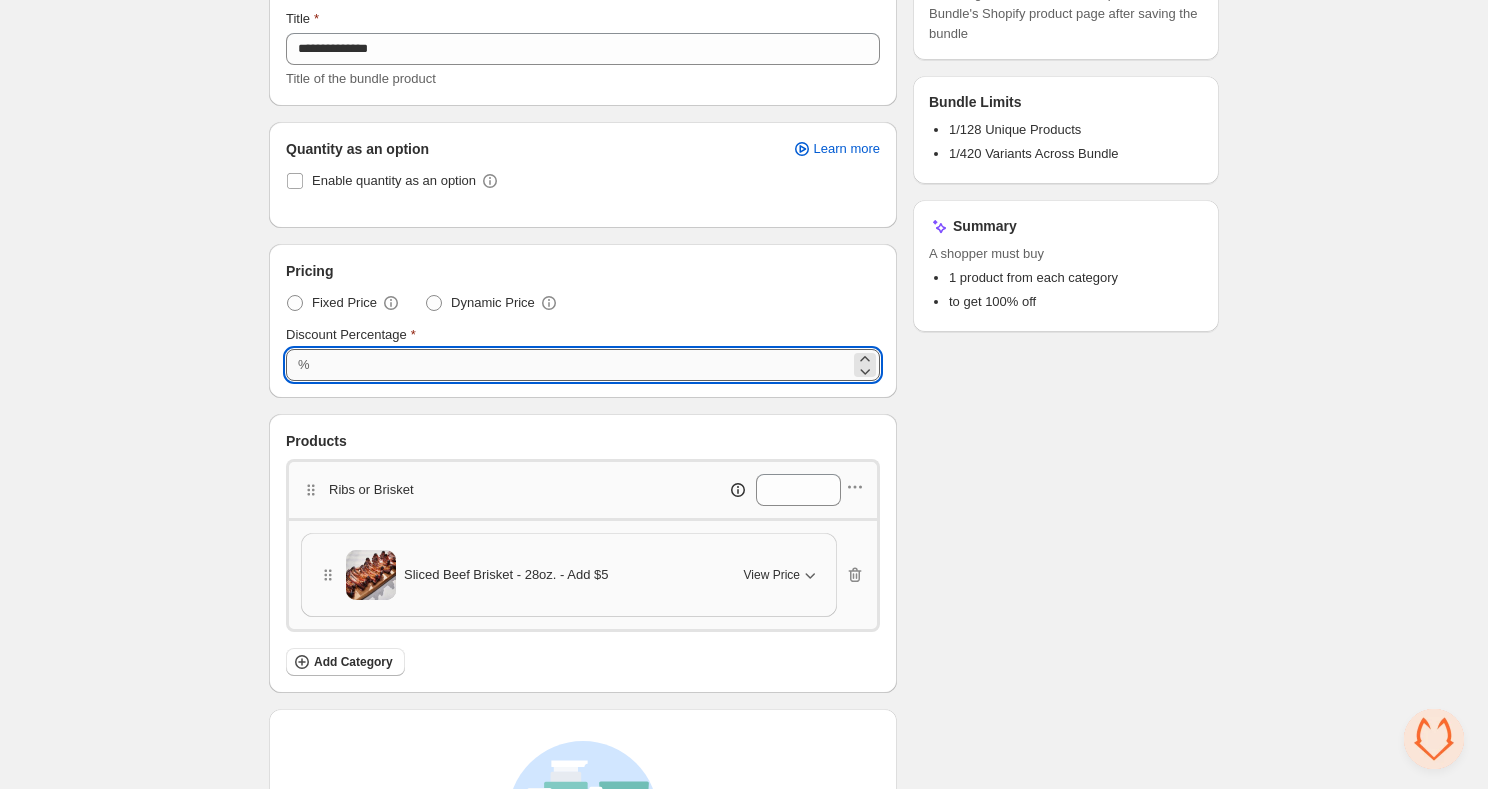 click on "***" at bounding box center (583, 365) 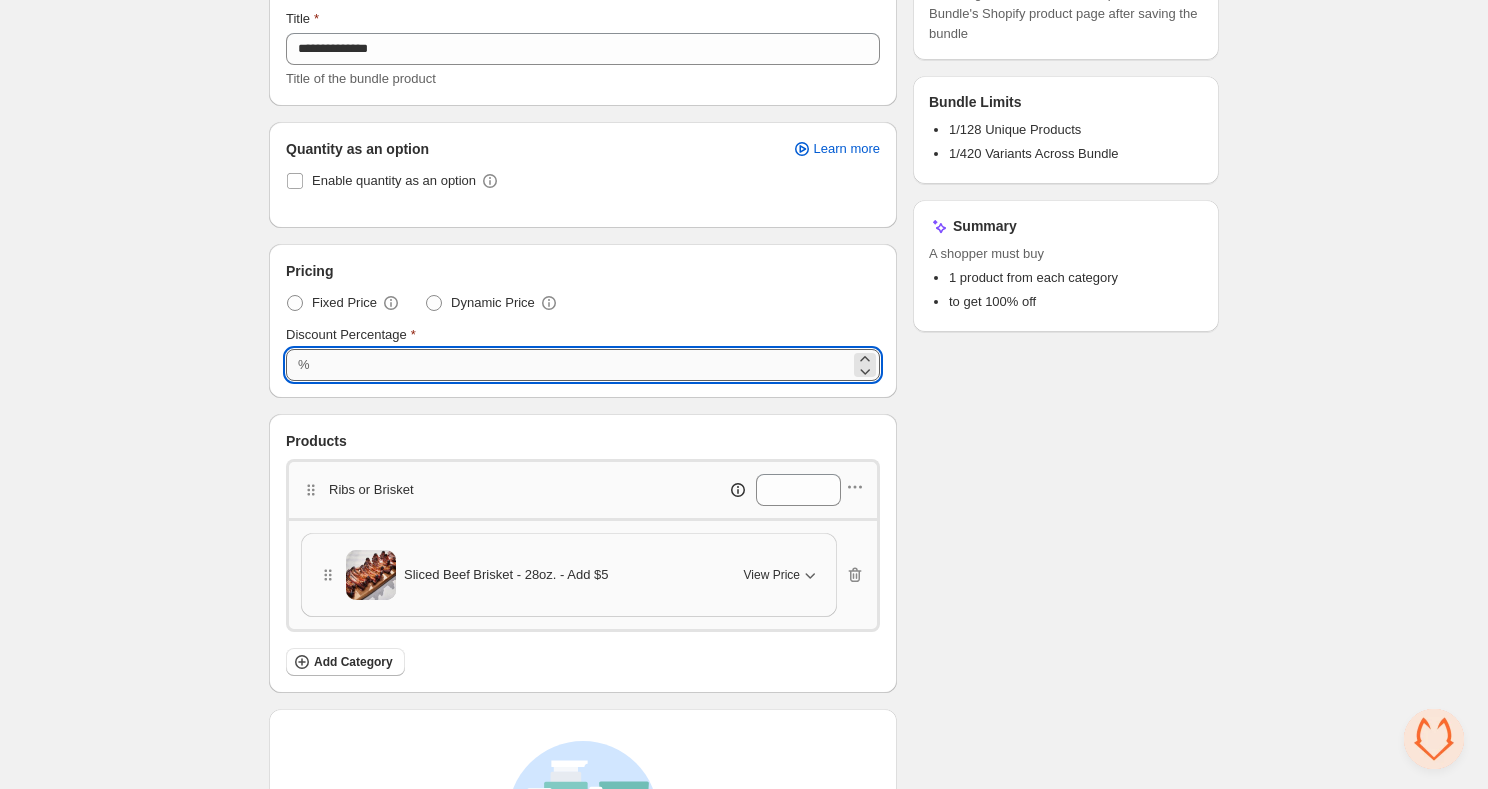 click on "***" at bounding box center [583, 365] 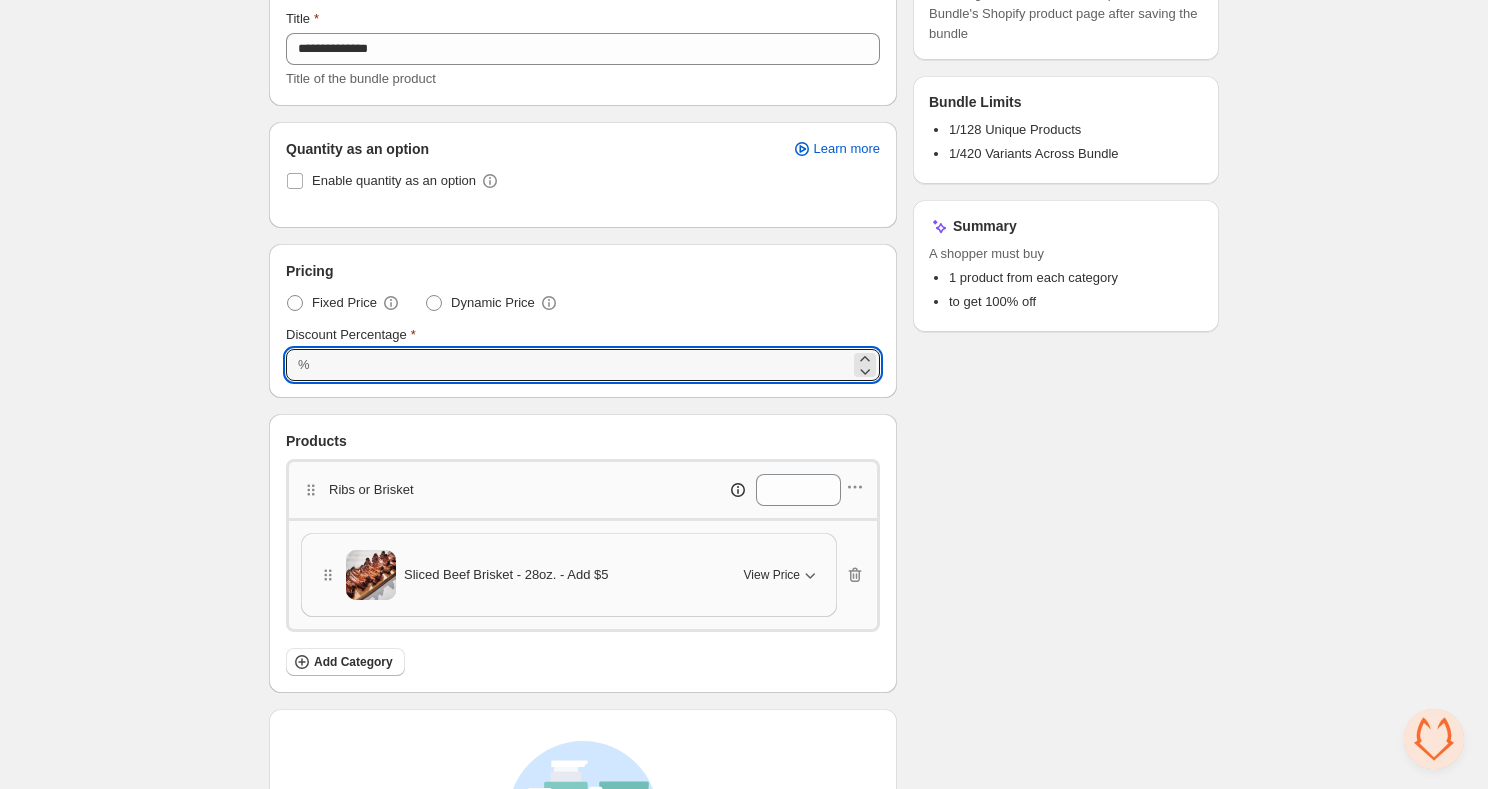 click on "Pricing Fixed Price Dynamic Price Discount Percentage % ***" at bounding box center (583, 321) 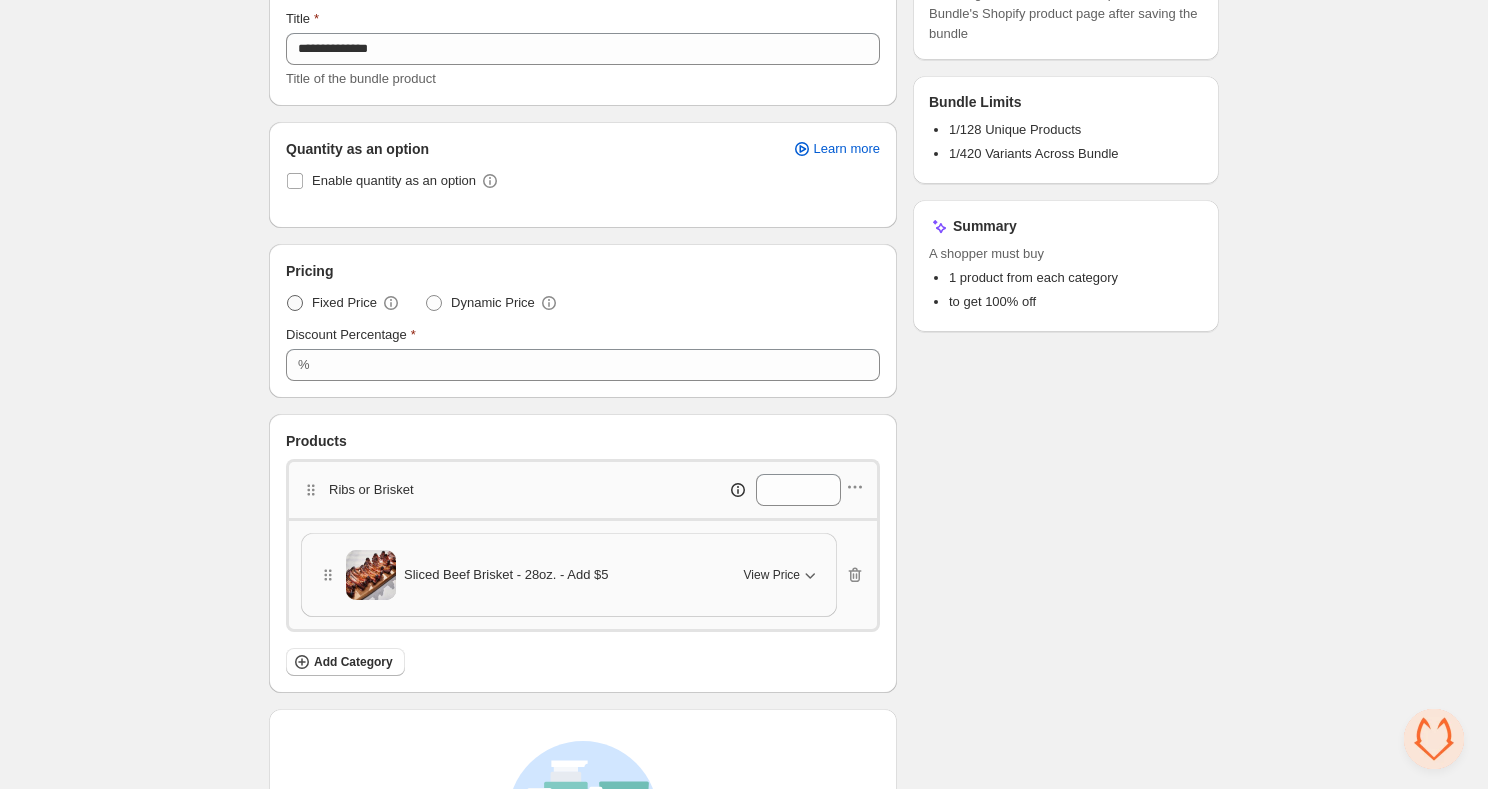 click on "Fixed Price" at bounding box center (343, 303) 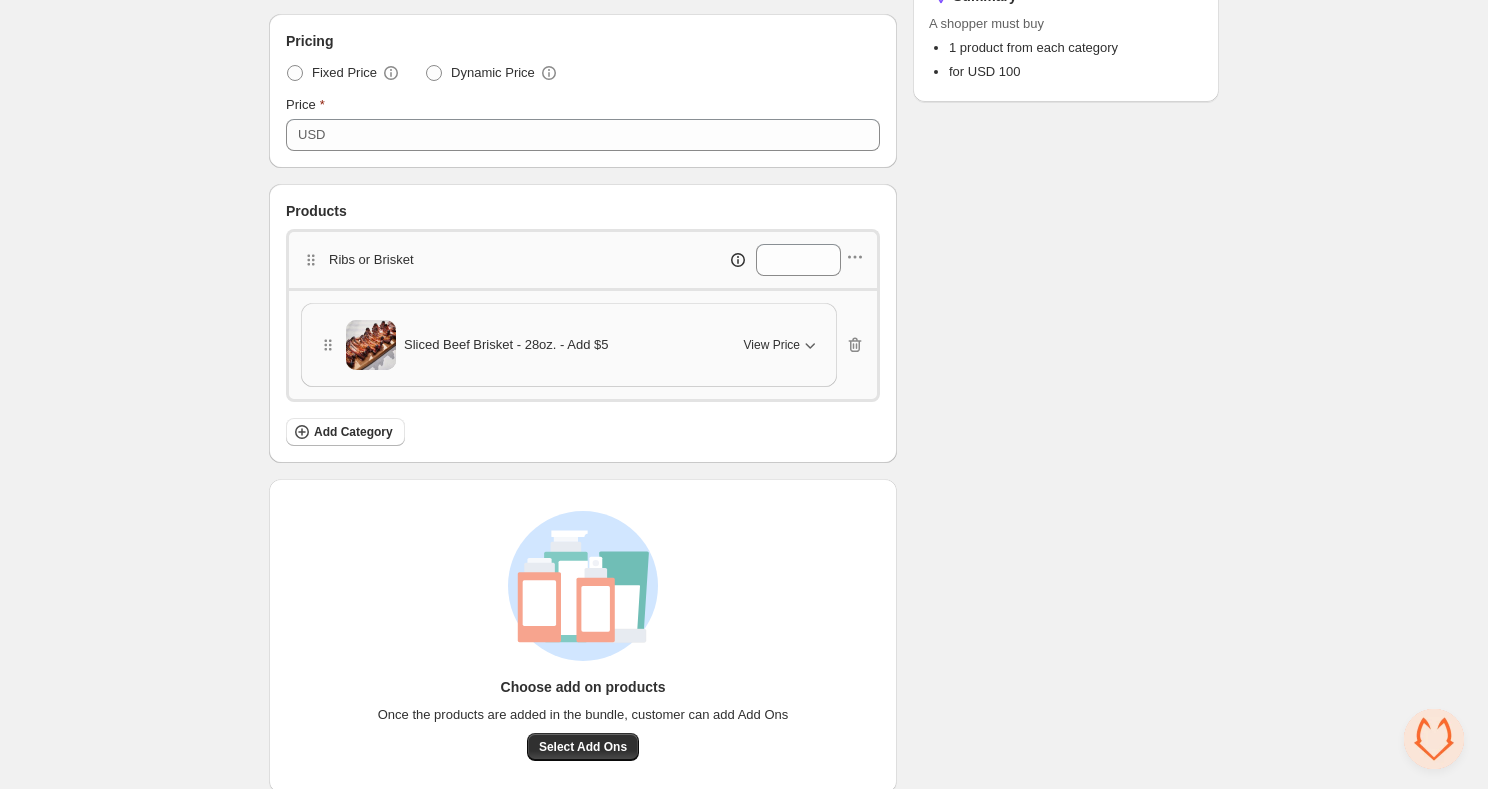 scroll, scrollTop: 469, scrollLeft: 0, axis: vertical 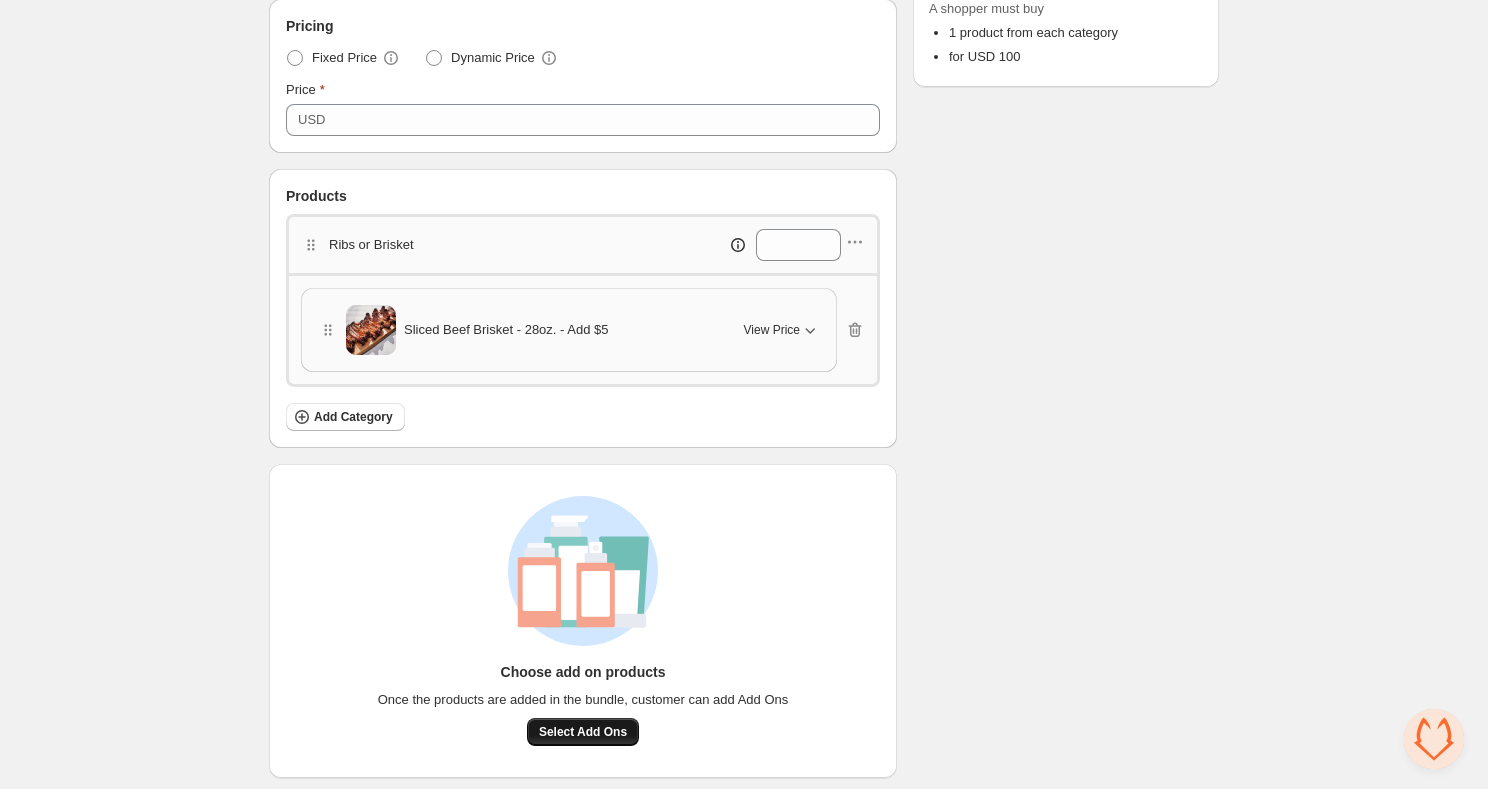 click on "Select Add Ons" at bounding box center (583, 732) 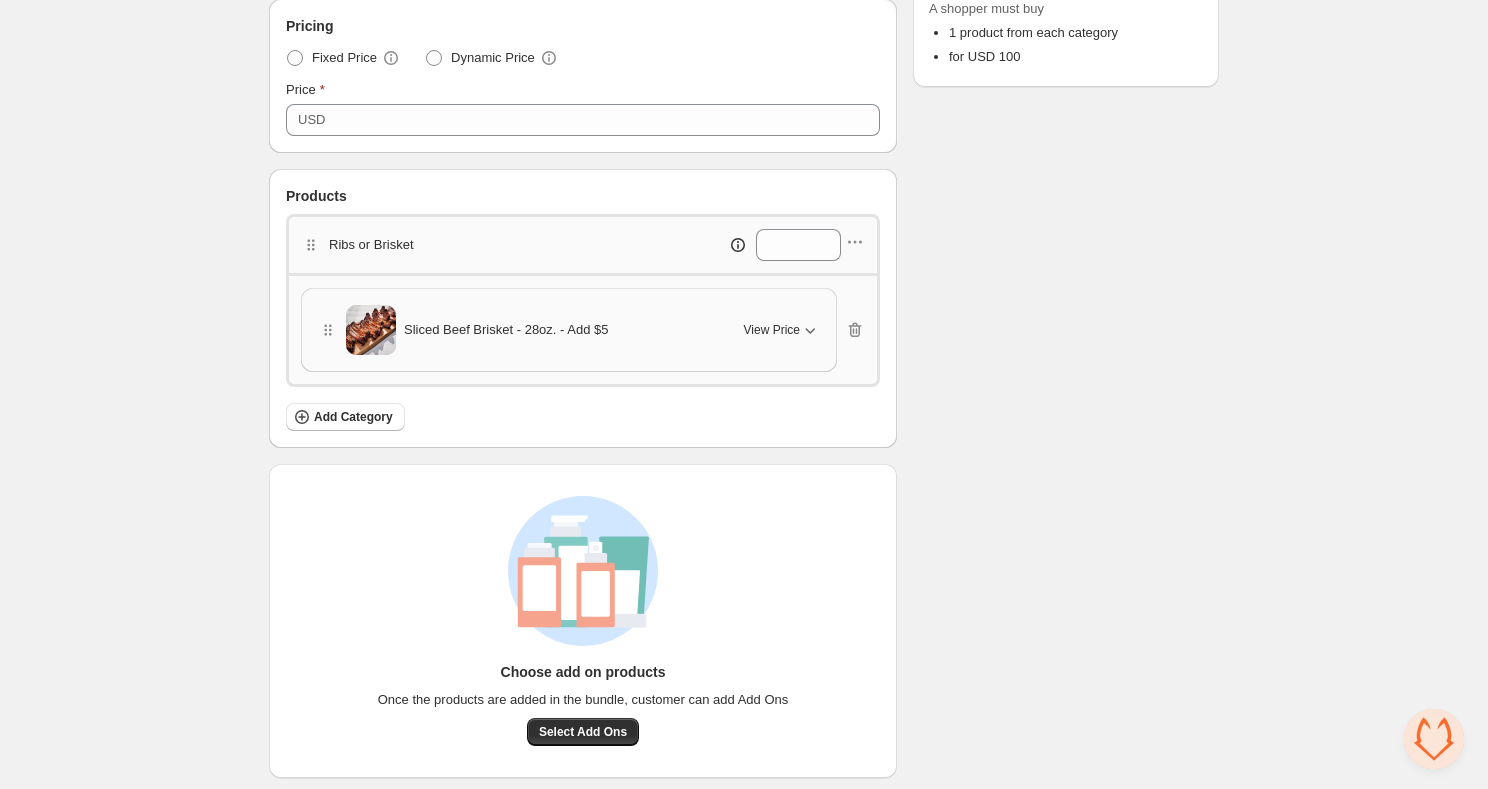 click on "Ribs or Brisket  *" at bounding box center (583, 243) 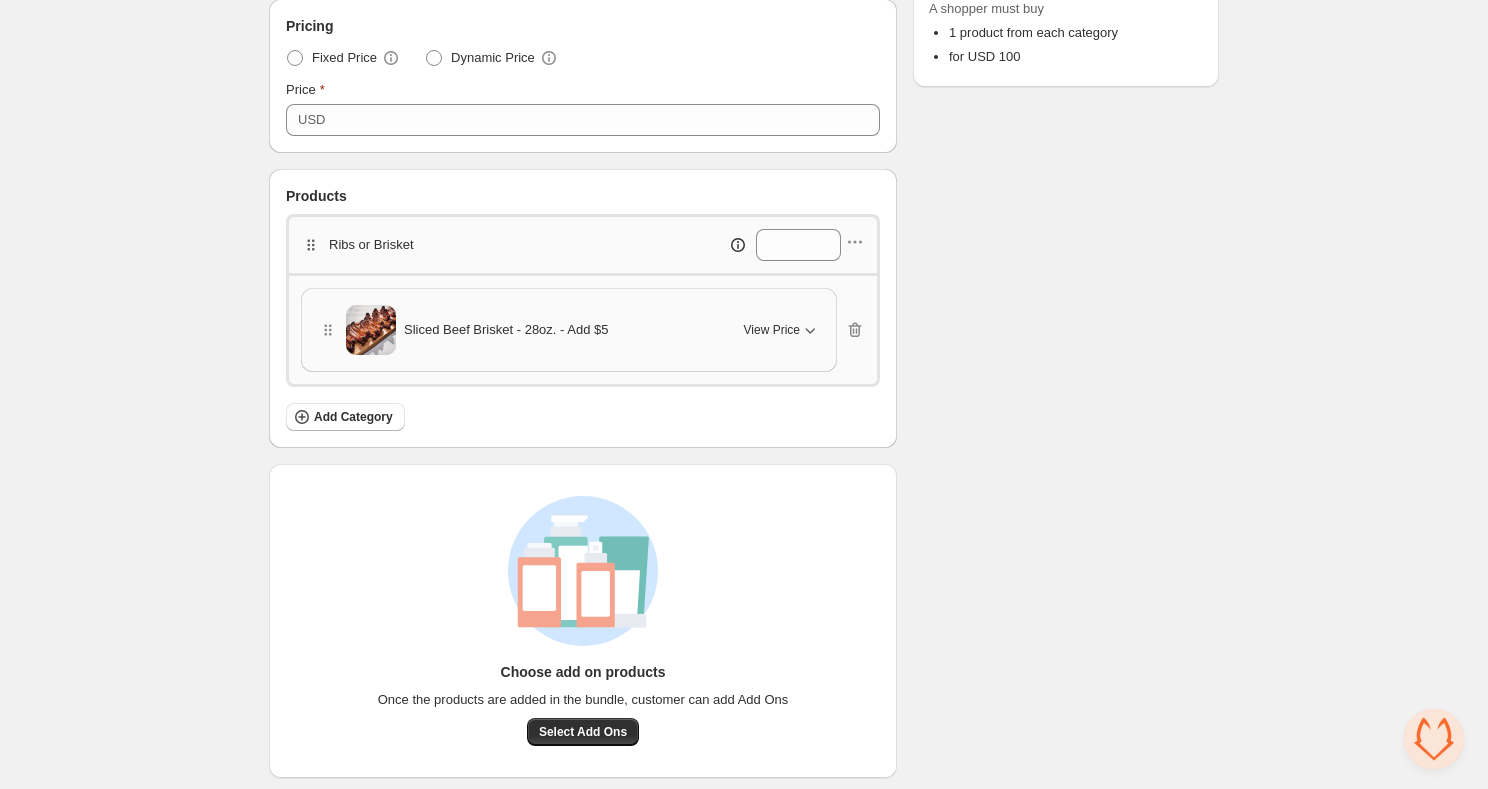 click 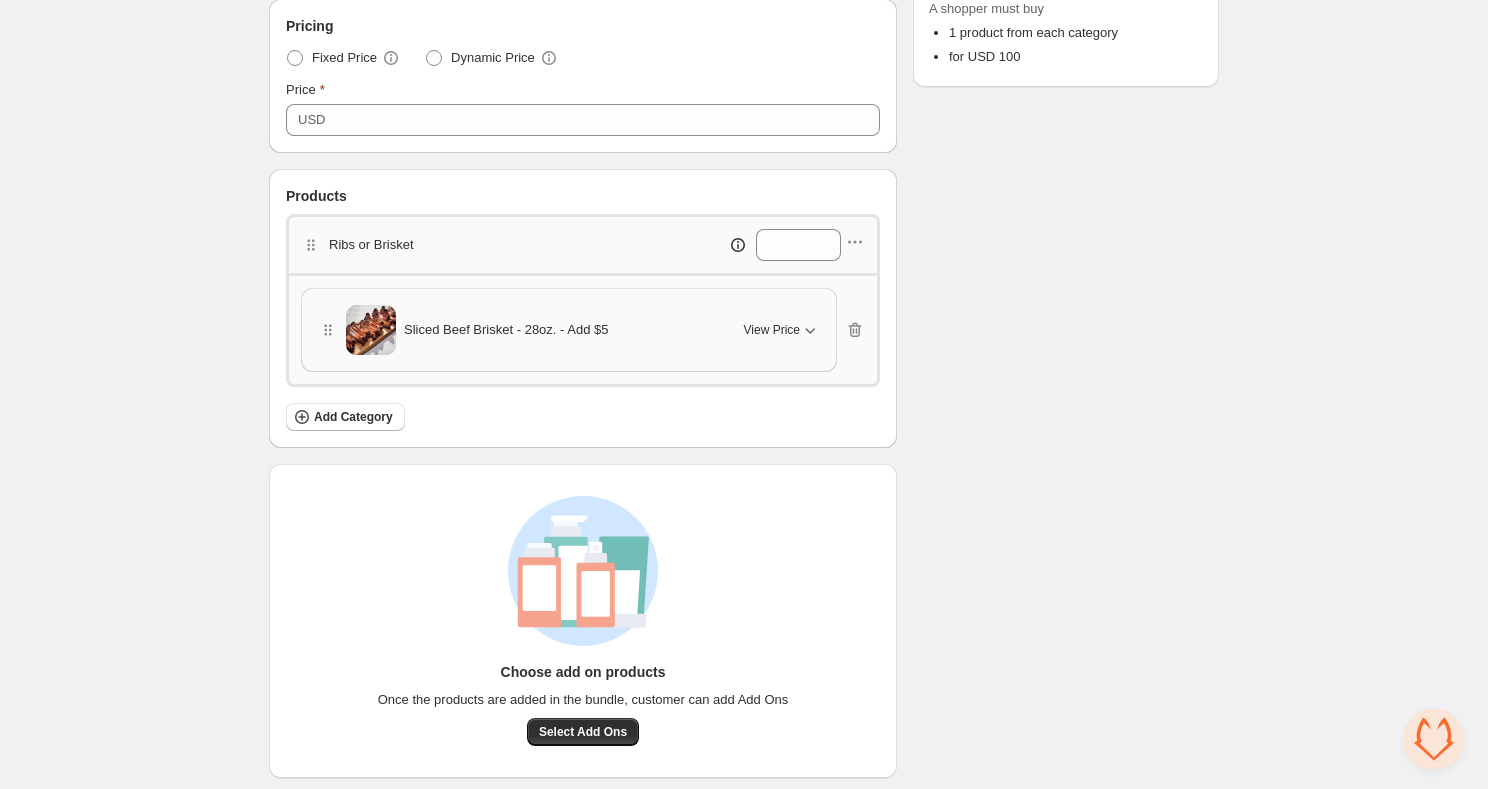 click at bounding box center (371, 330) 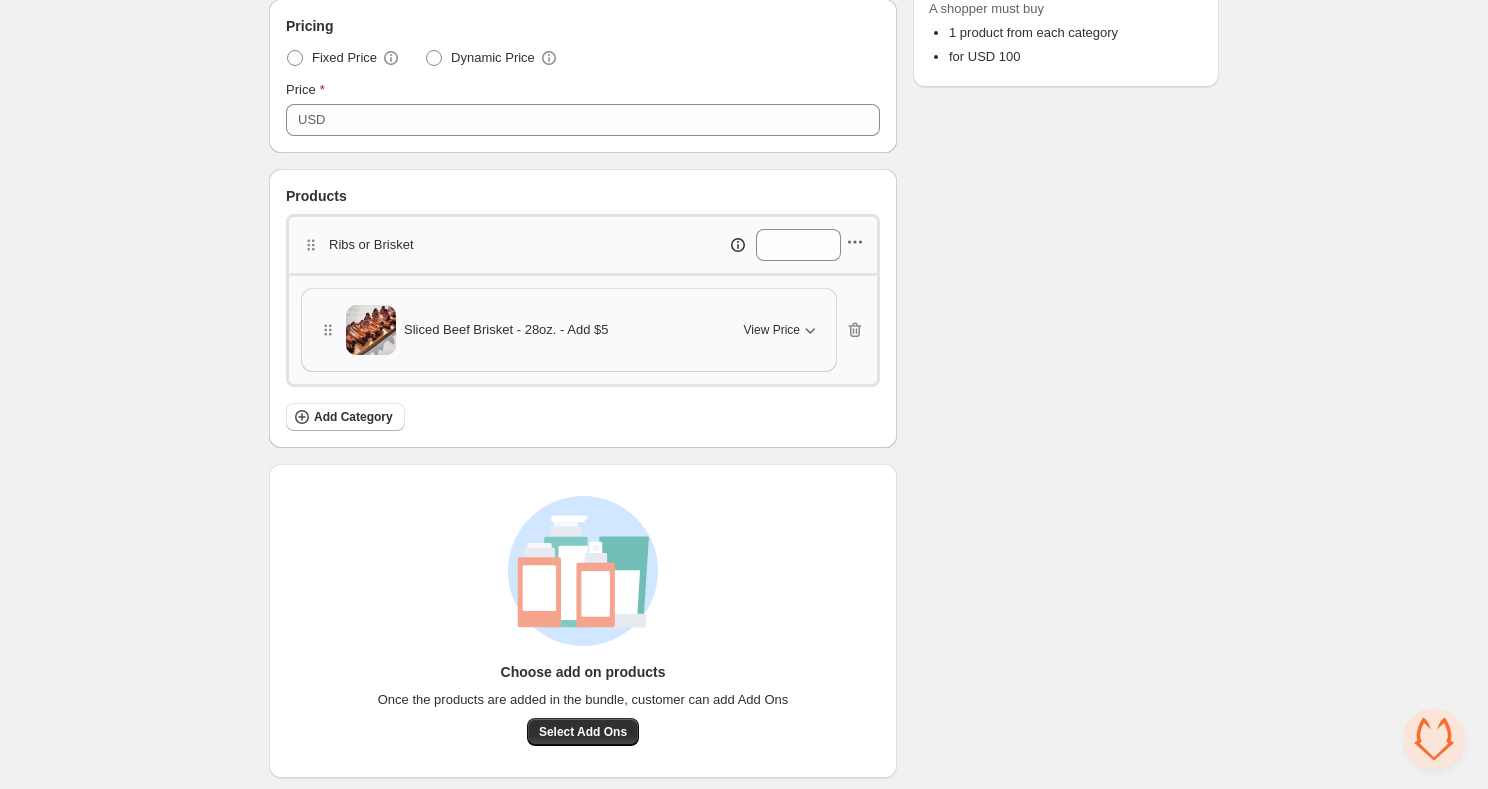 click 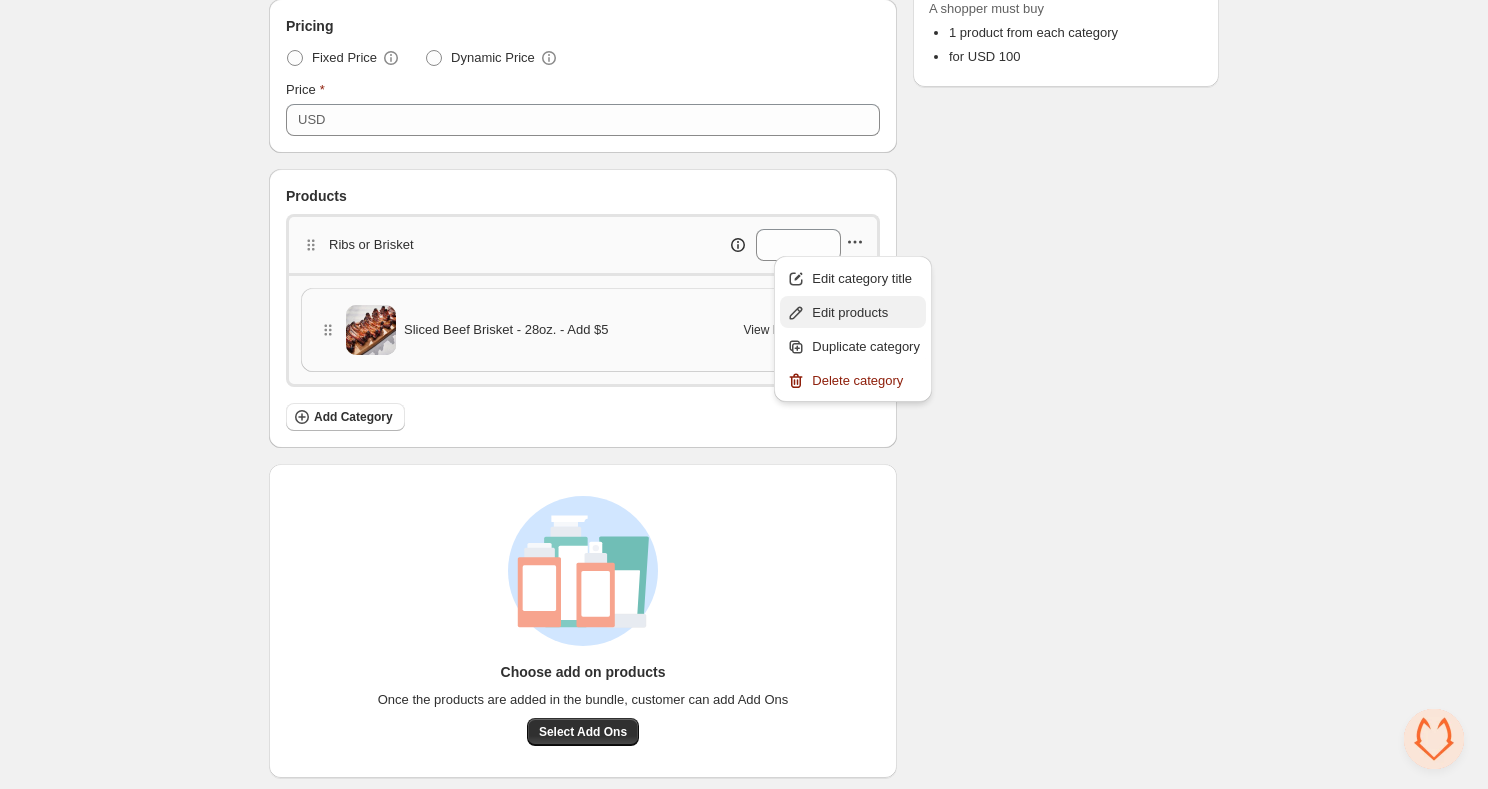 click on "Edit products" at bounding box center [866, 313] 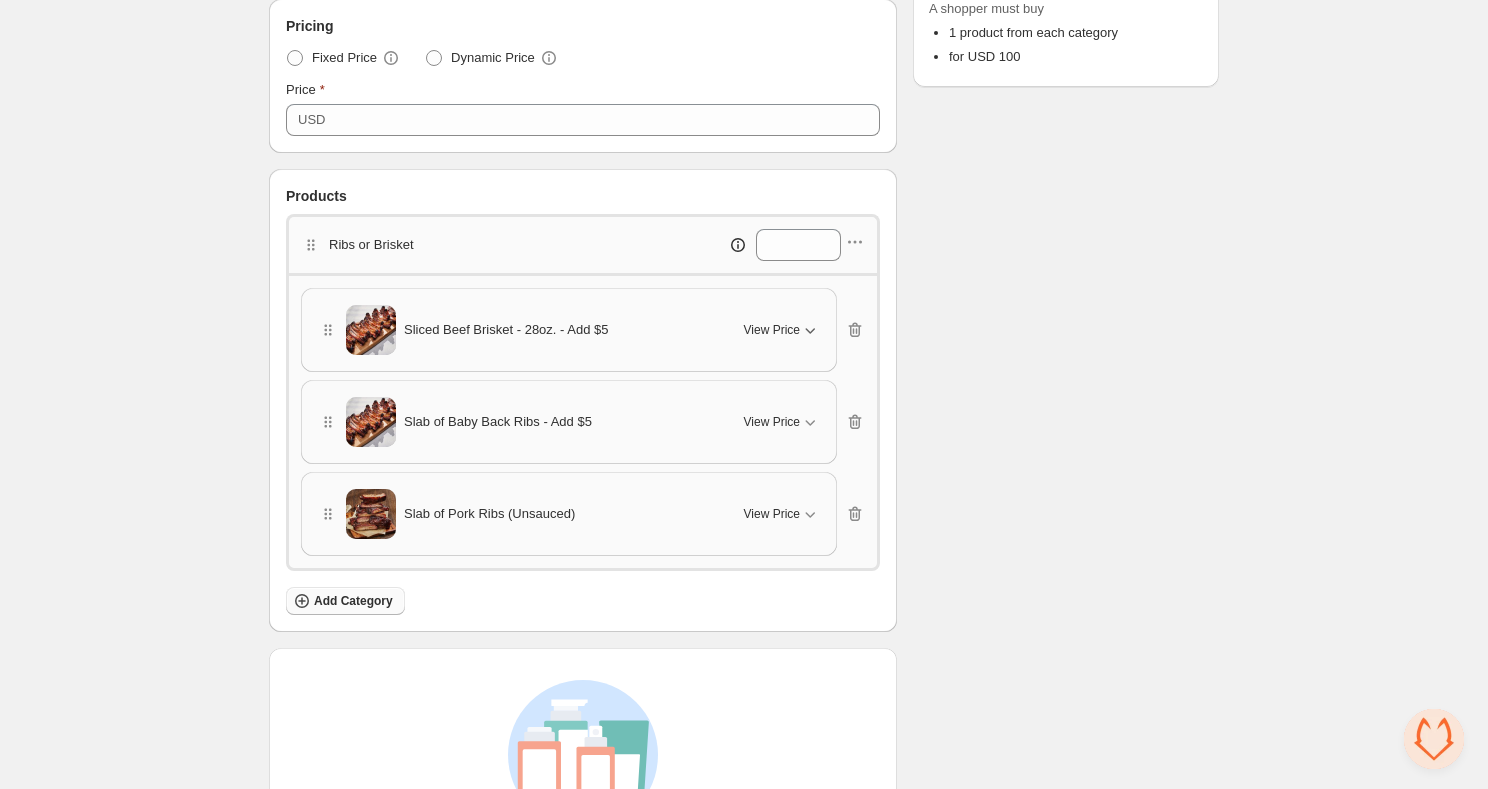 click on "Add Category" at bounding box center (345, 601) 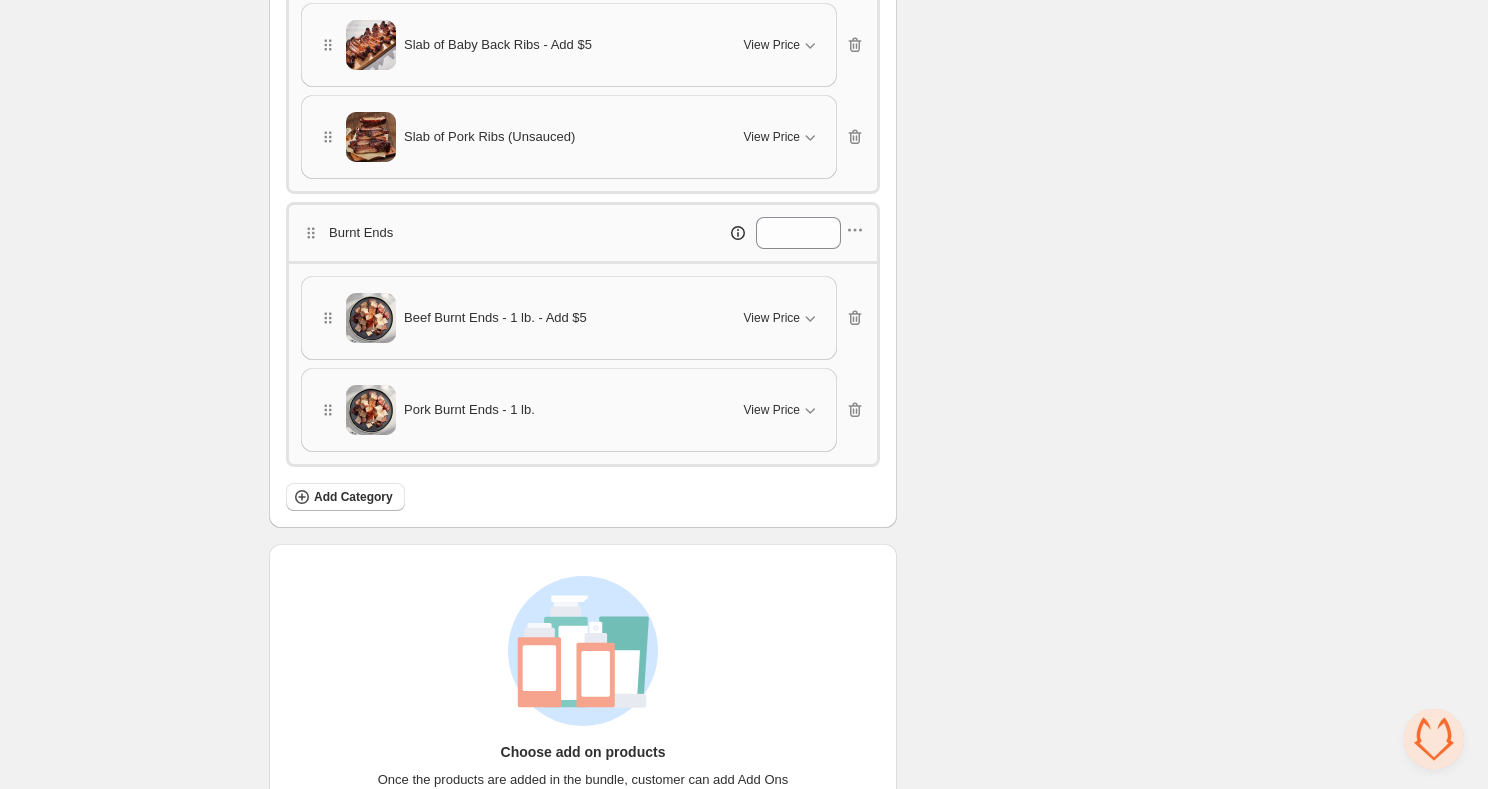 scroll, scrollTop: 863, scrollLeft: 0, axis: vertical 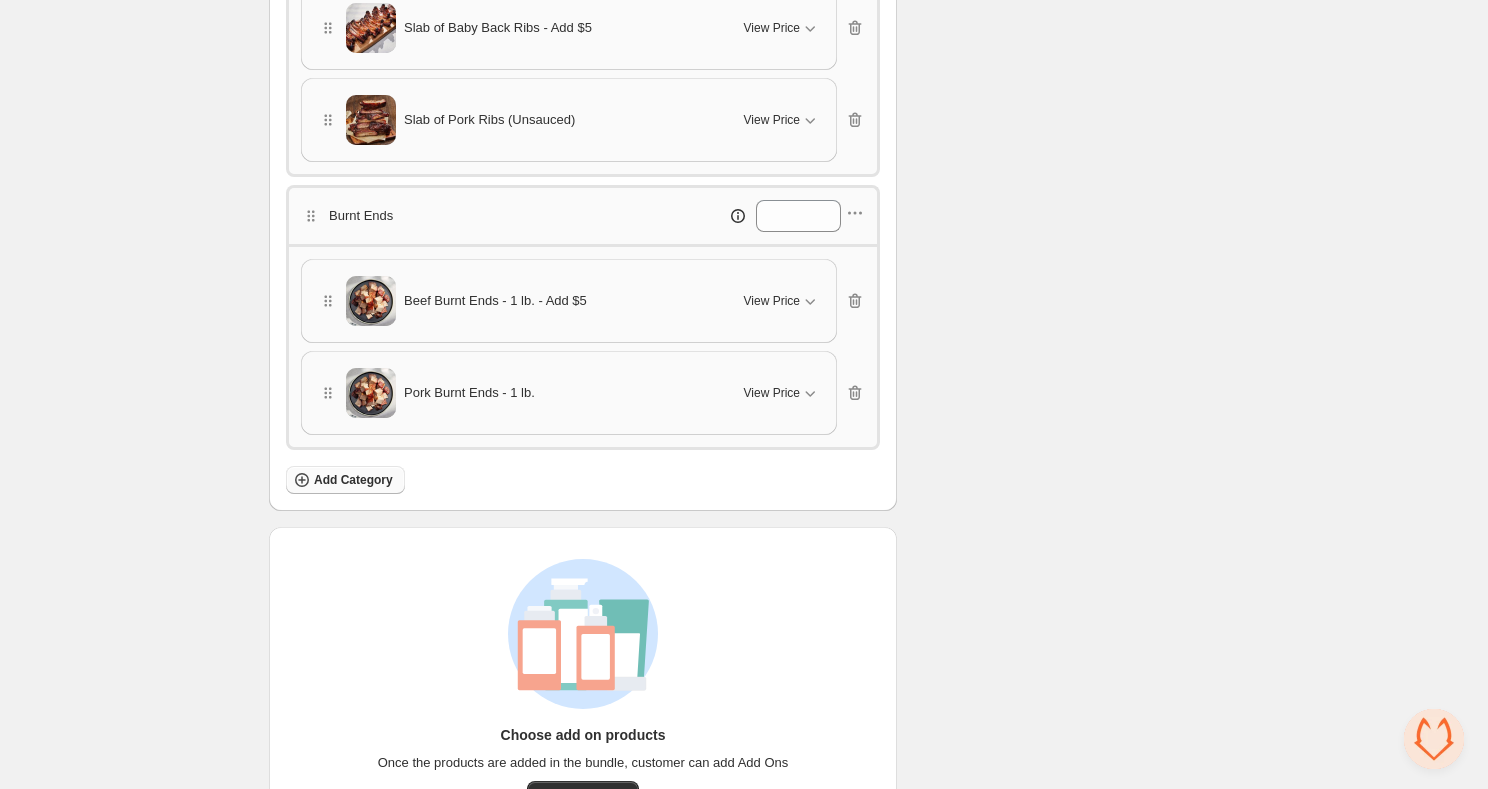 click on "Add Category" at bounding box center [353, 480] 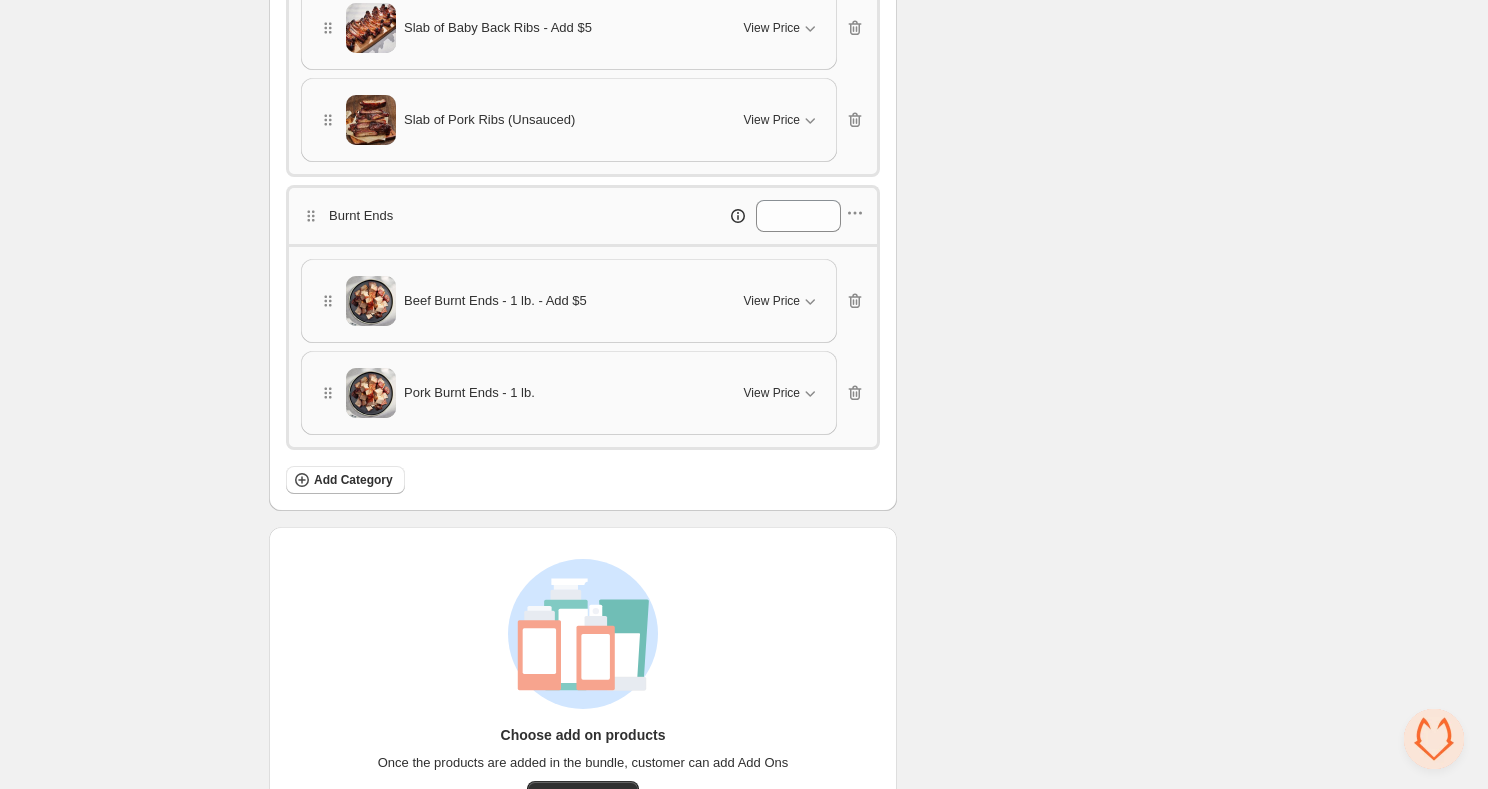 click on "Ribs or Brisket  * Sliced Beef Brisket - 28oz. - Add $5 View Price Cancel Apply Select All Sliced Beef Brisket - 28oz. - Add $5 - Default Title Slab of Baby Back Ribs - Add $5 View Price Cancel Apply Select All Slab of Baby Back Ribs - Add $5 - Default Title Slab of Pork Ribs (Unsauced) View Price Cancel Apply Select All Slab of Pork Ribs (Unsauced) - Default Title Burnt Ends * Beef Burnt Ends - 1 lb. - Add $5 View Price Cancel Apply Select All Beef Burnt Ends - 1 lb. - Add $5 - Default Title Pork Burnt Ends - 1 lb. View Price Cancel Apply Select All Pork Burnt Ends - 1 lb. - Default Title Add Category" at bounding box center [583, 157] 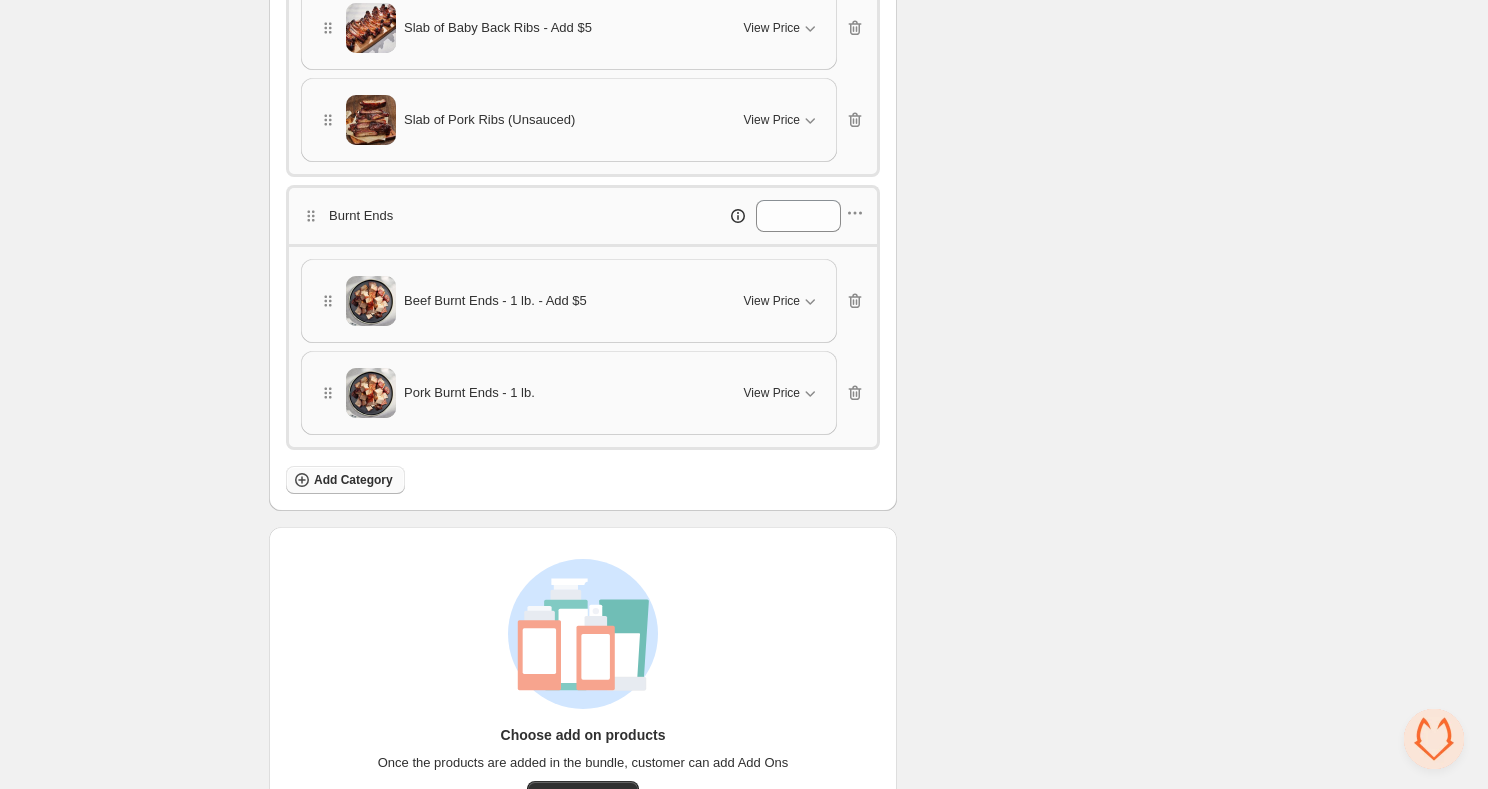 click on "Add Category" at bounding box center (353, 480) 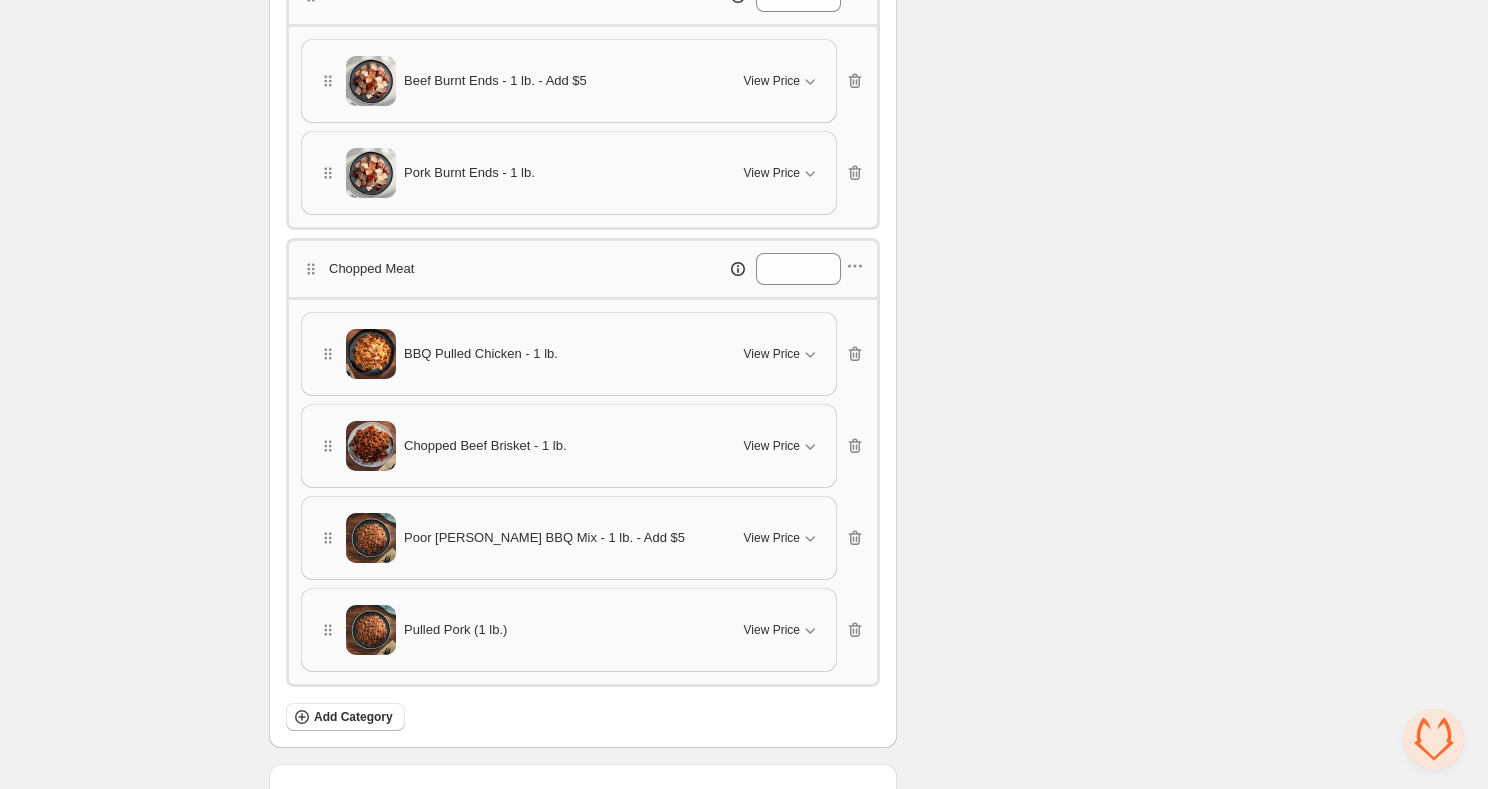 scroll, scrollTop: 1206, scrollLeft: 0, axis: vertical 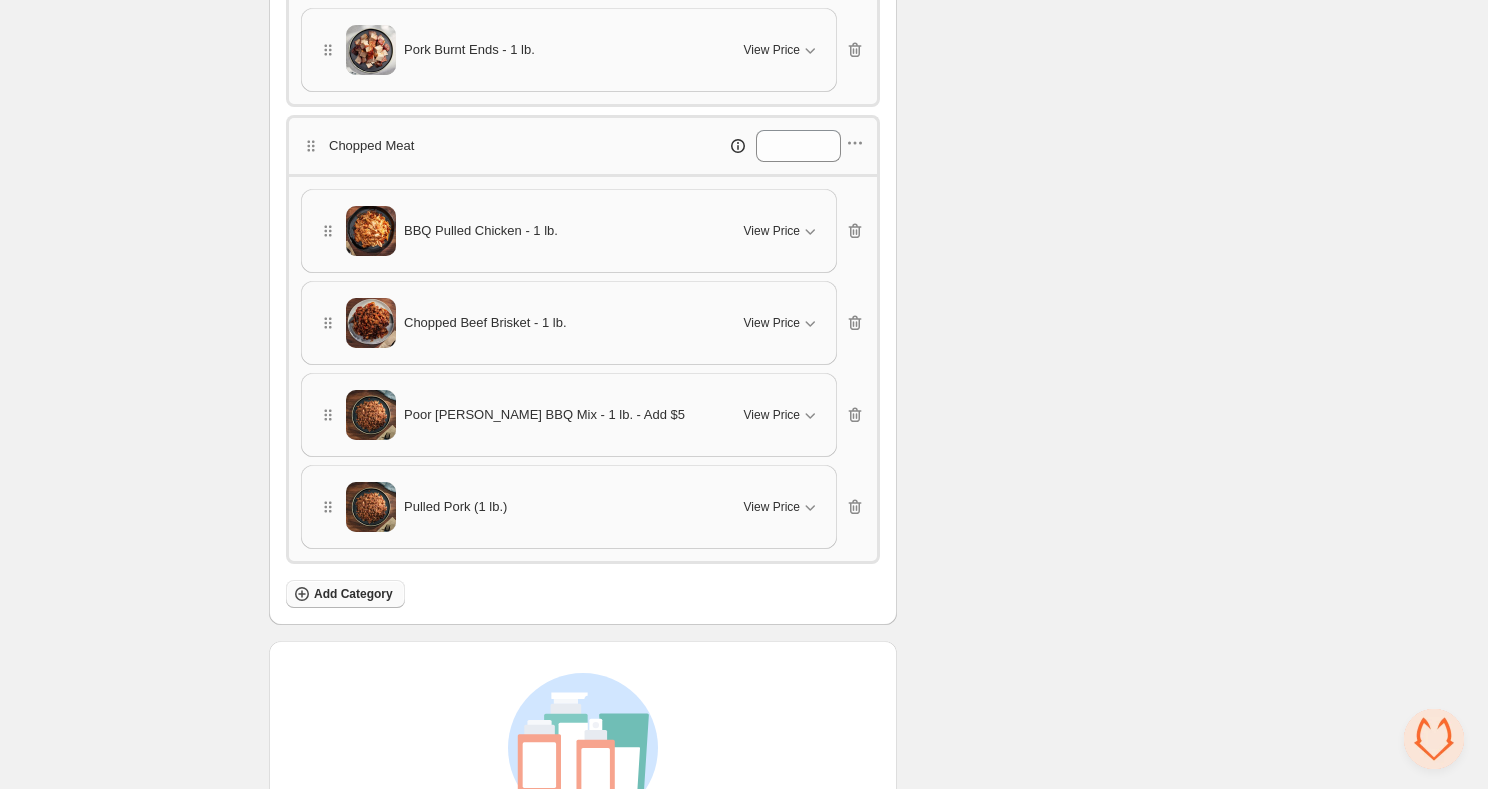click on "Add Category" at bounding box center (345, 594) 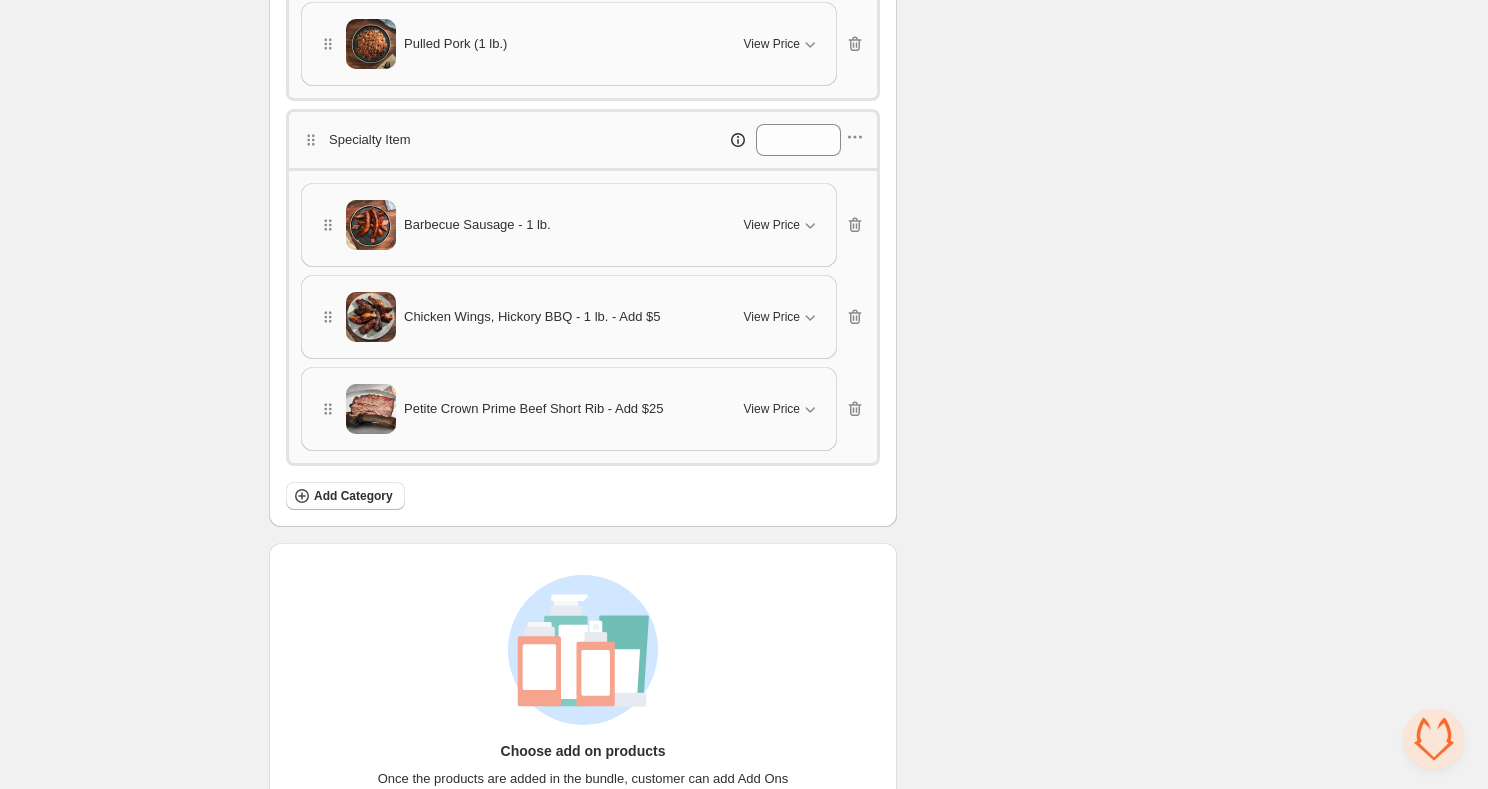 scroll, scrollTop: 1673, scrollLeft: 0, axis: vertical 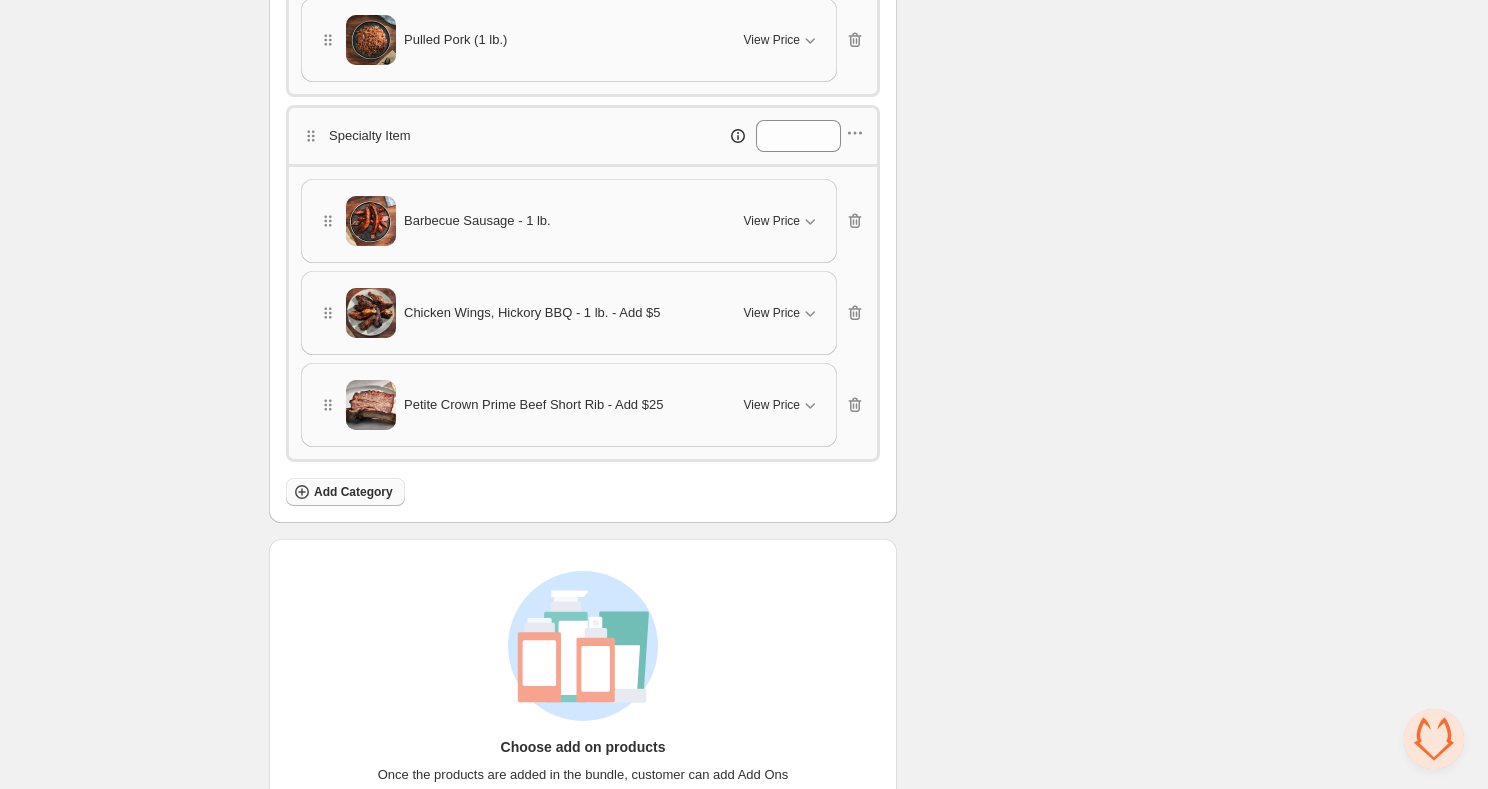 click on "Add Category" at bounding box center [353, 492] 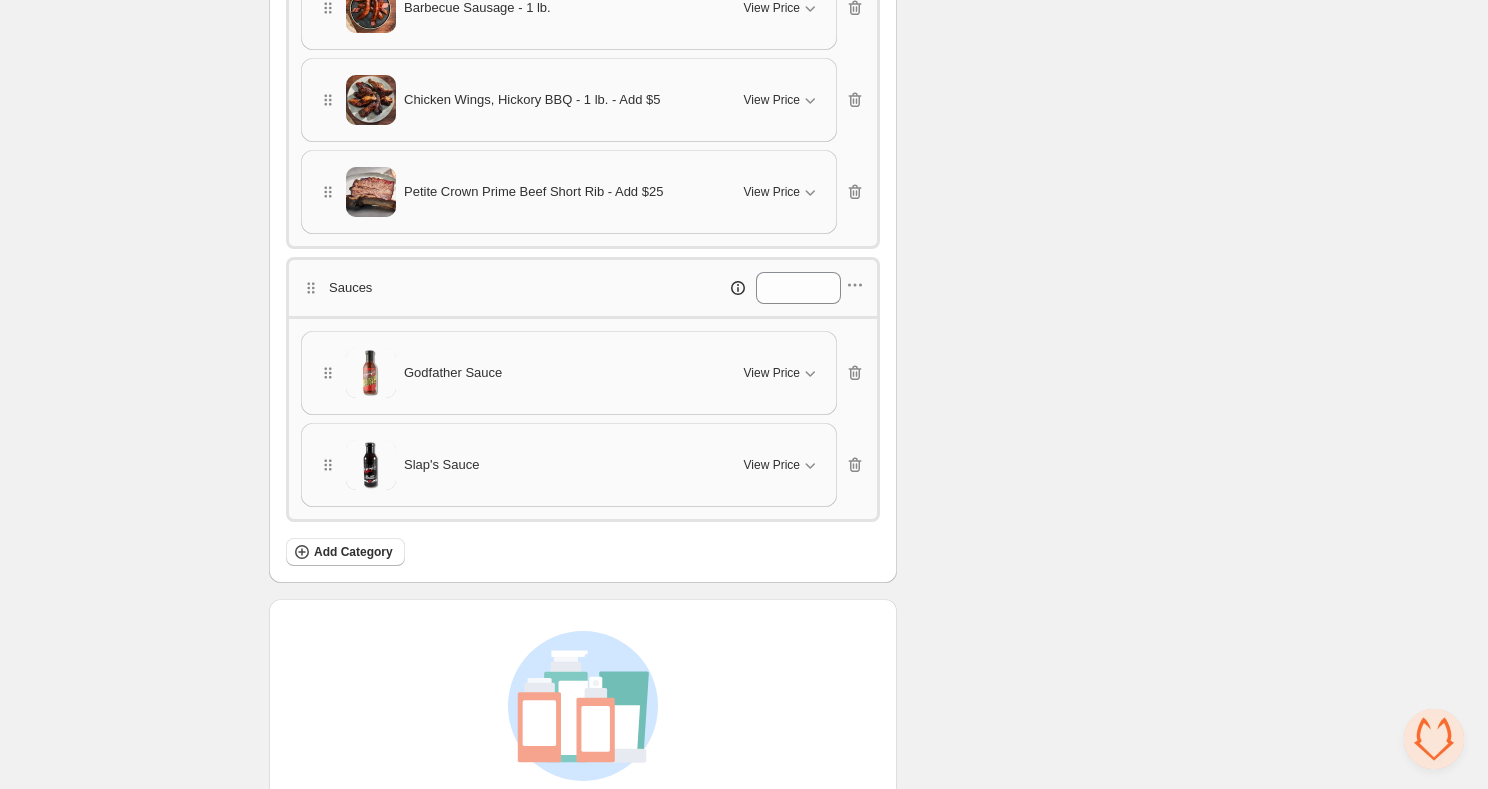 scroll, scrollTop: 2003, scrollLeft: 0, axis: vertical 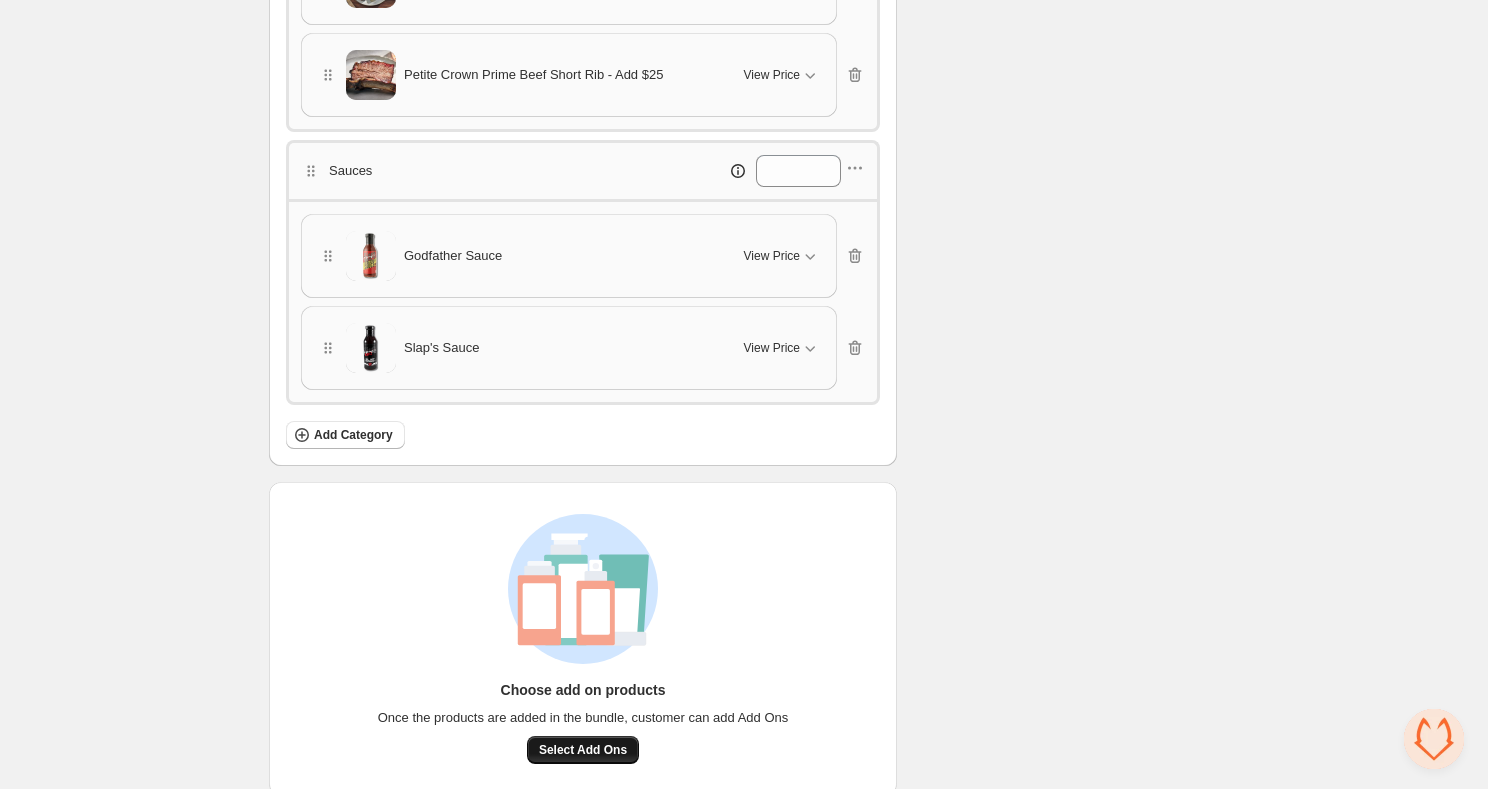 click on "Select Add Ons" at bounding box center (583, 750) 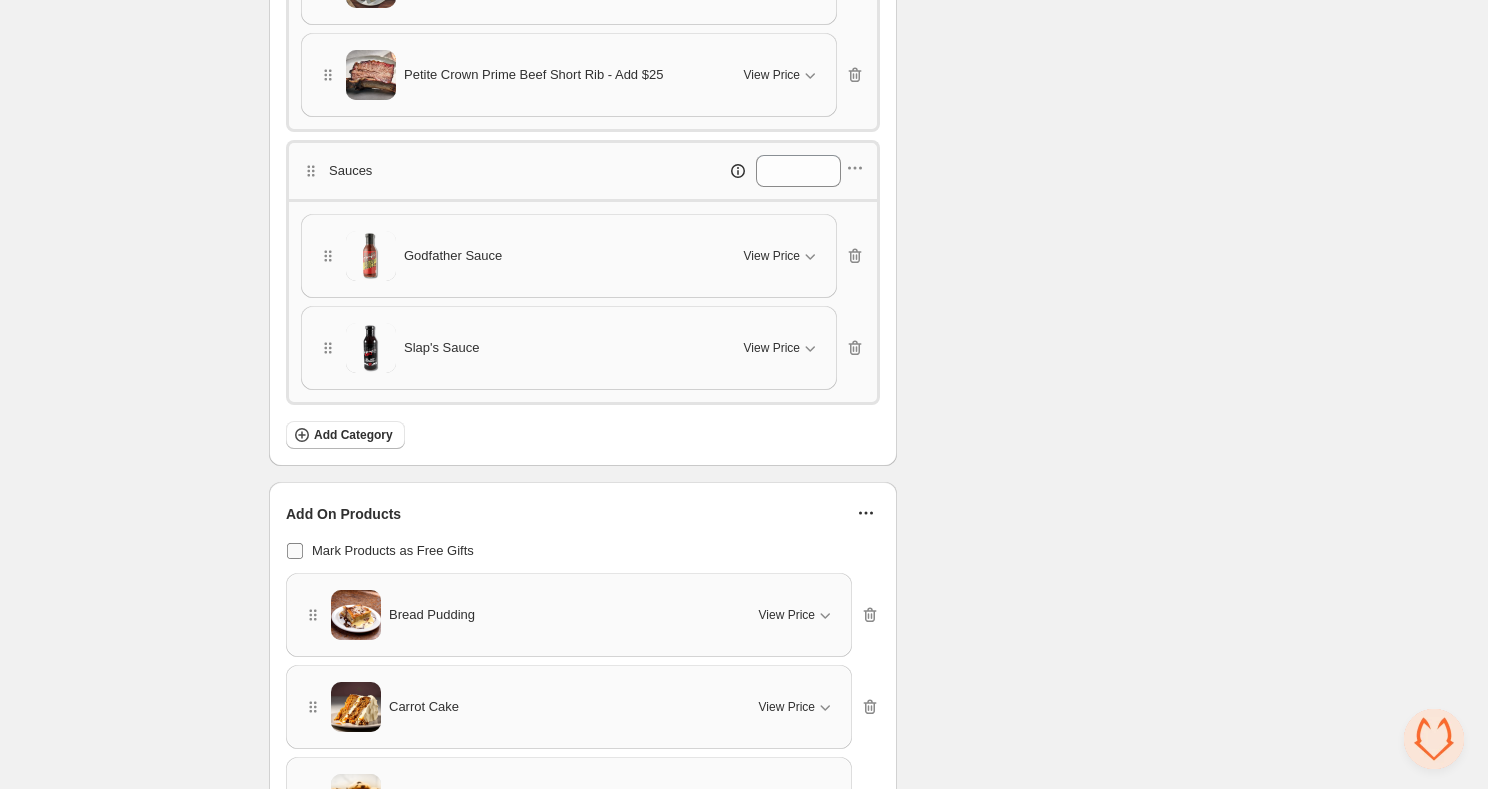 click on "Mark Products as Free Gifts" at bounding box center (393, 550) 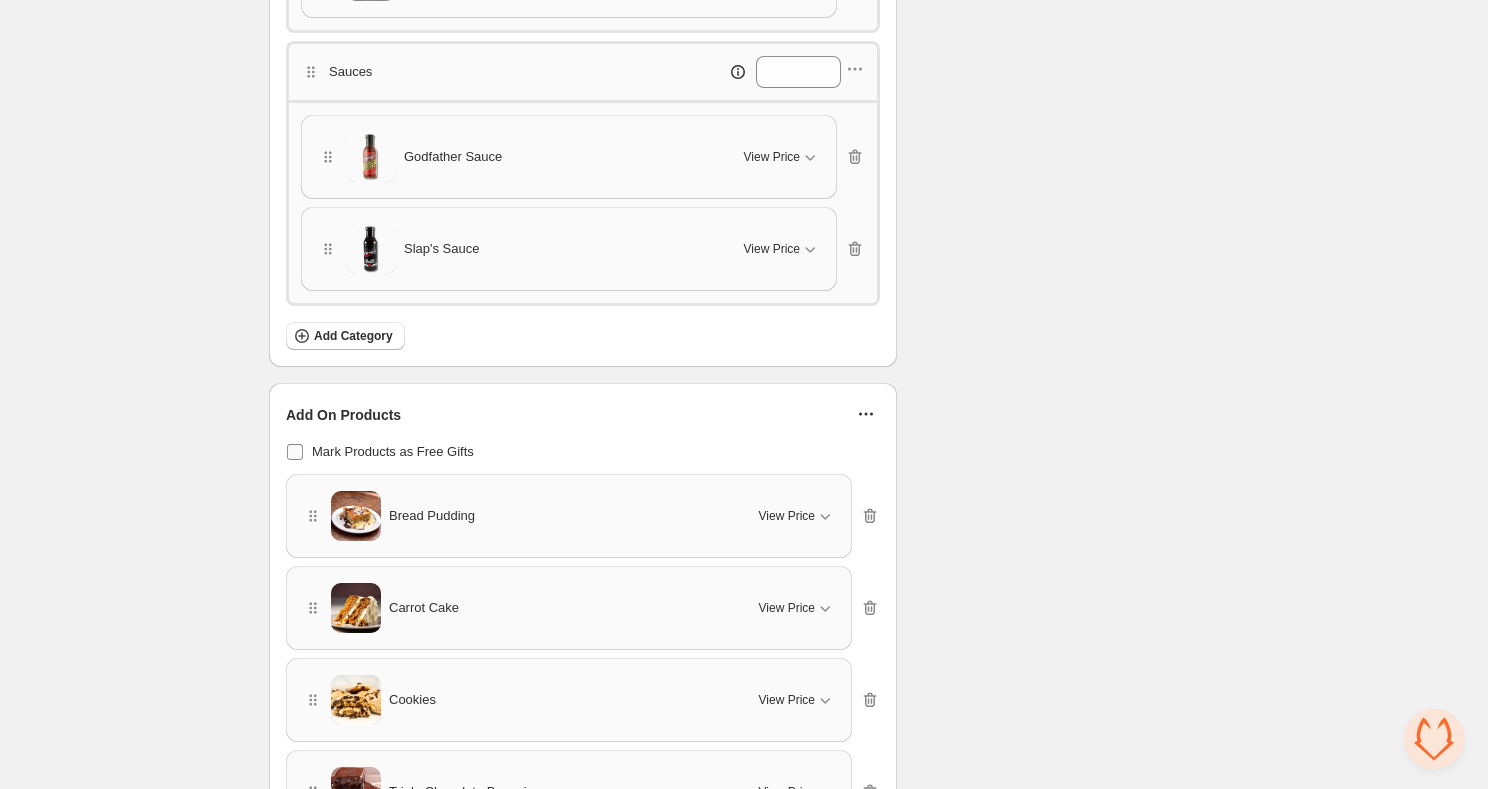 scroll, scrollTop: 2122, scrollLeft: 0, axis: vertical 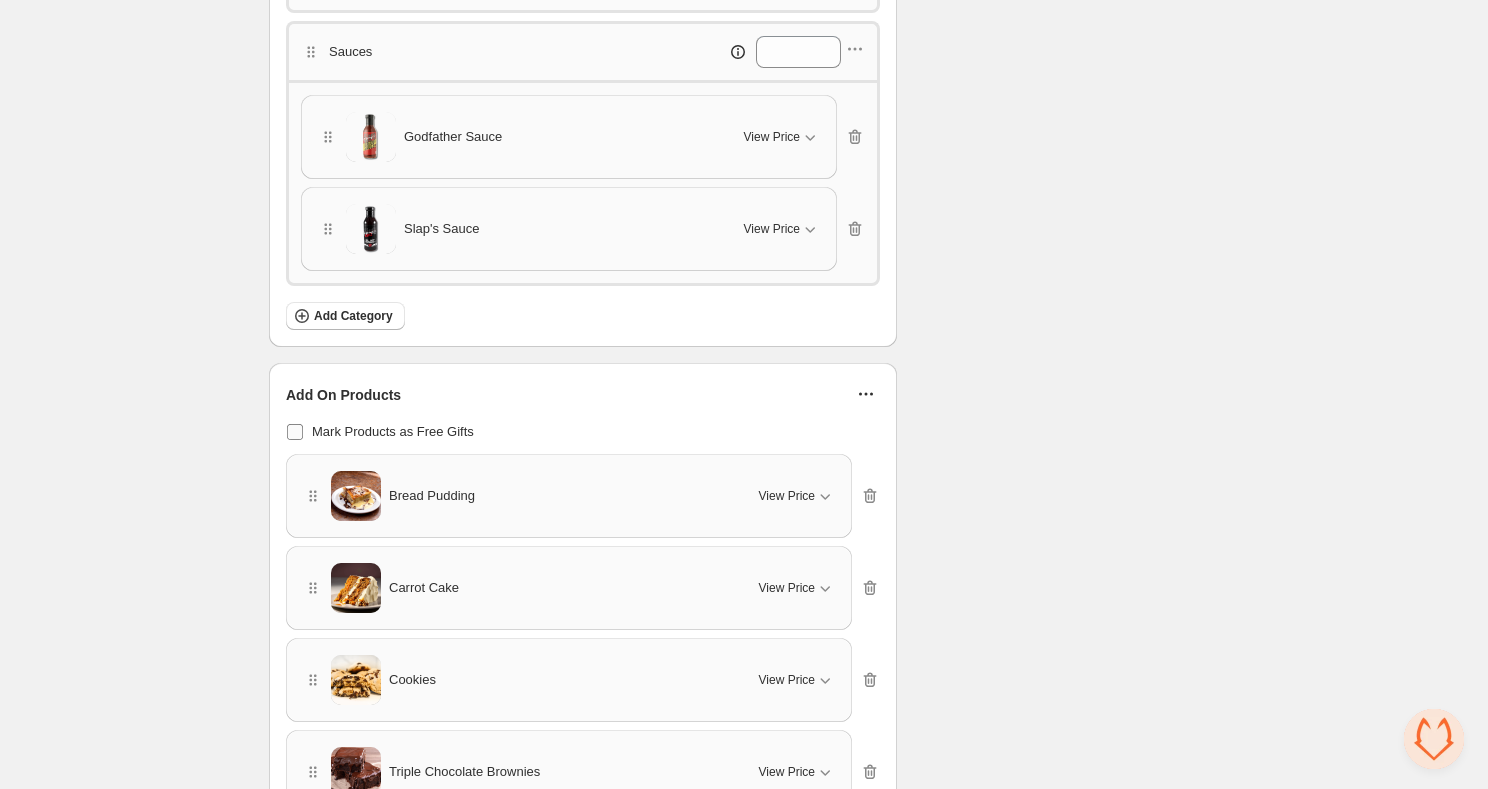 click on "Mark Products as Free Gifts" at bounding box center [393, 431] 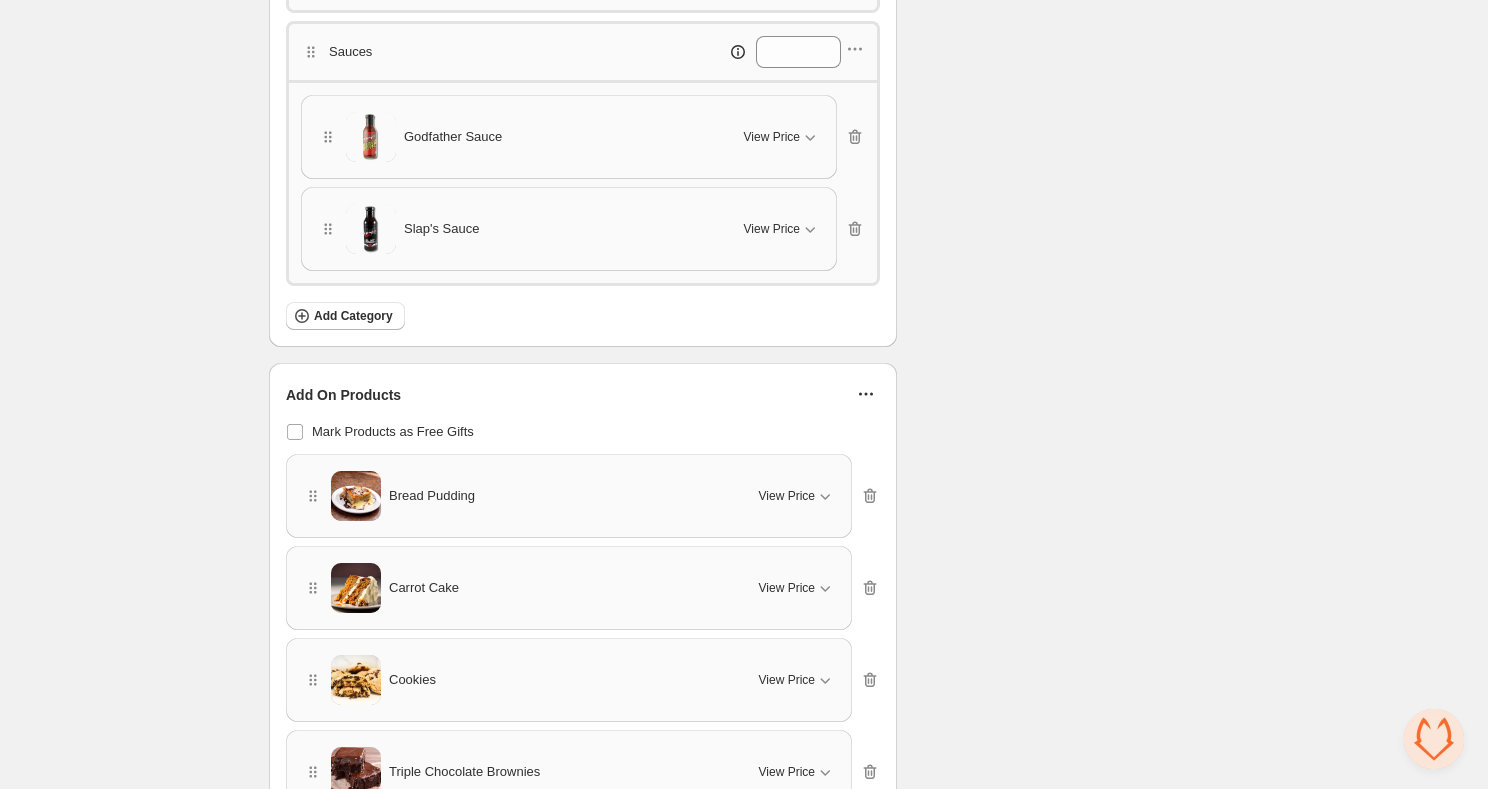 click 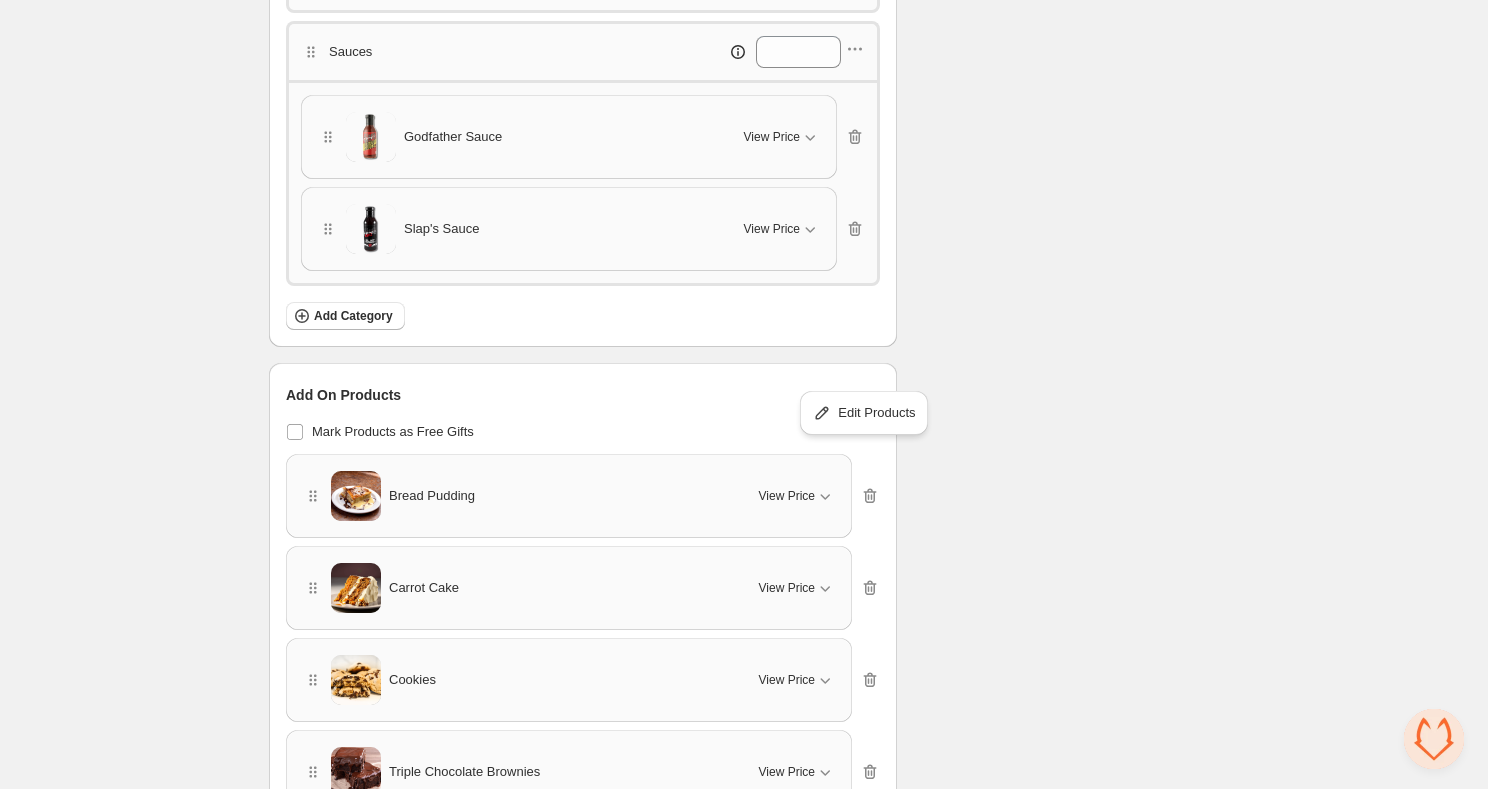 click 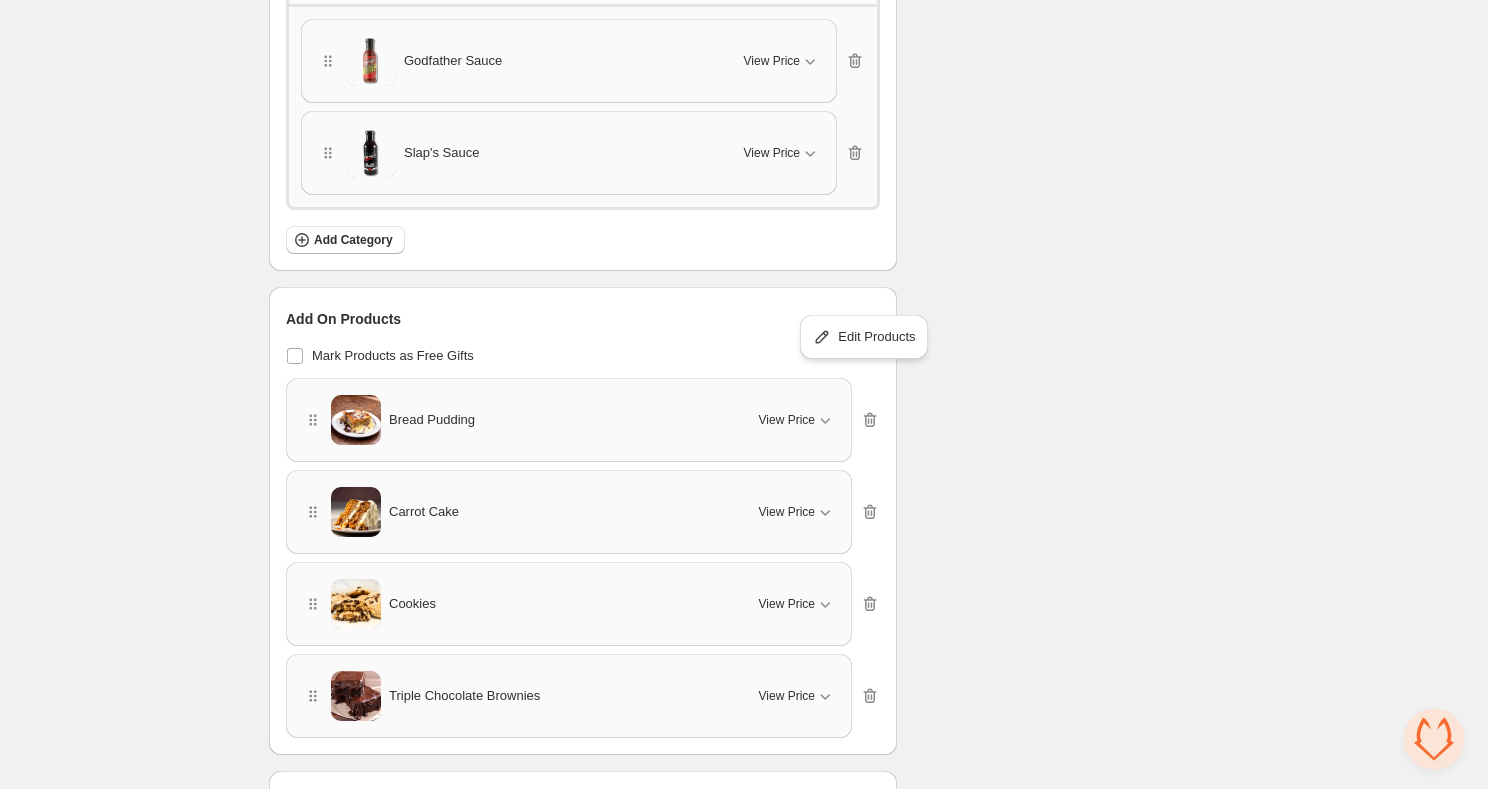 scroll, scrollTop: 2290, scrollLeft: 0, axis: vertical 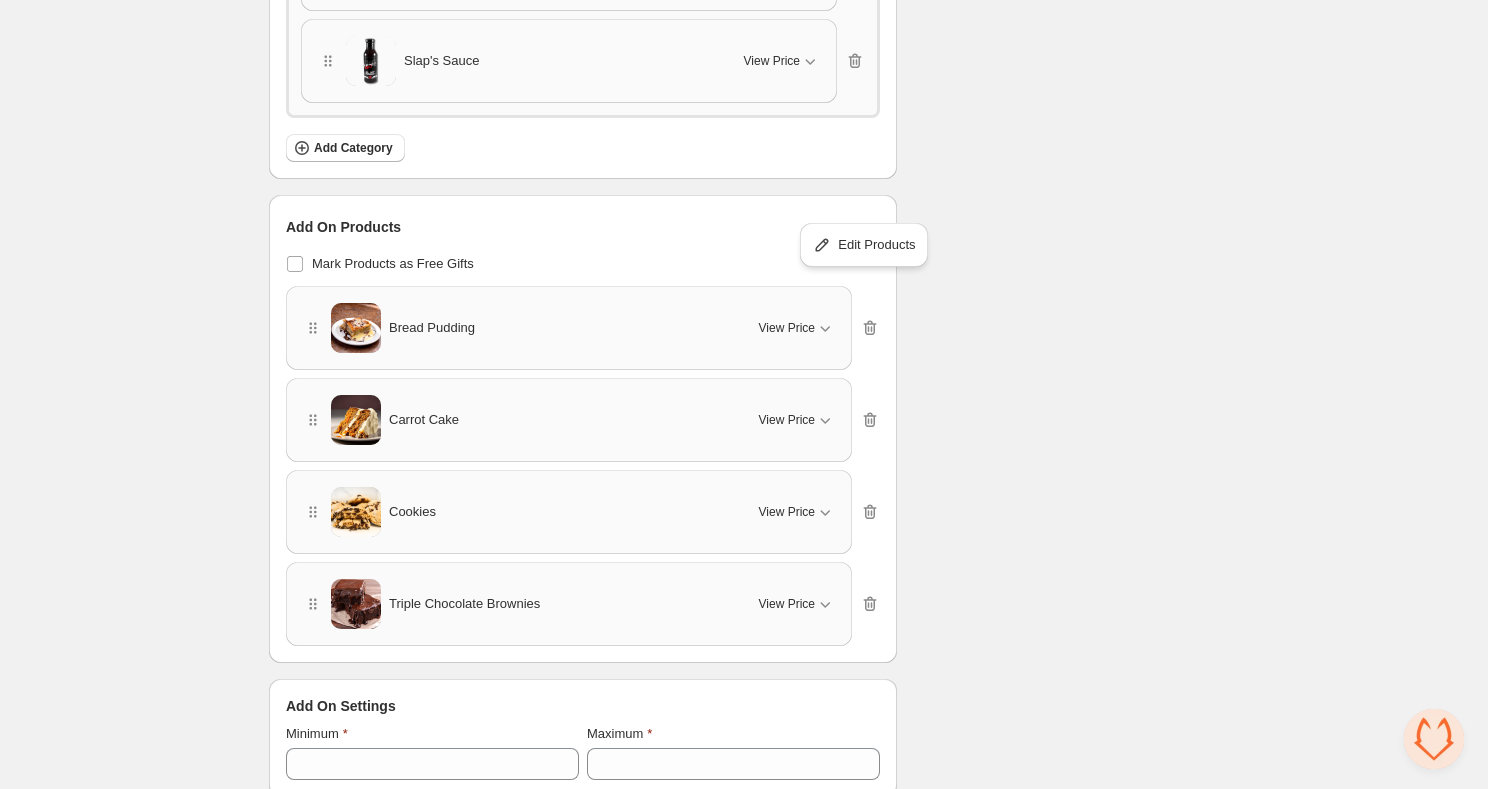 click on "Checklist Status To change the bundle's status, please do so on Bundle's Shopify product page after saving the bundle Bundle Limits 14/128 Unique Products 18/420 Variants Across Bundle 4/128 Add On Products Summary A shopper must buy 1 product from each category for USD 100 And choose Upto 4 free gifts" at bounding box center [1066, -697] 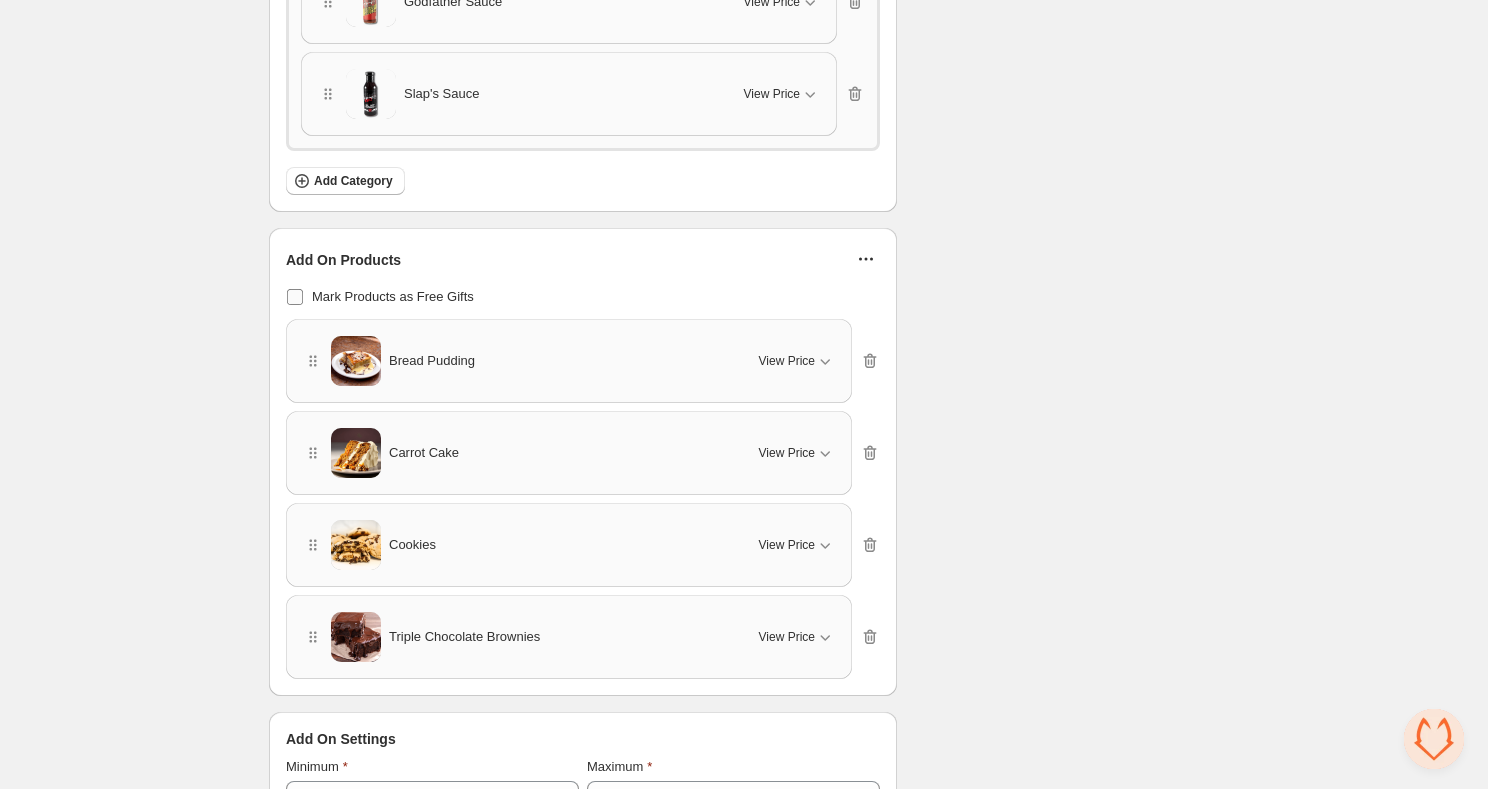 scroll, scrollTop: 2290, scrollLeft: 0, axis: vertical 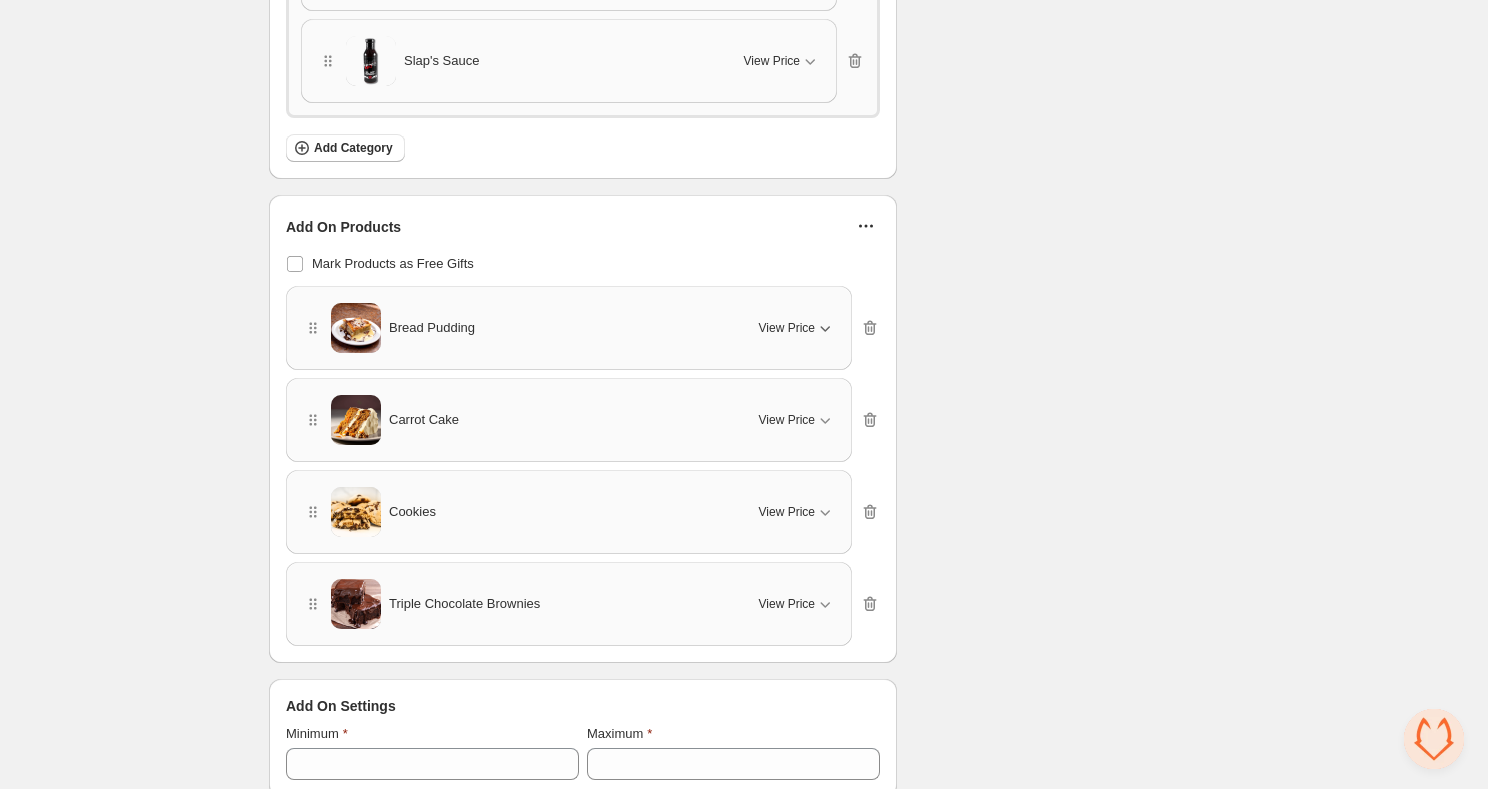 click on "View Price" at bounding box center (797, 328) 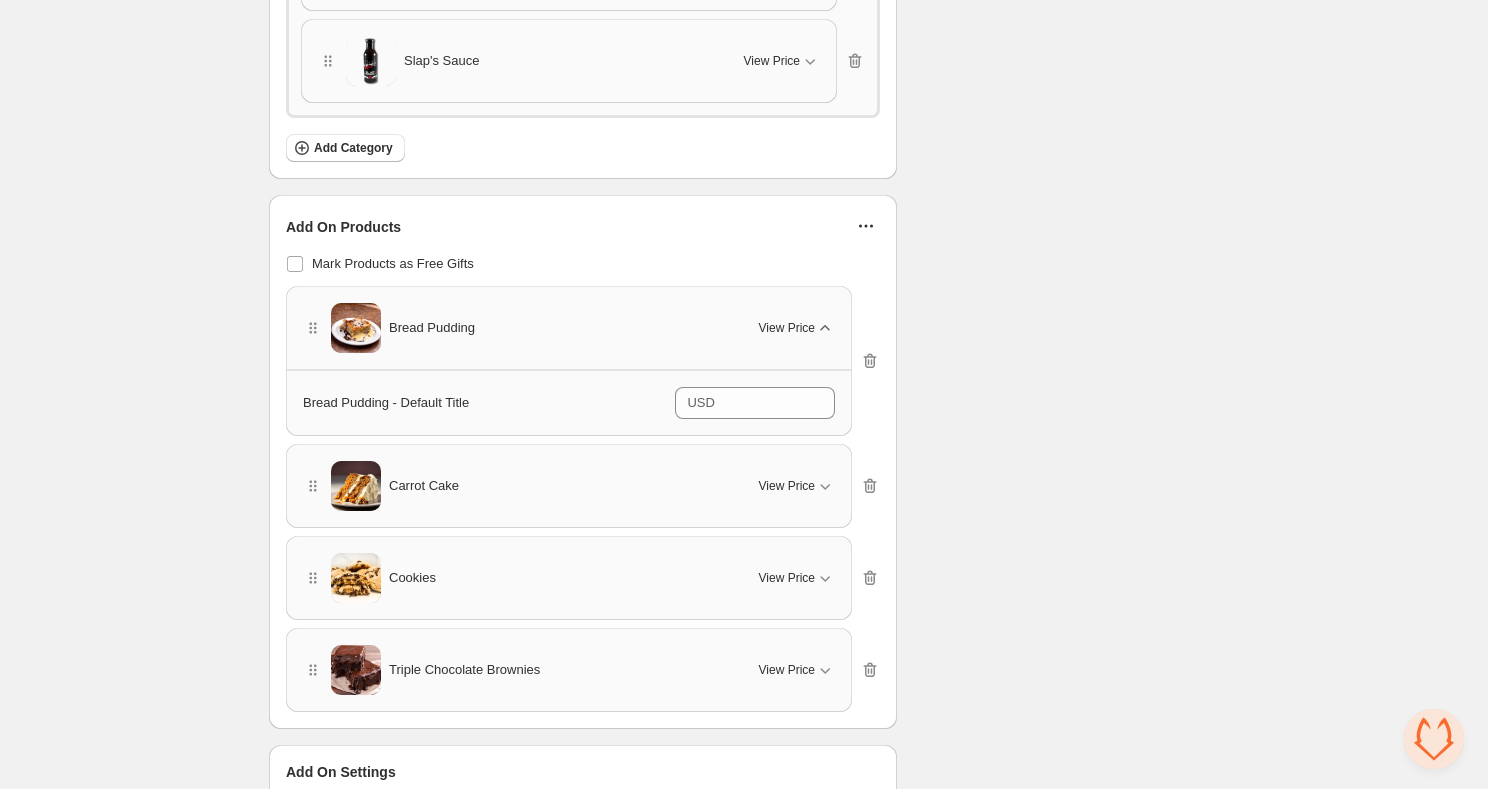 click 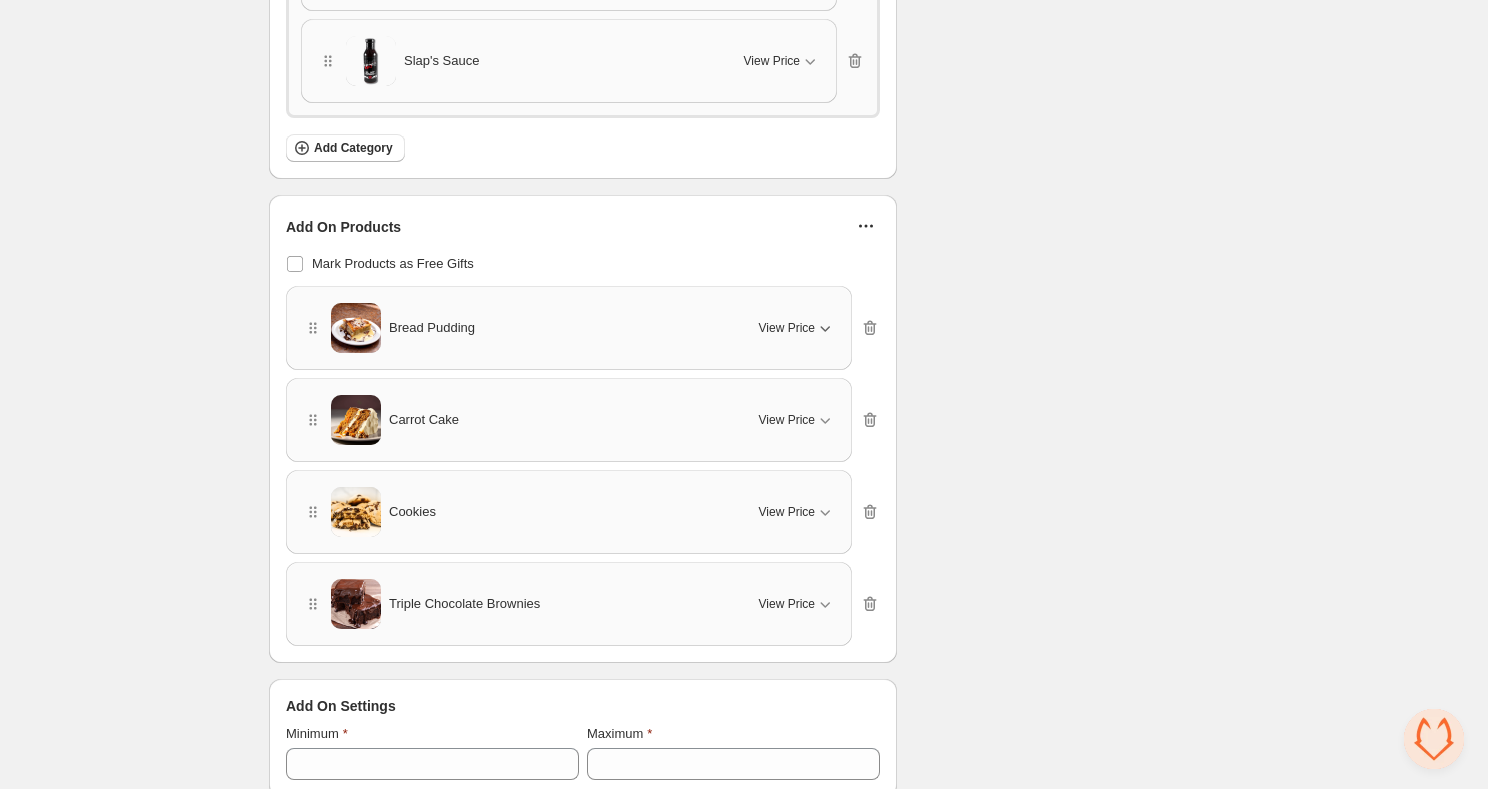 click 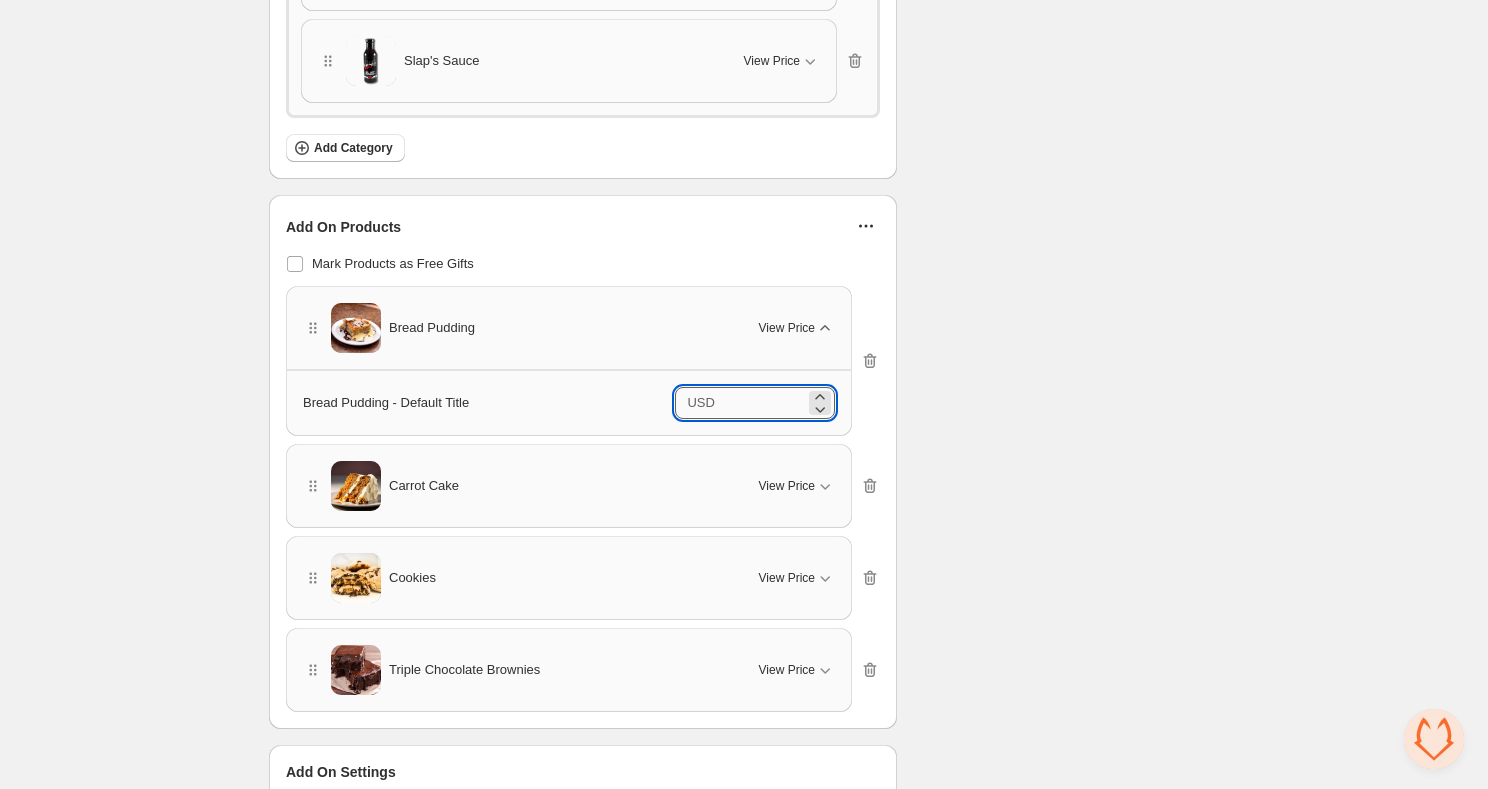click on "*" at bounding box center (763, 403) 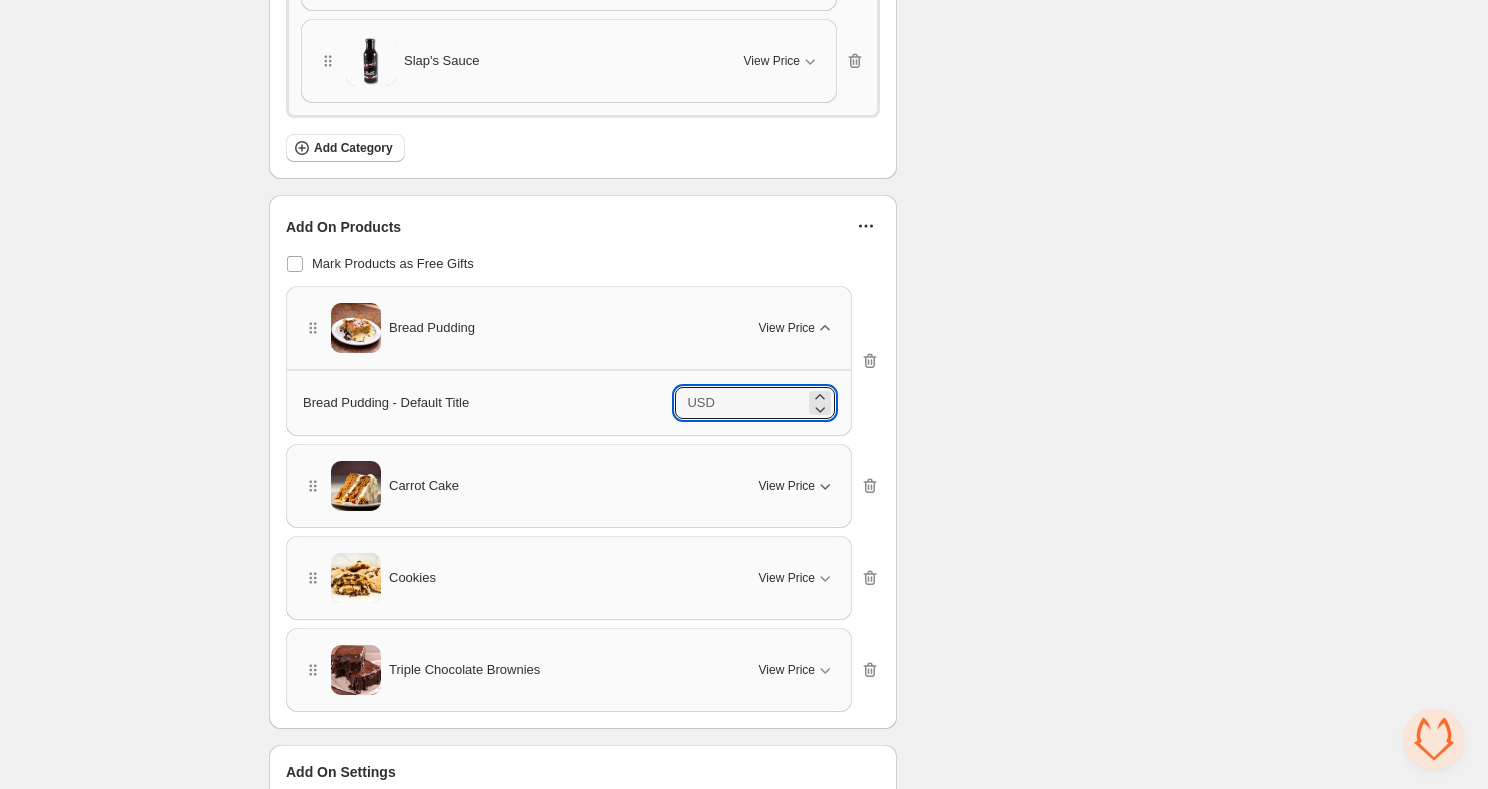 type on "**" 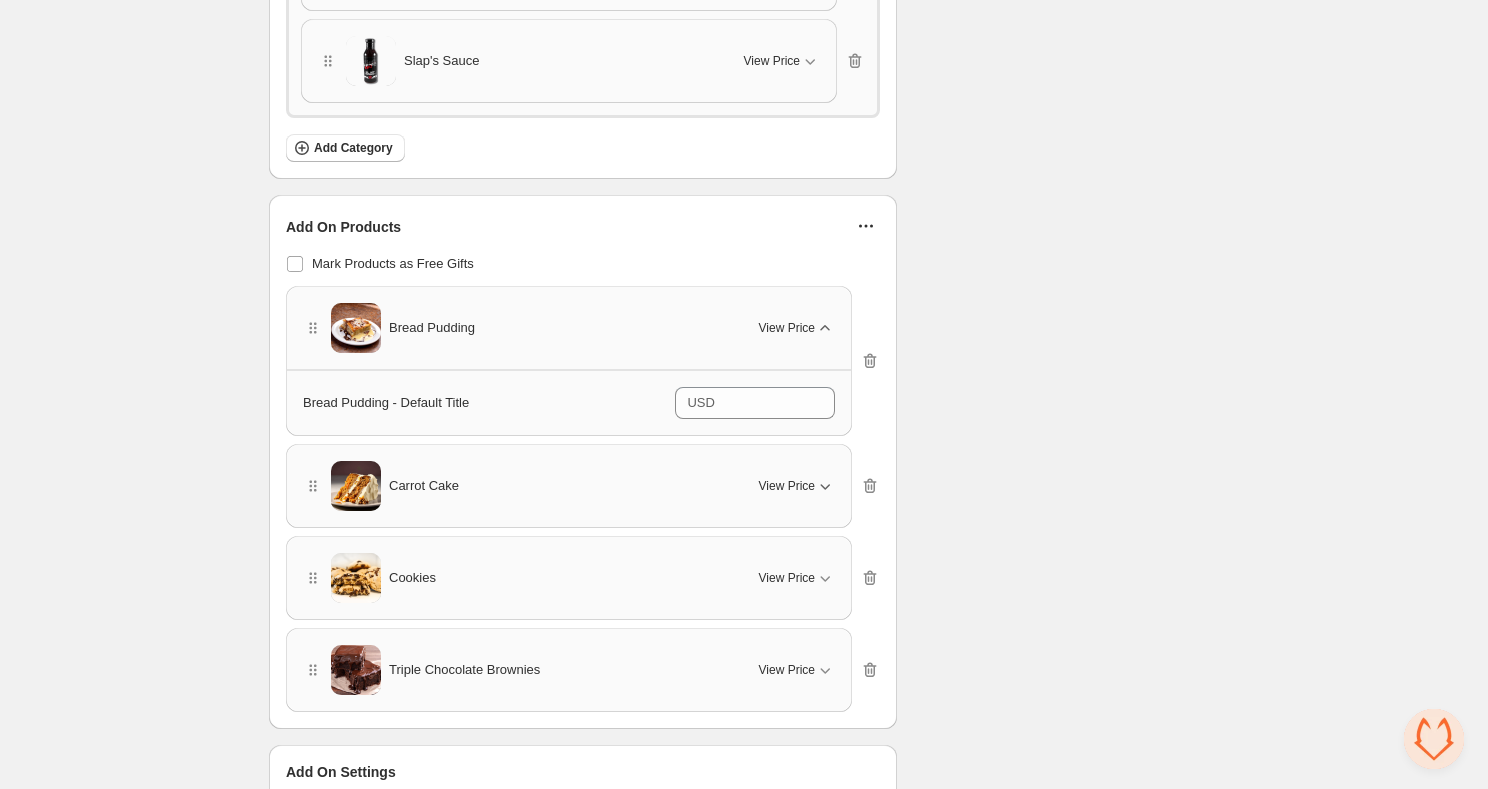 click on "View Price" at bounding box center (797, 486) 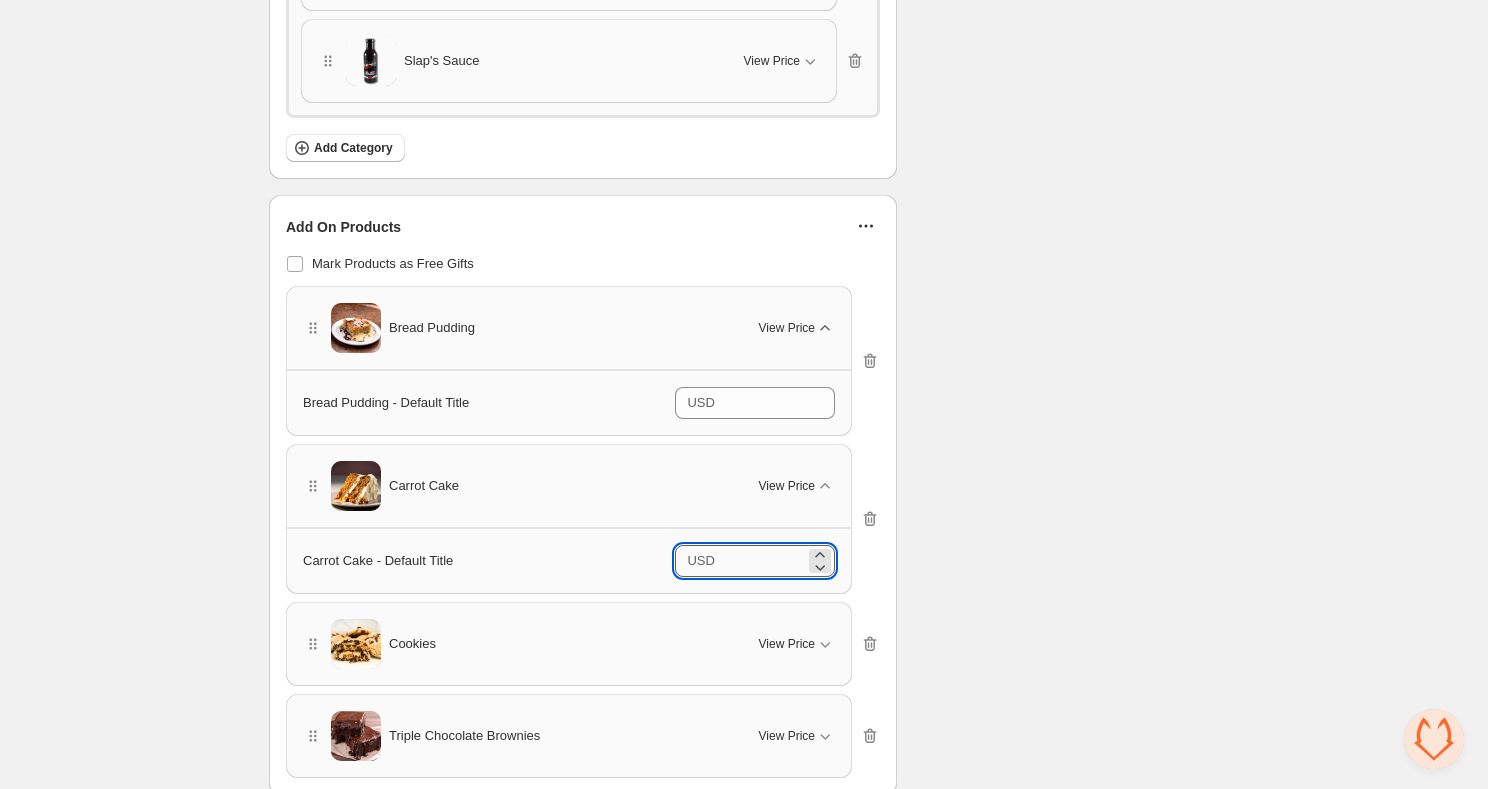 click on "*" at bounding box center [763, 561] 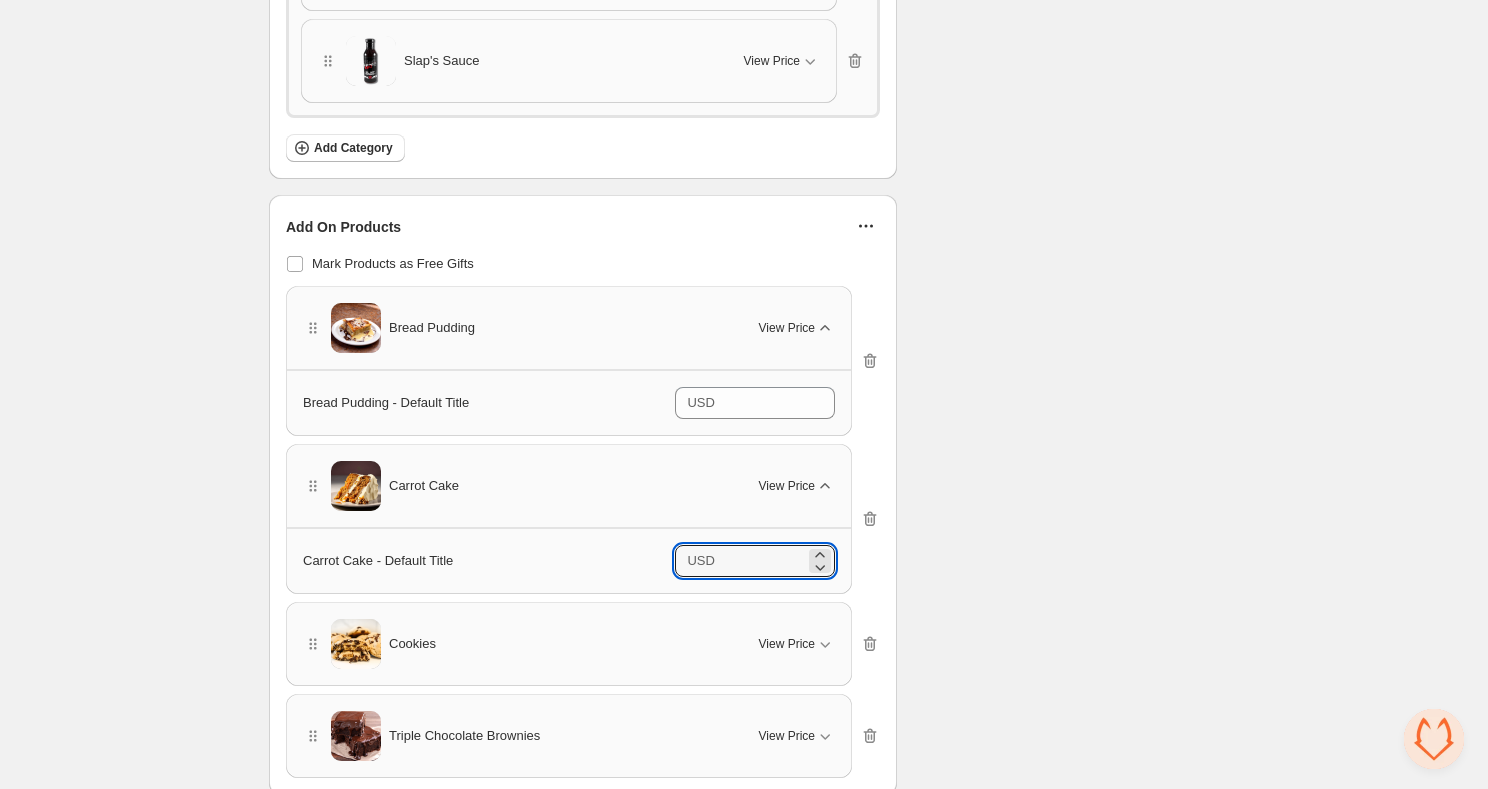 type on "**" 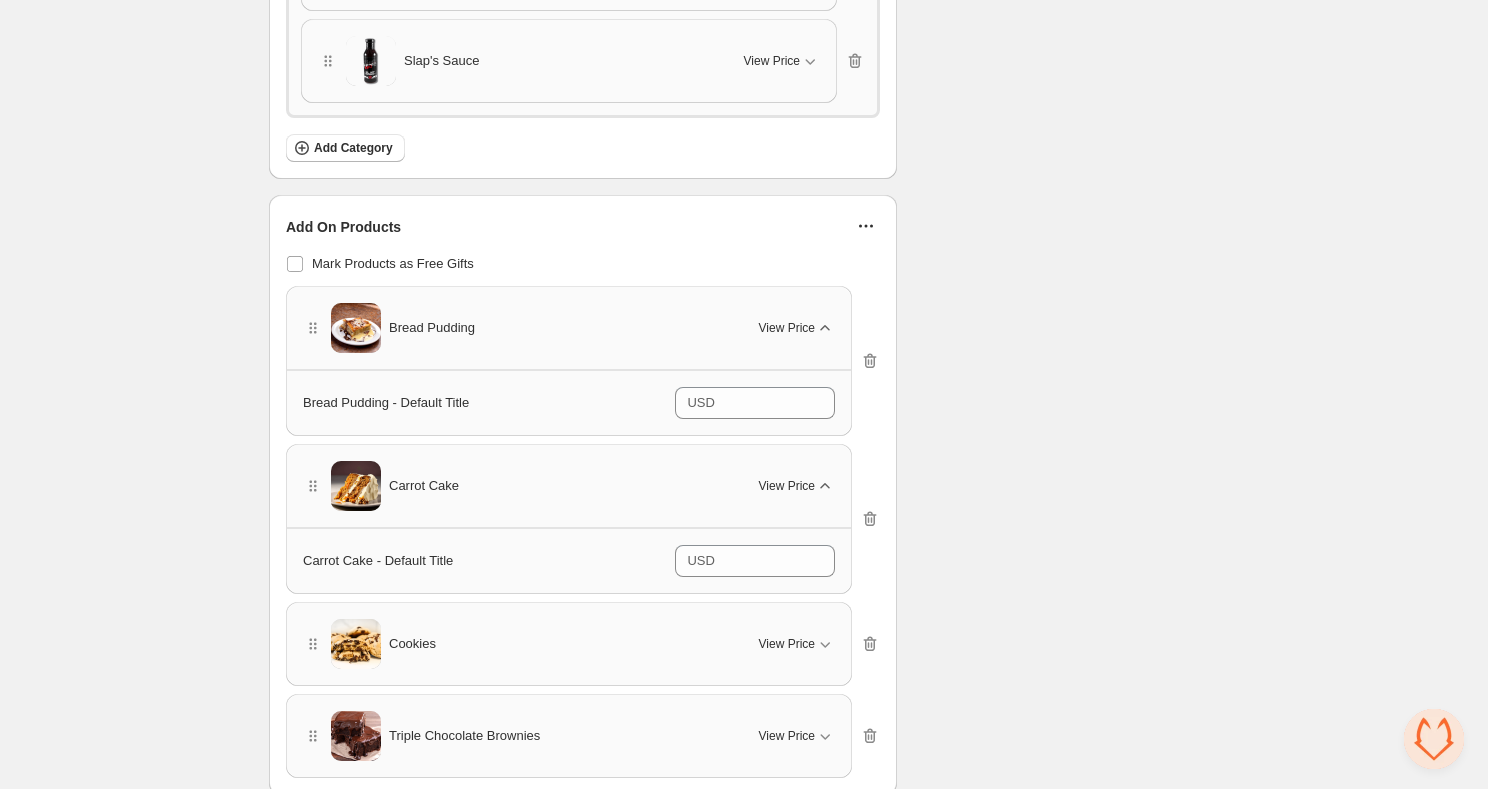 click on "View Price" at bounding box center (787, 486) 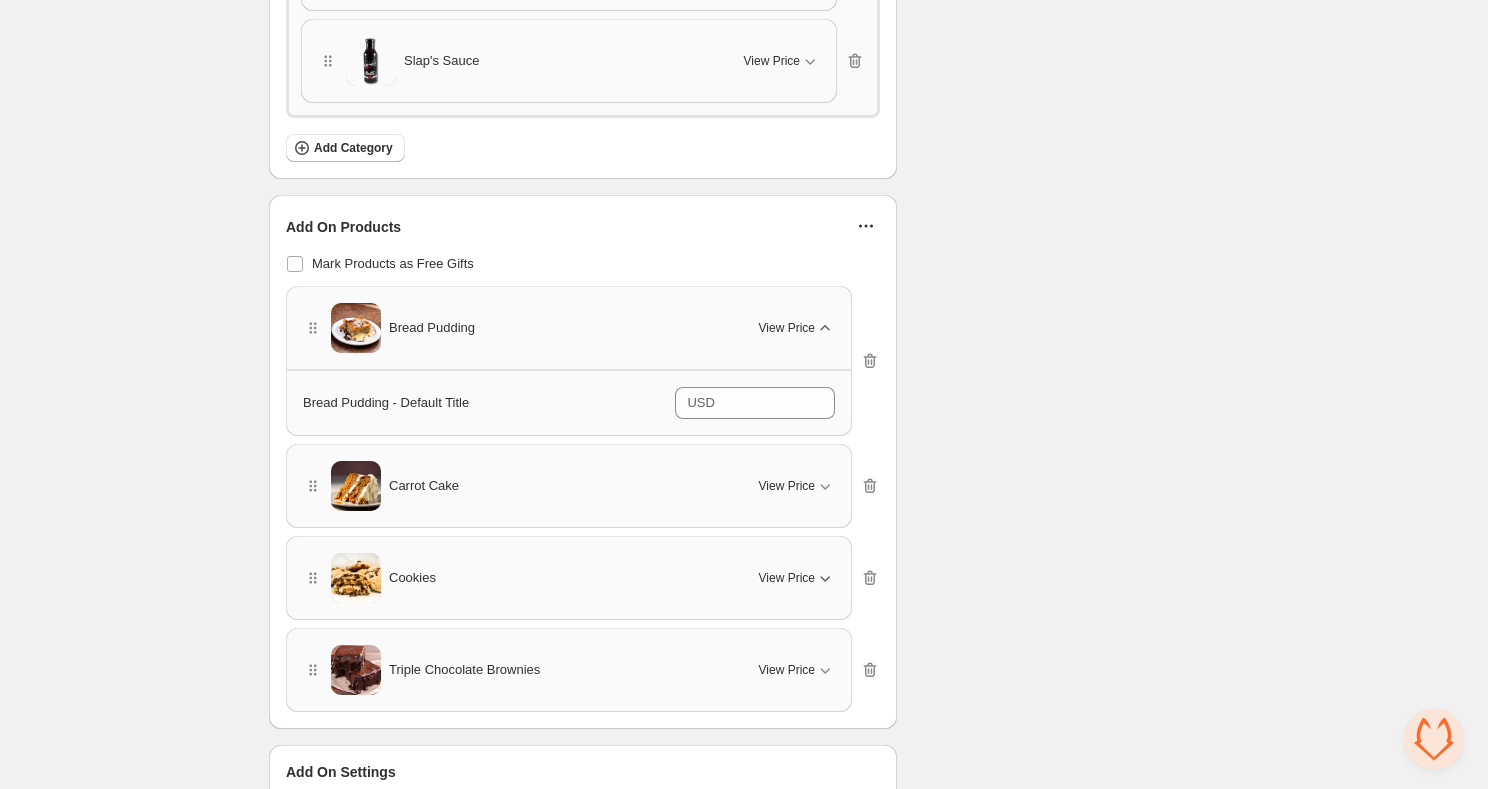 click on "View Price" at bounding box center (787, 578) 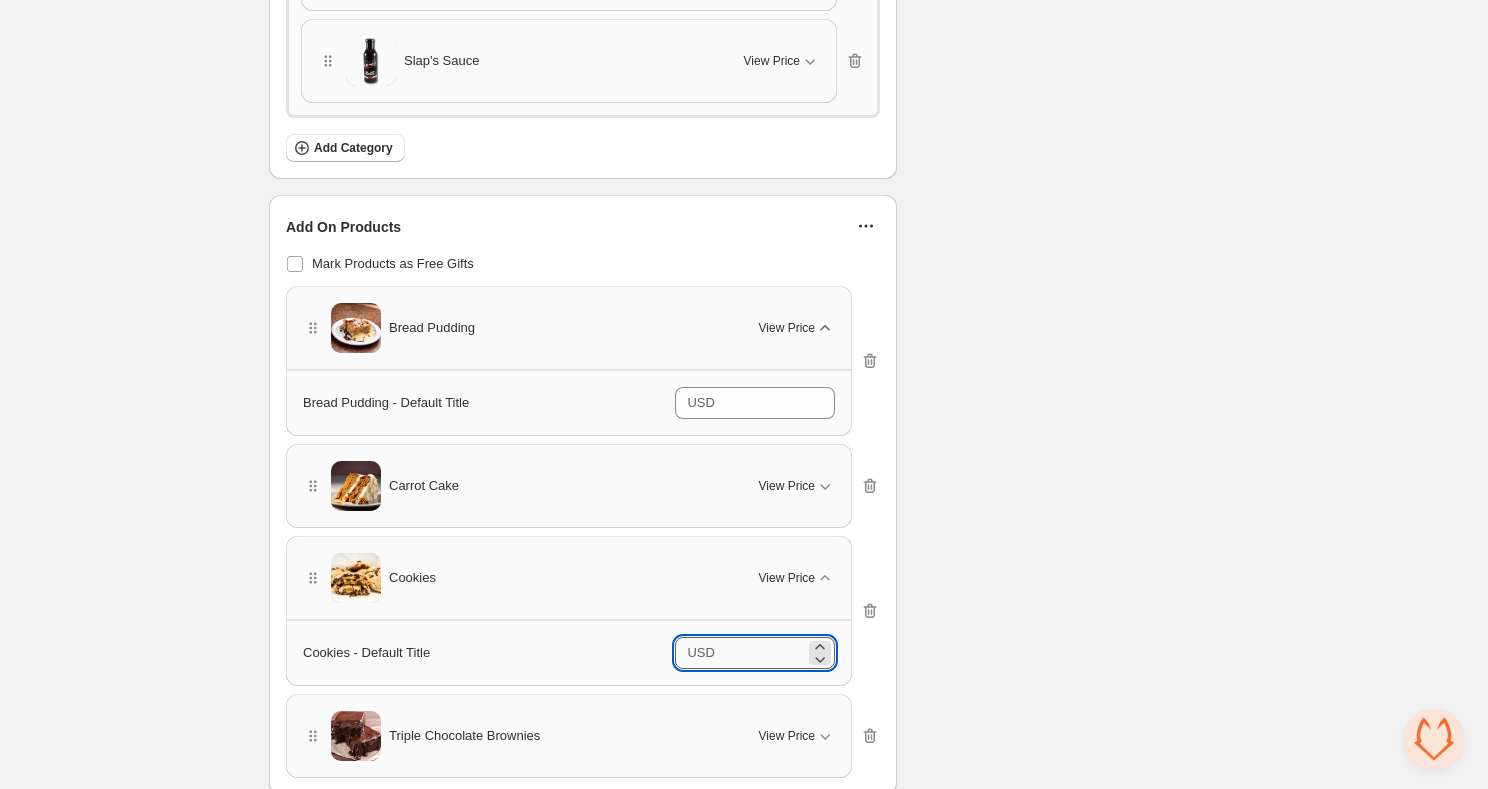 click on "*" at bounding box center [763, 653] 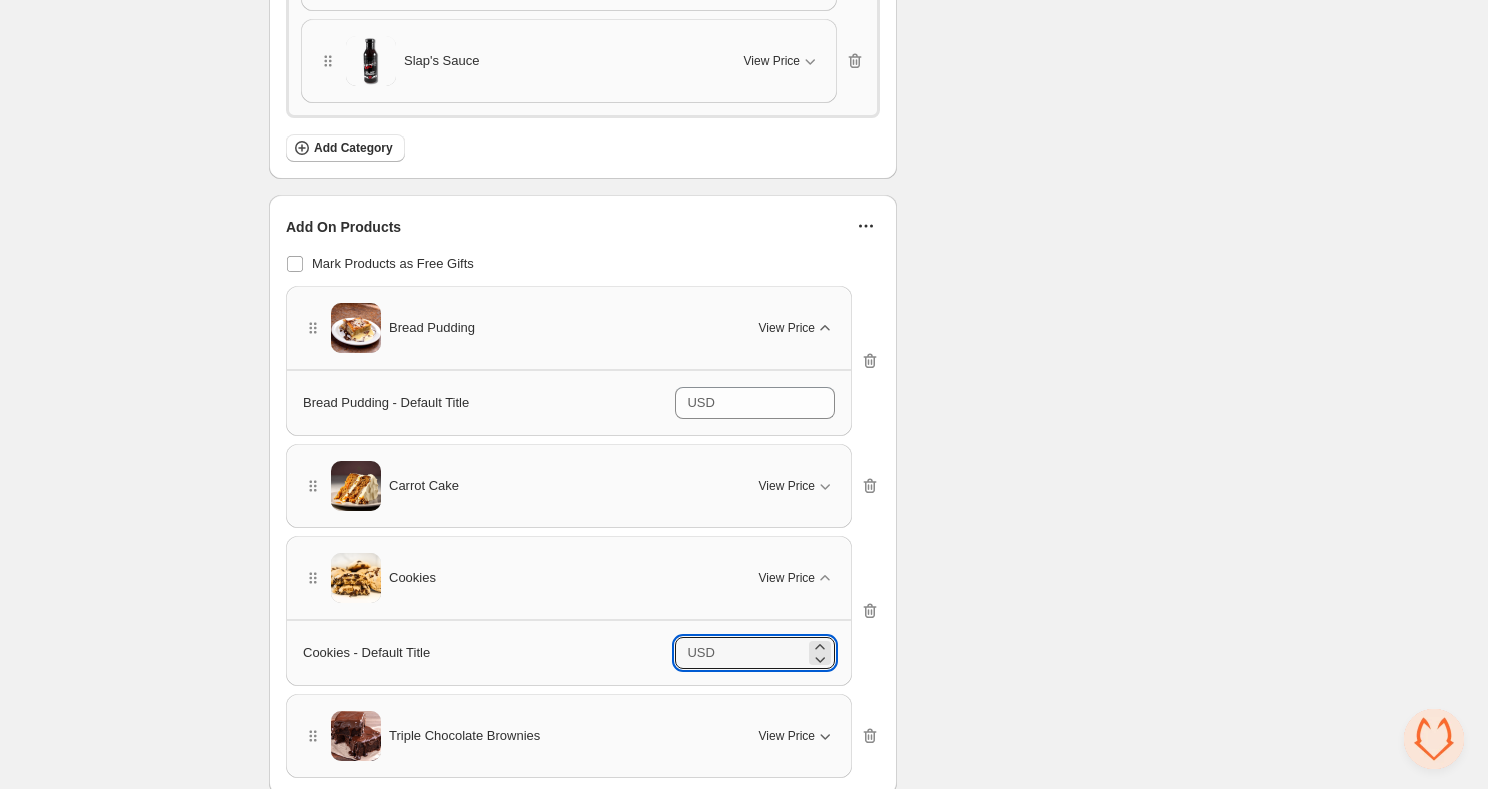 type on "**" 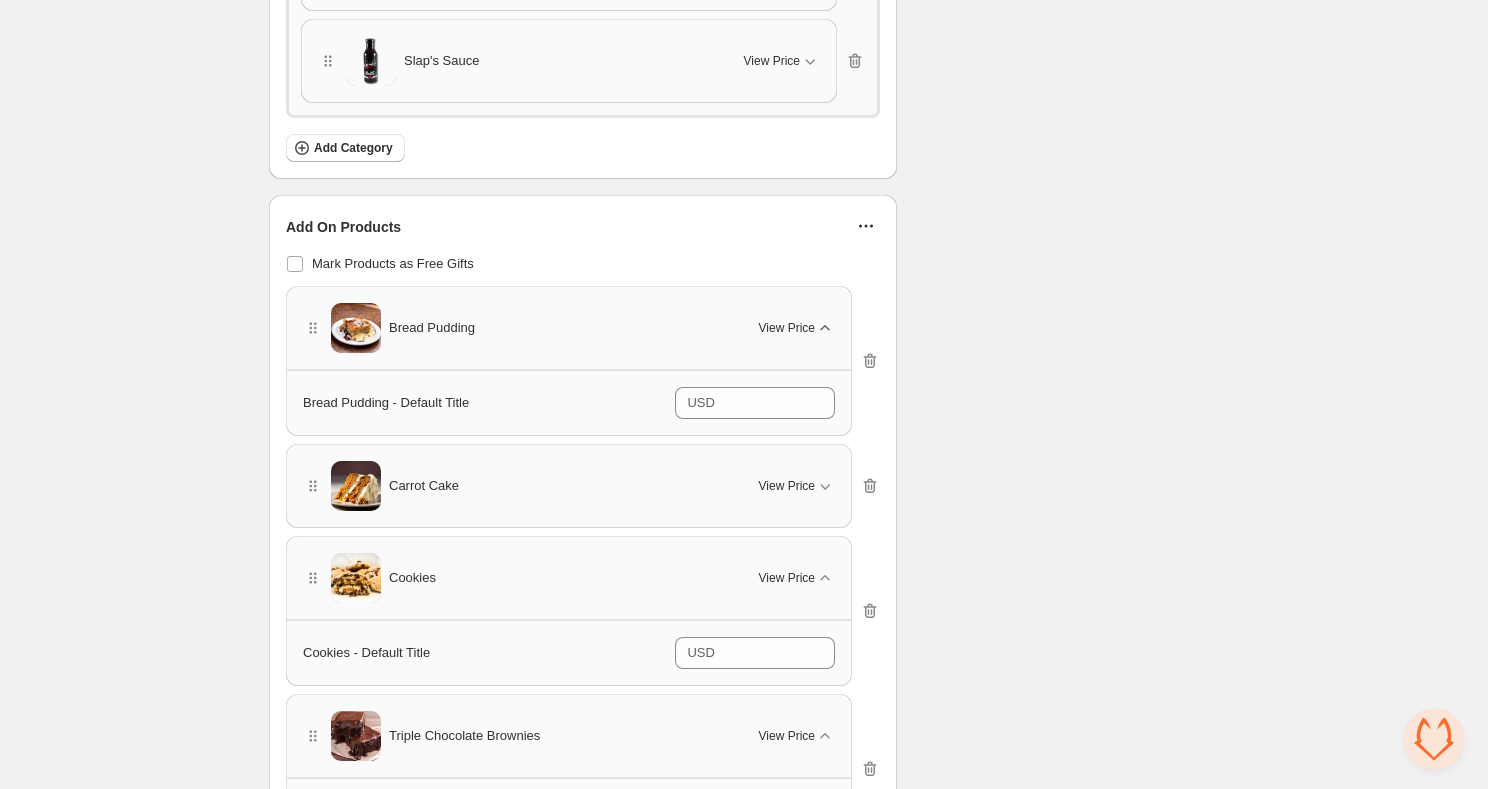 click on "*" at bounding box center (763, 811) 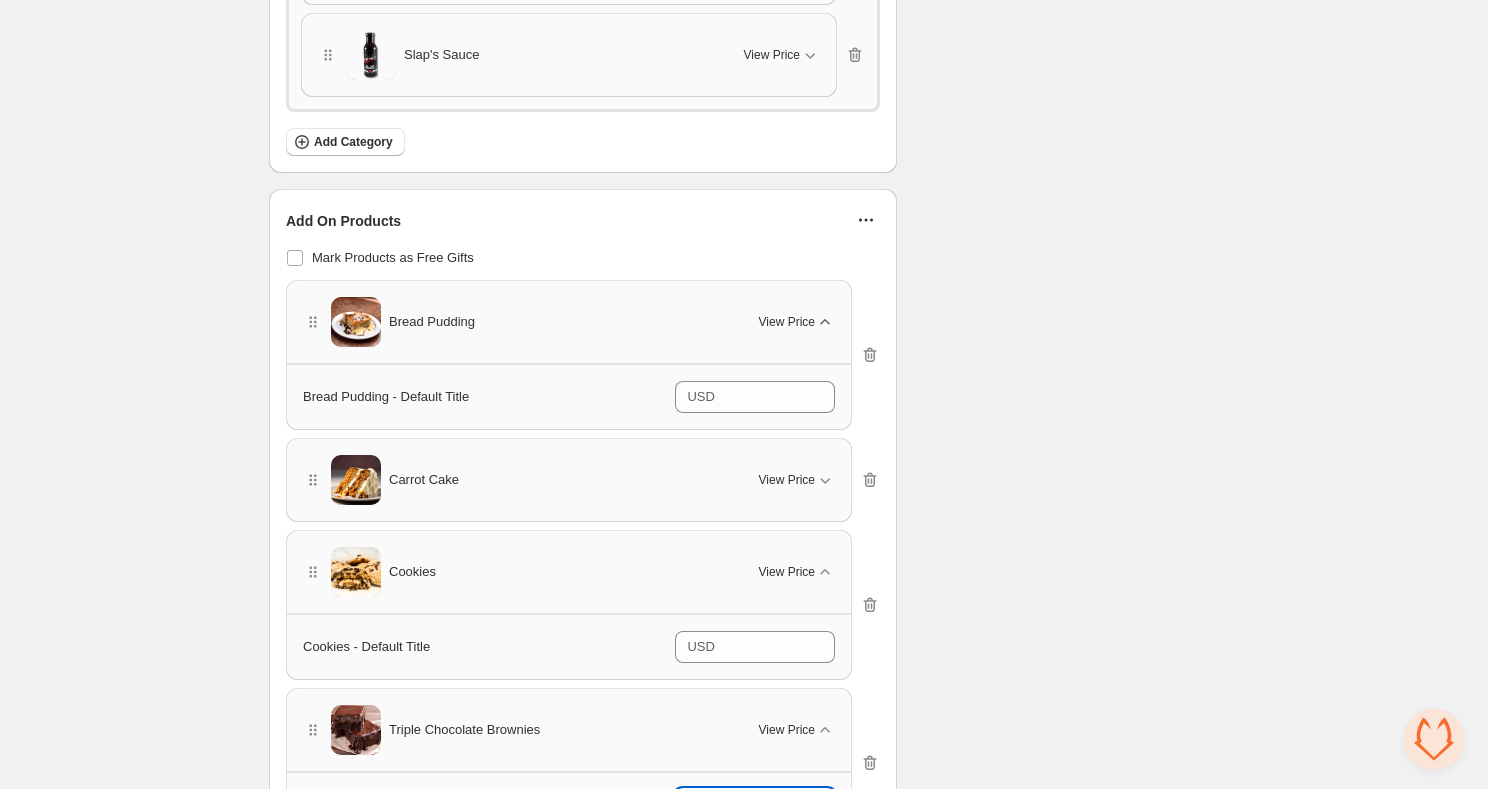 type on "*" 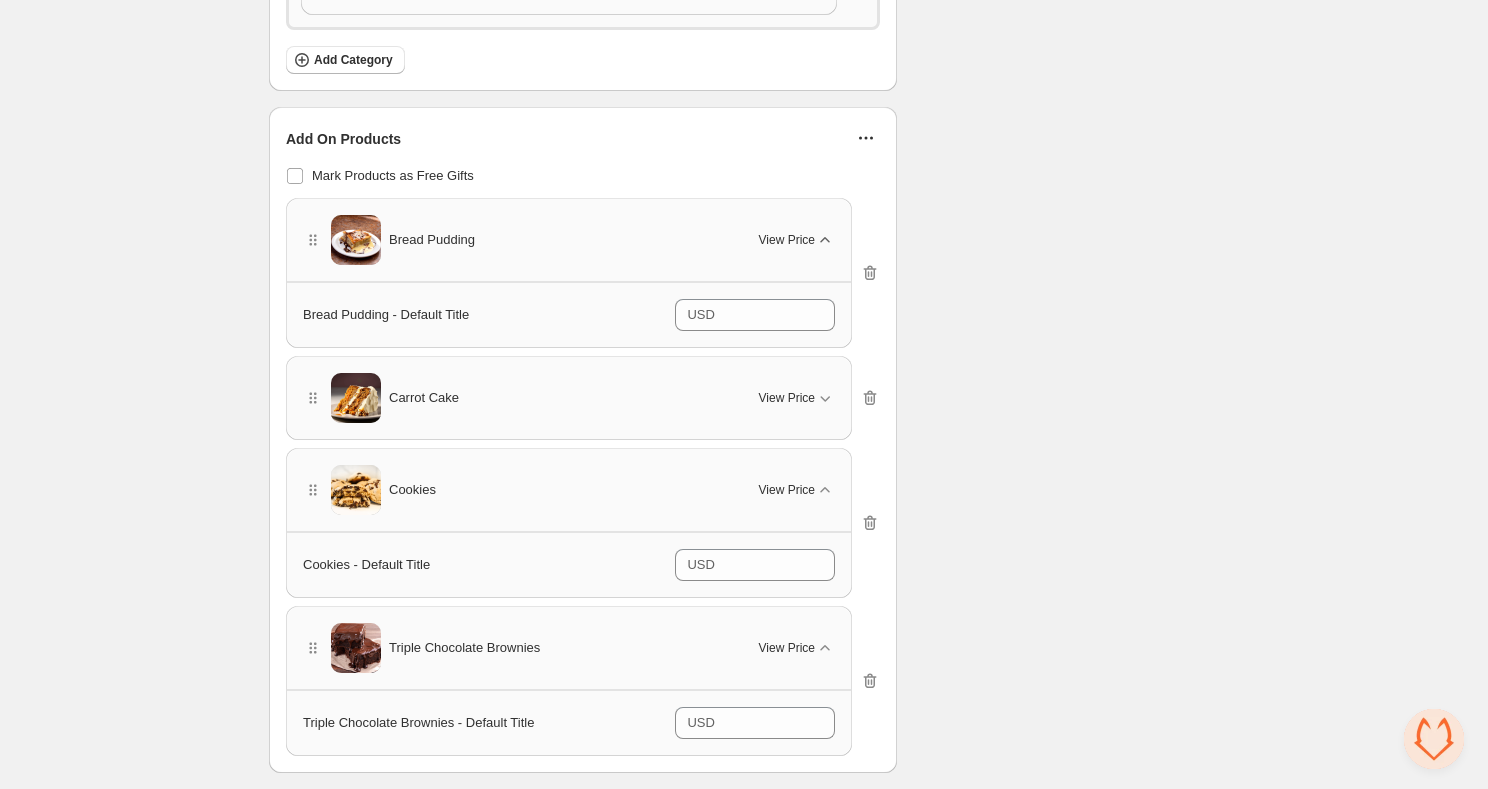 scroll, scrollTop: 2336, scrollLeft: 0, axis: vertical 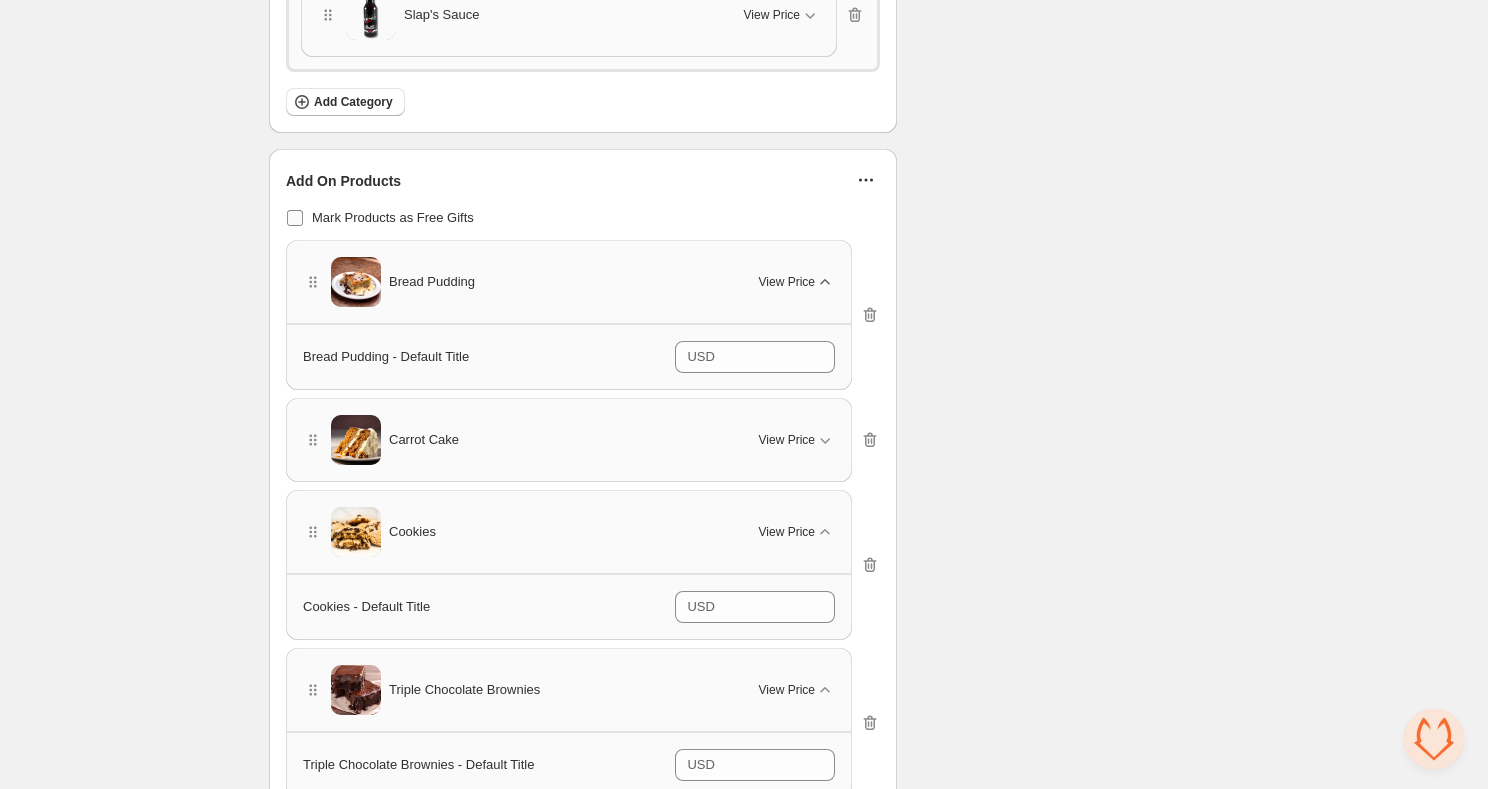 click at bounding box center [295, 218] 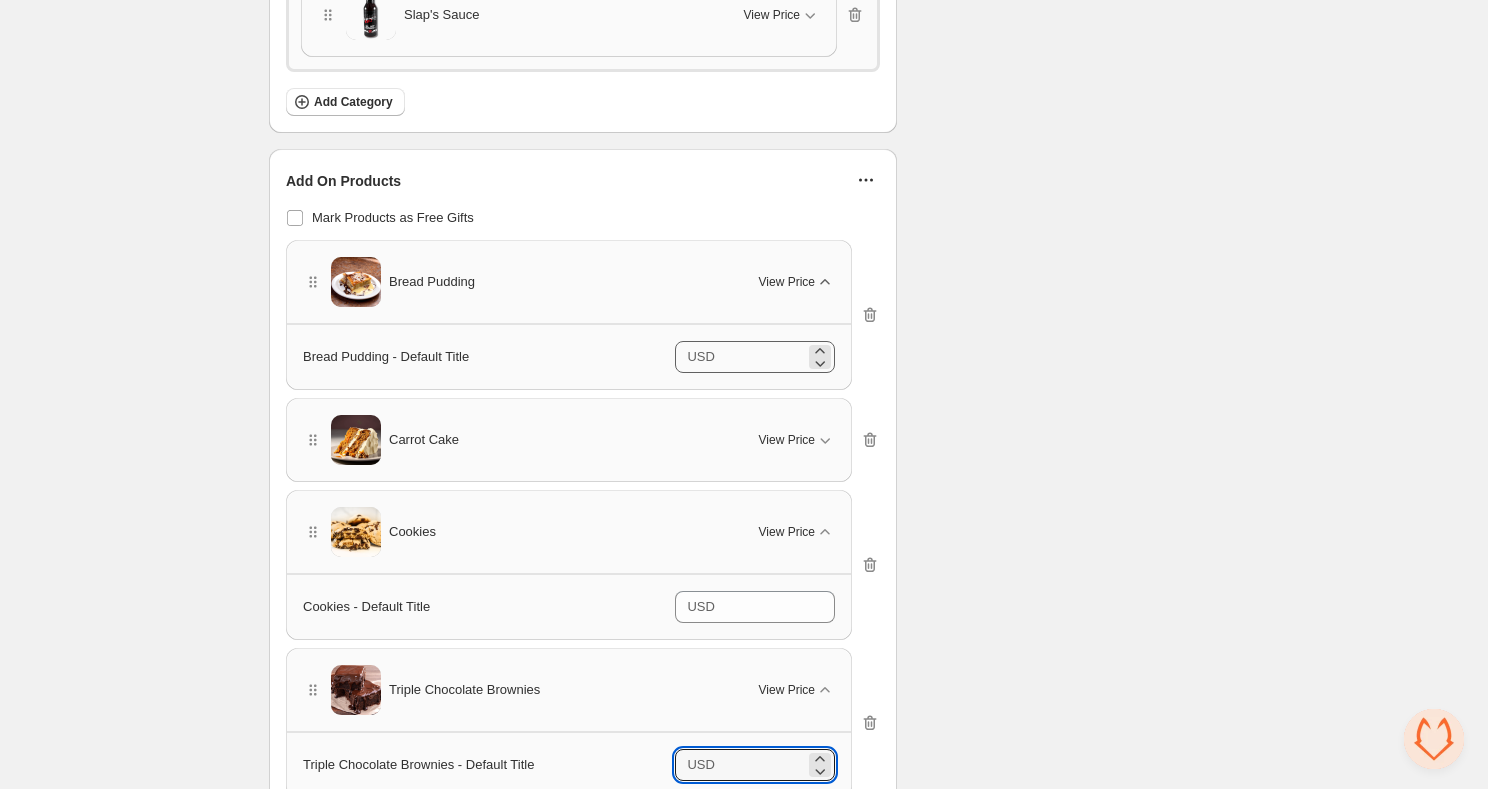 type on "***" 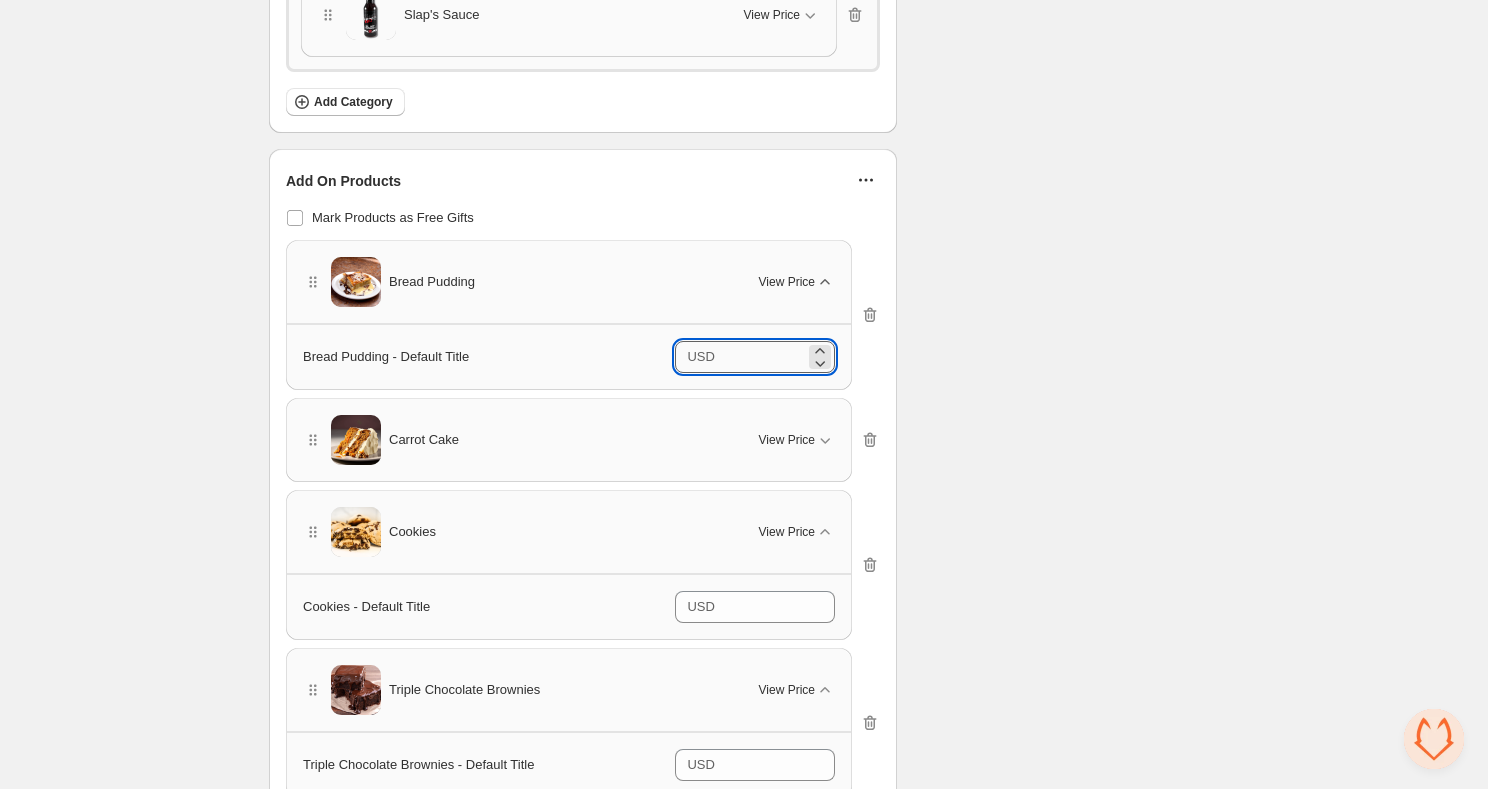 click on "*" at bounding box center [763, 357] 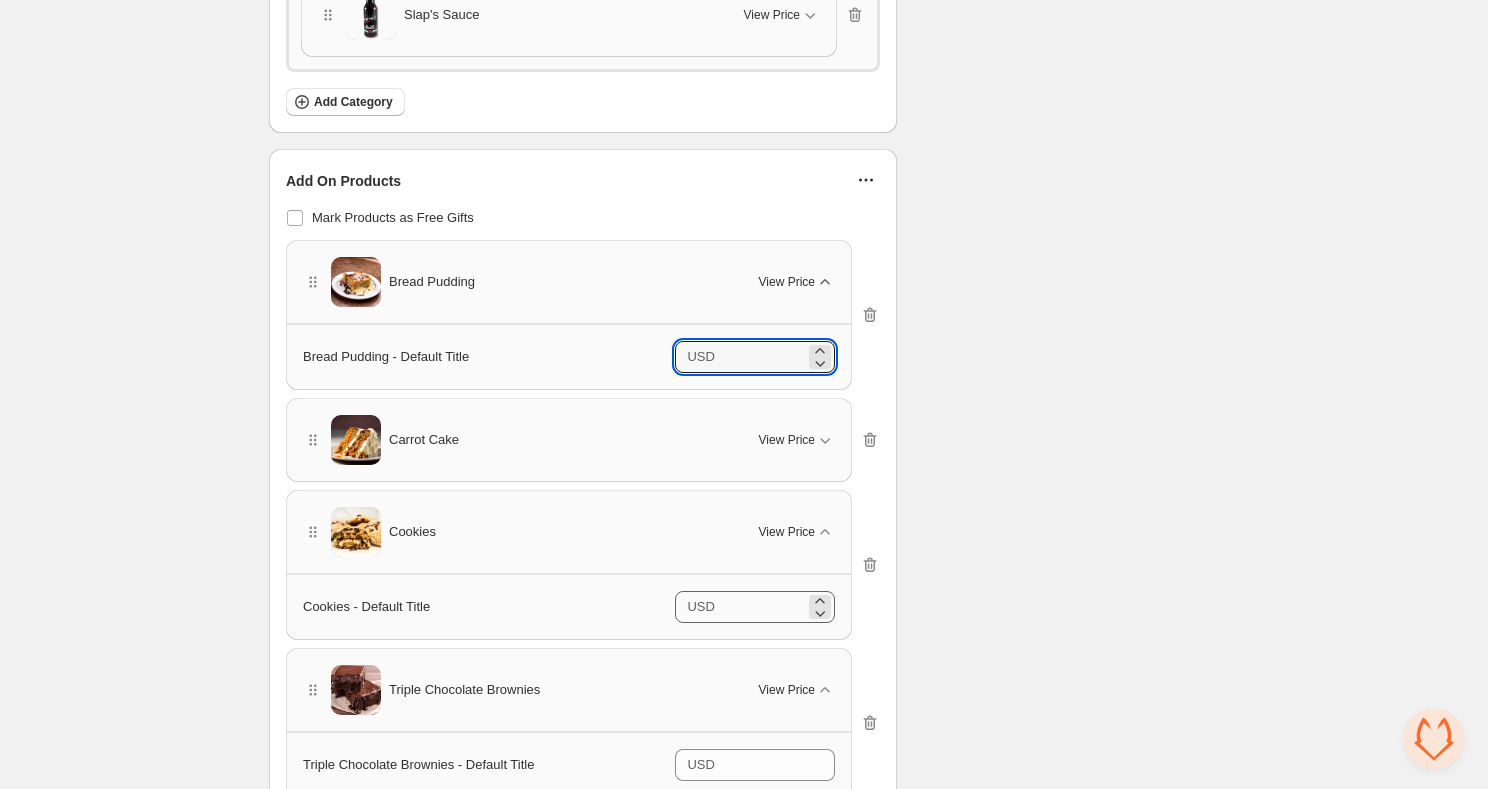 type on "**" 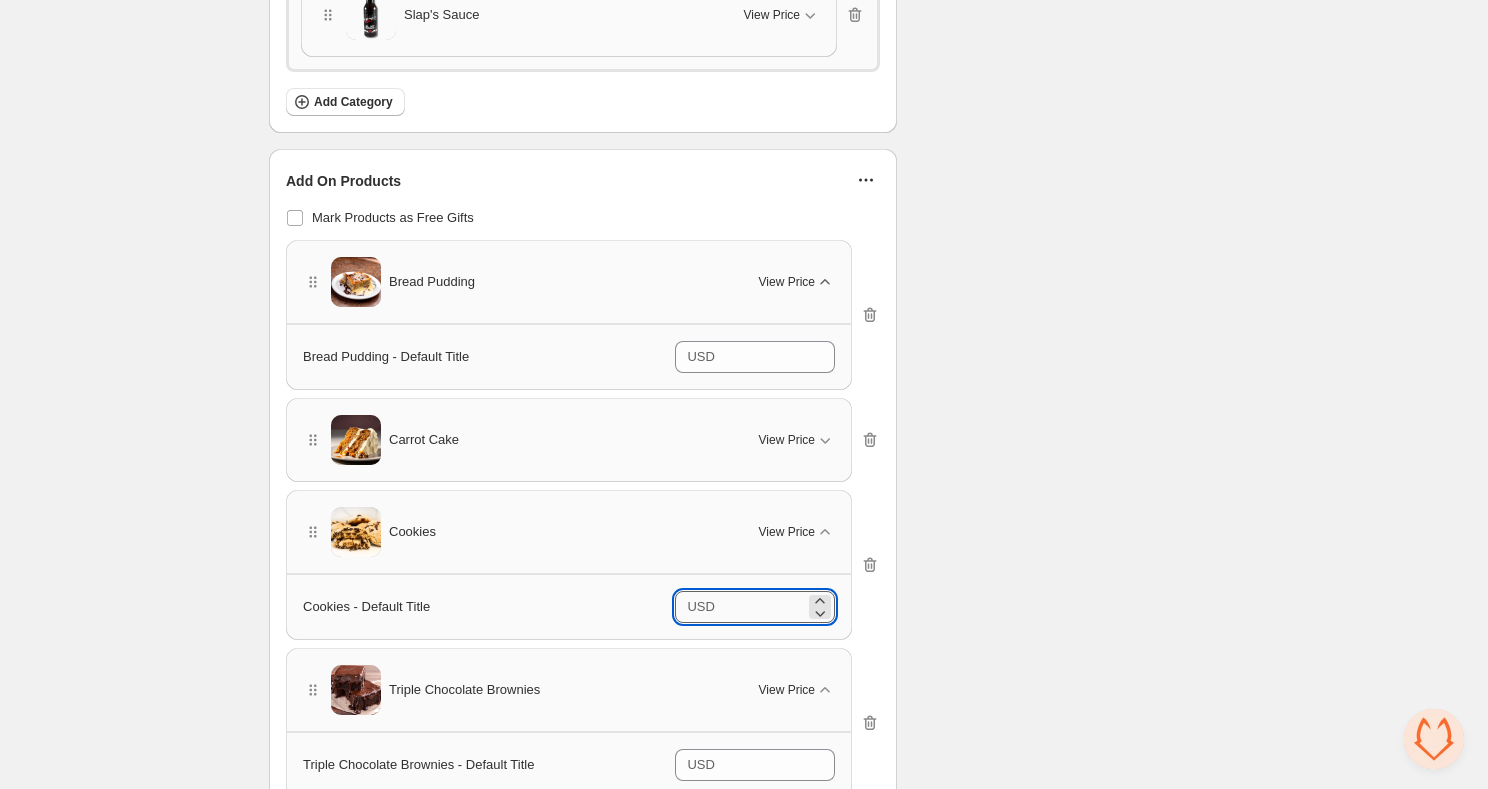 click on "*" at bounding box center (763, 607) 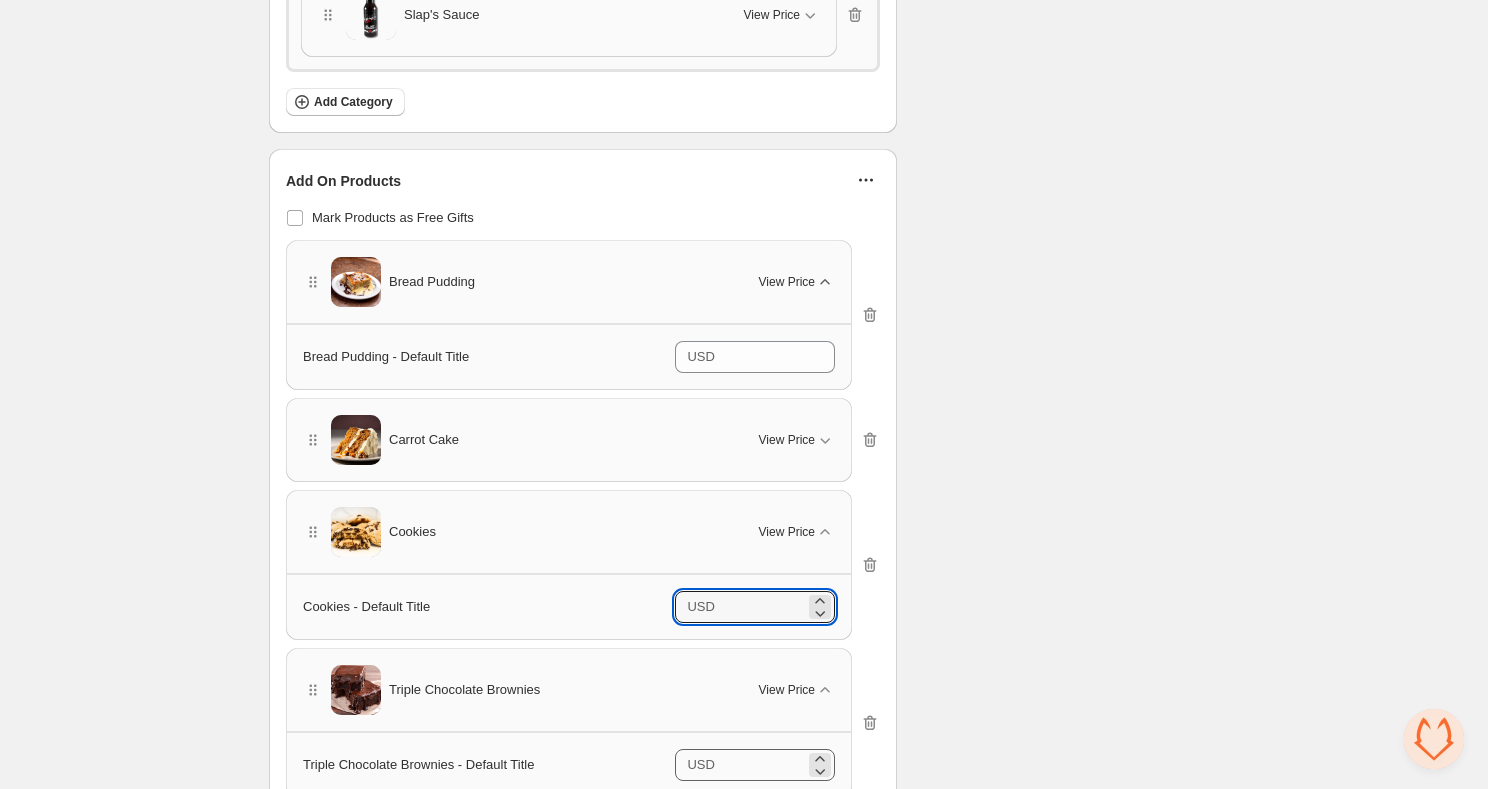 type on "**" 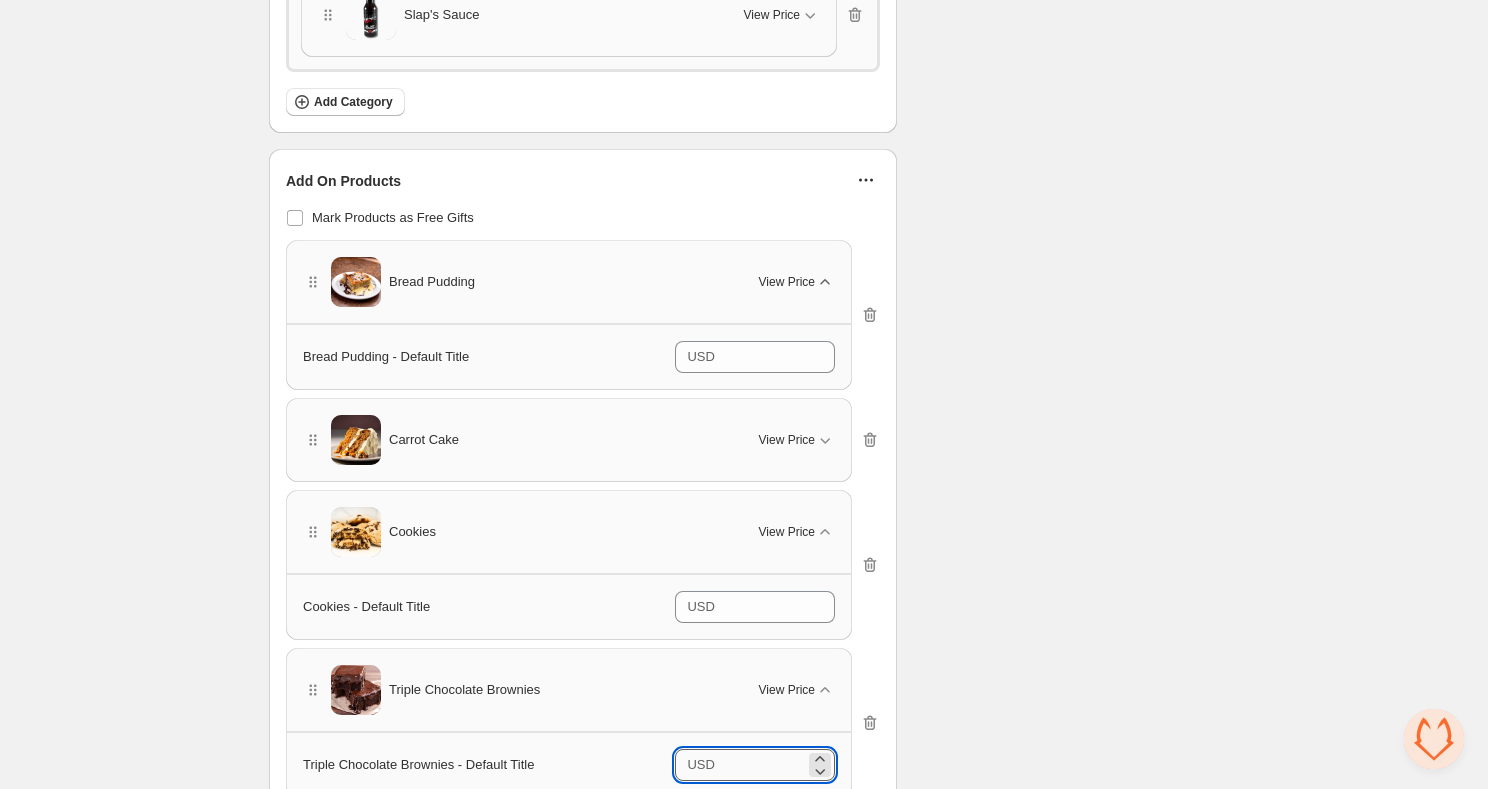 click on "***" at bounding box center (763, 765) 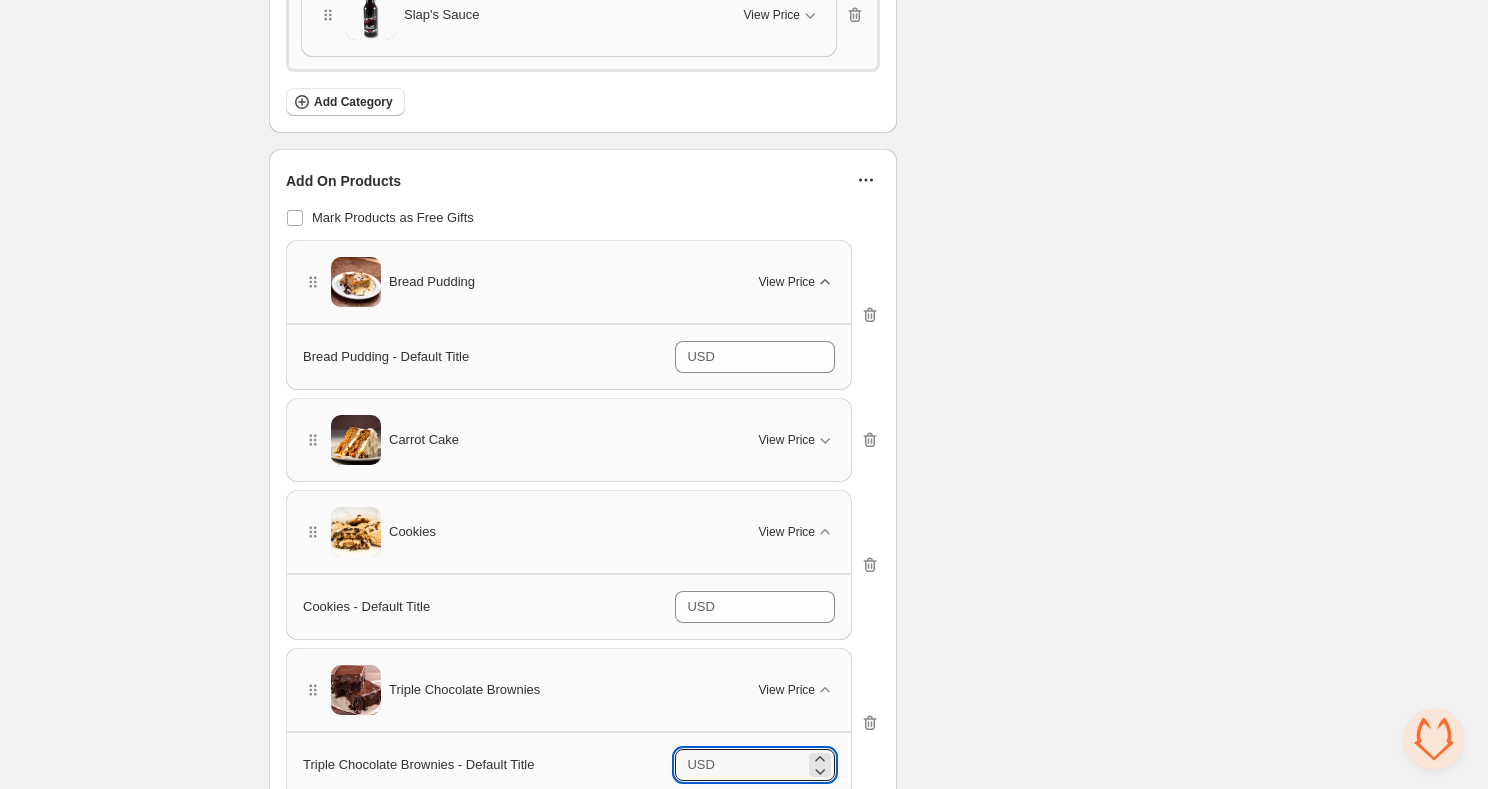 type on "**" 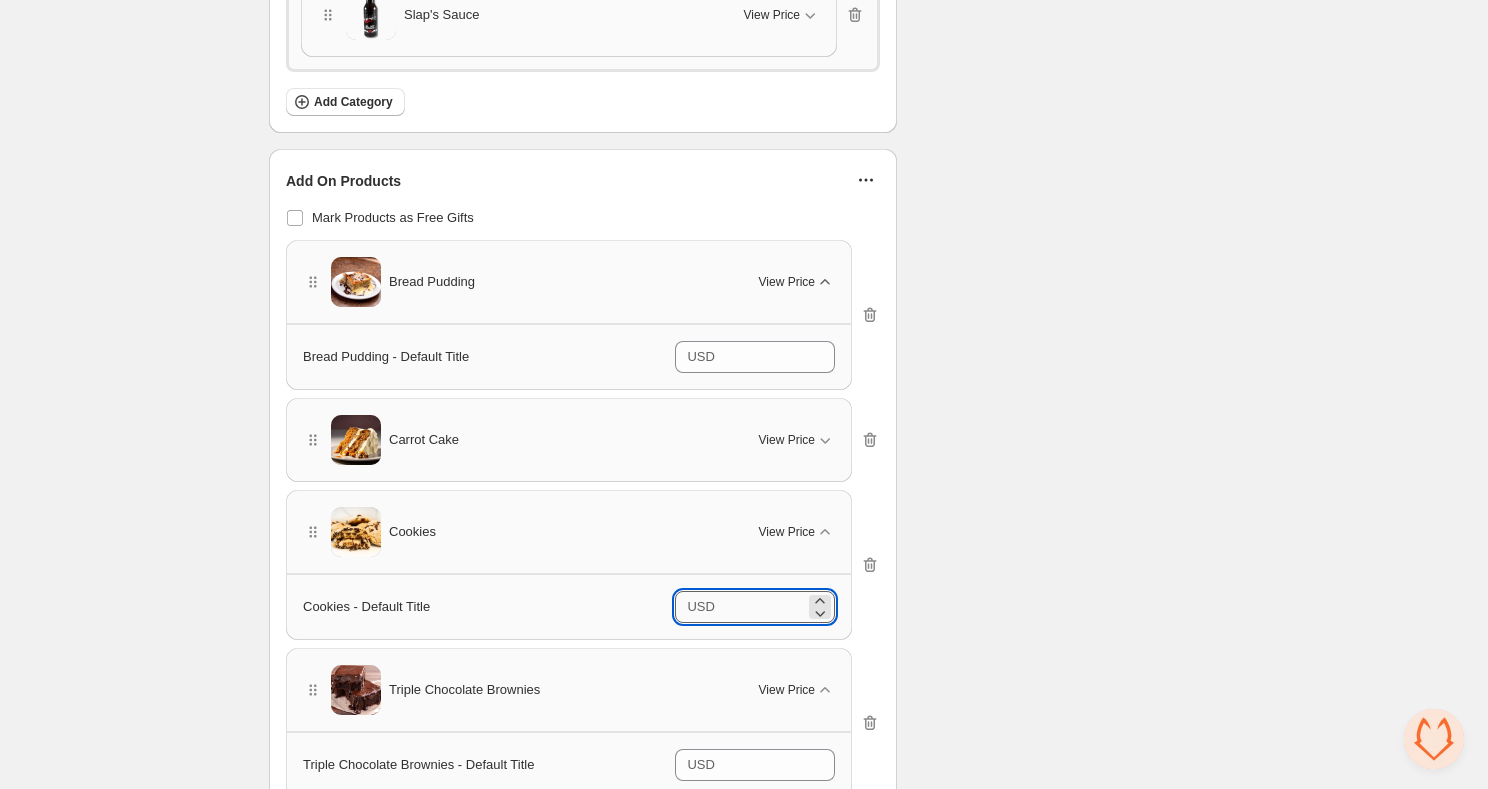 click on "**" at bounding box center [763, 607] 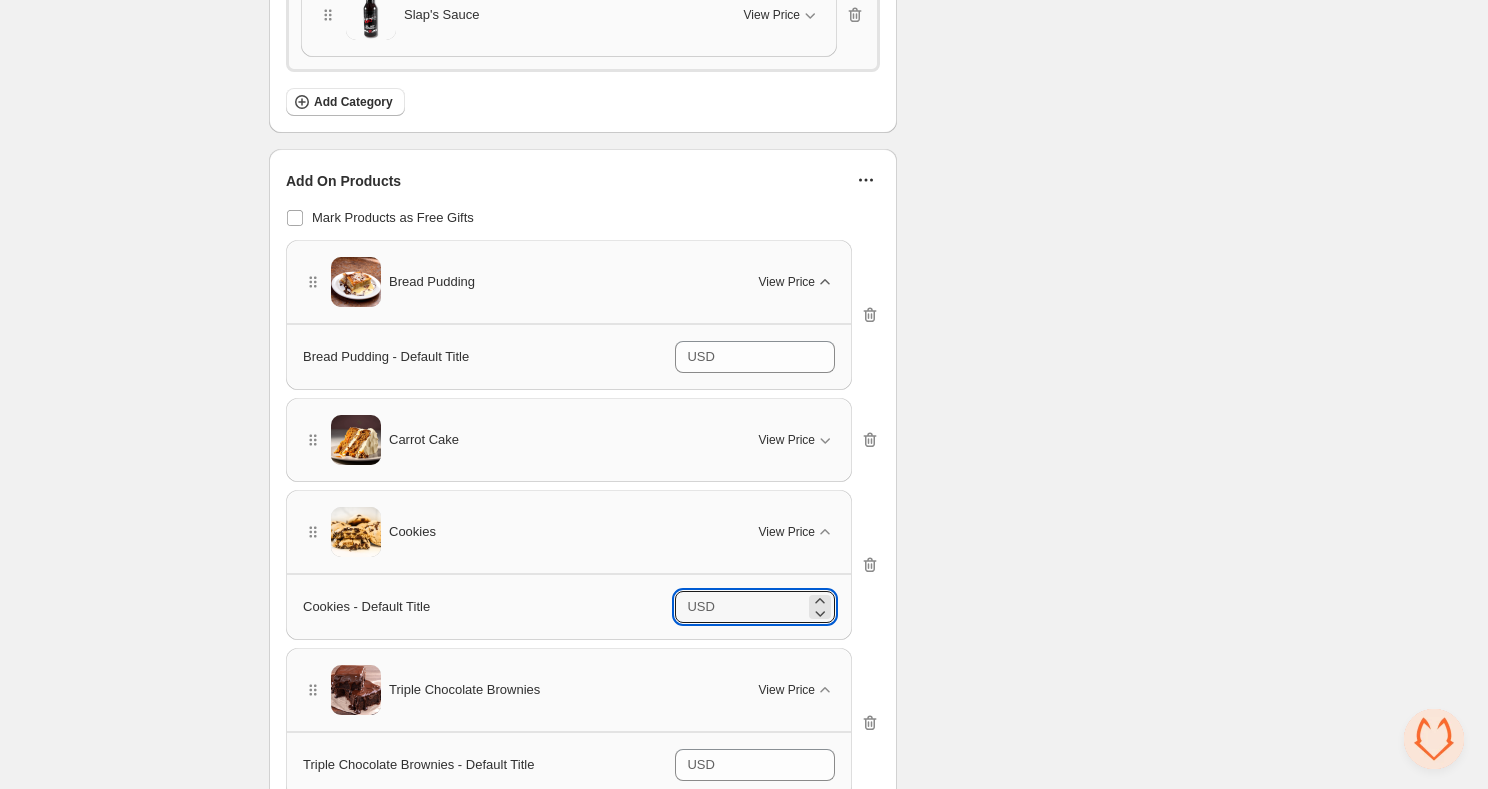 type on "**" 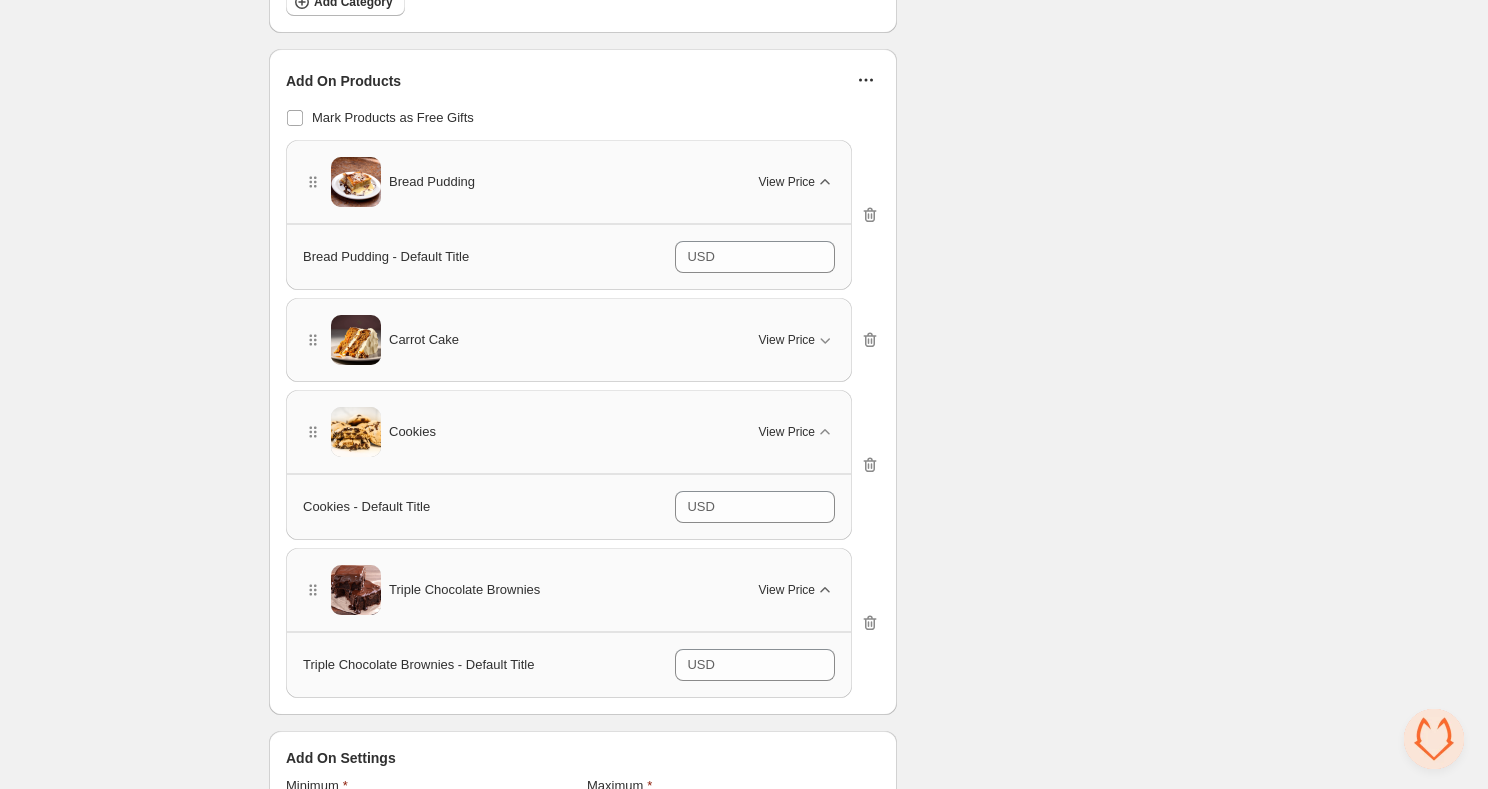 scroll, scrollTop: 2427, scrollLeft: 0, axis: vertical 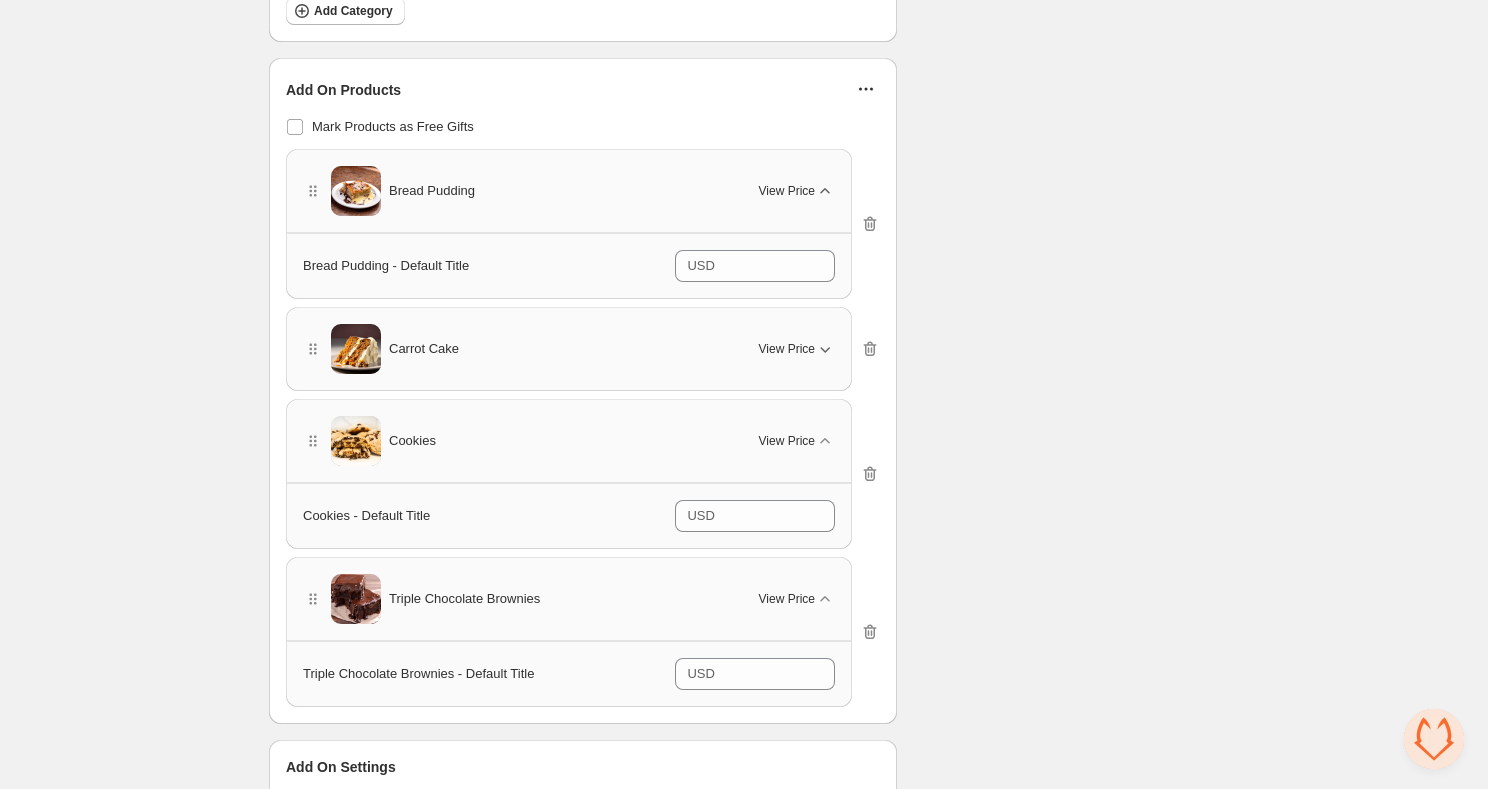 click on "View Price" at bounding box center (797, 349) 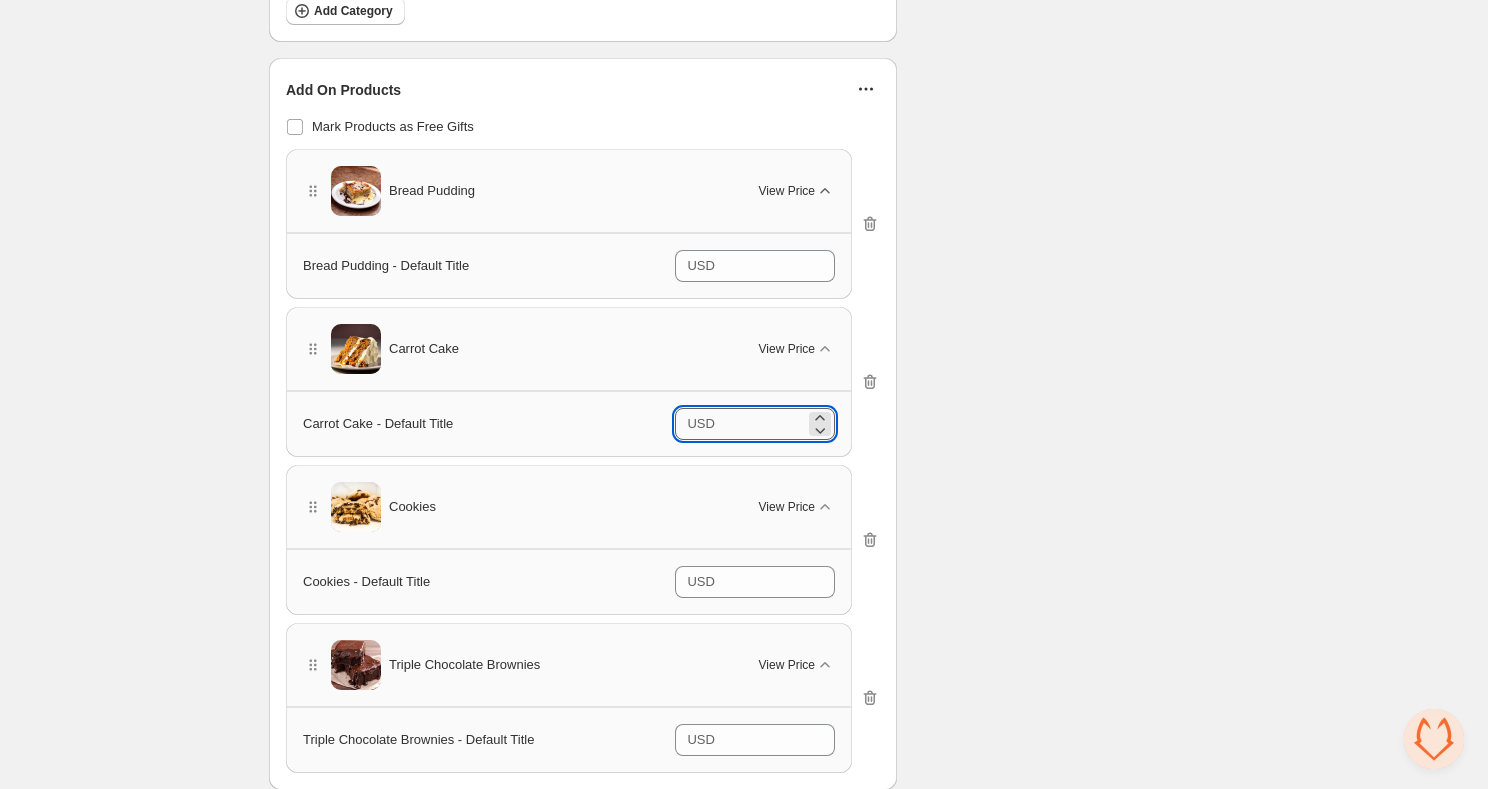 click on "*" at bounding box center (763, 424) 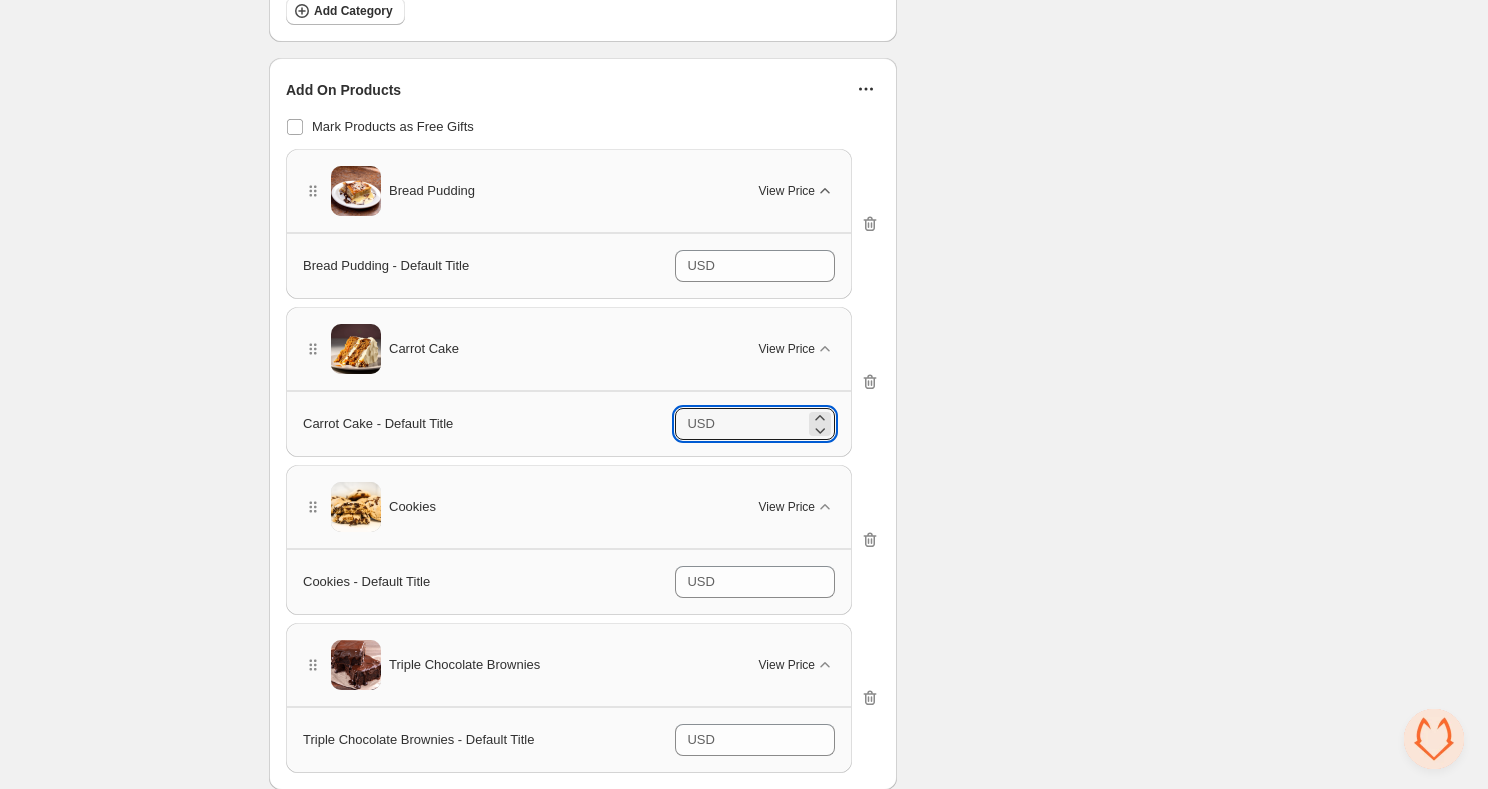 type on "**" 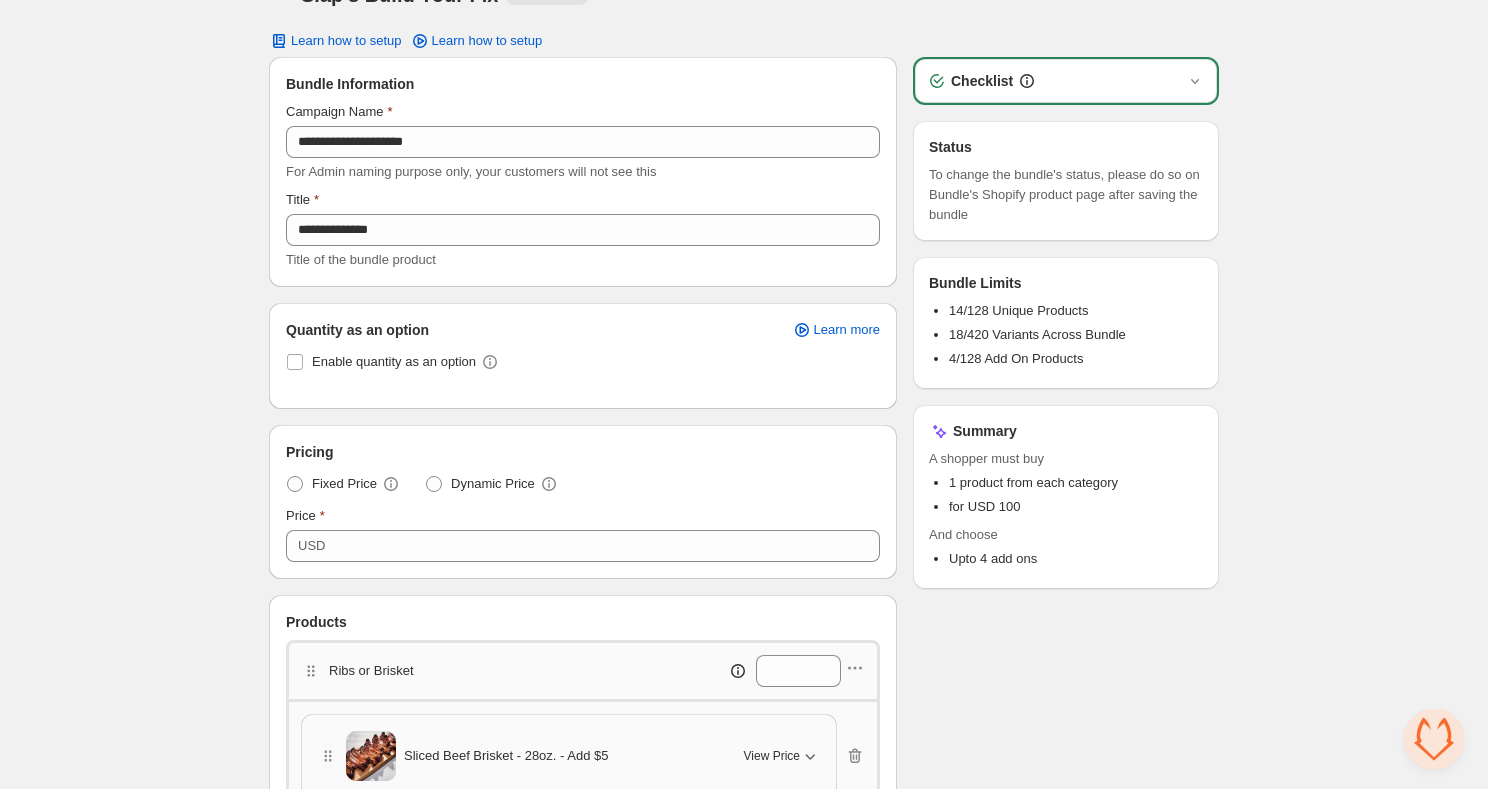 scroll, scrollTop: 0, scrollLeft: 0, axis: both 